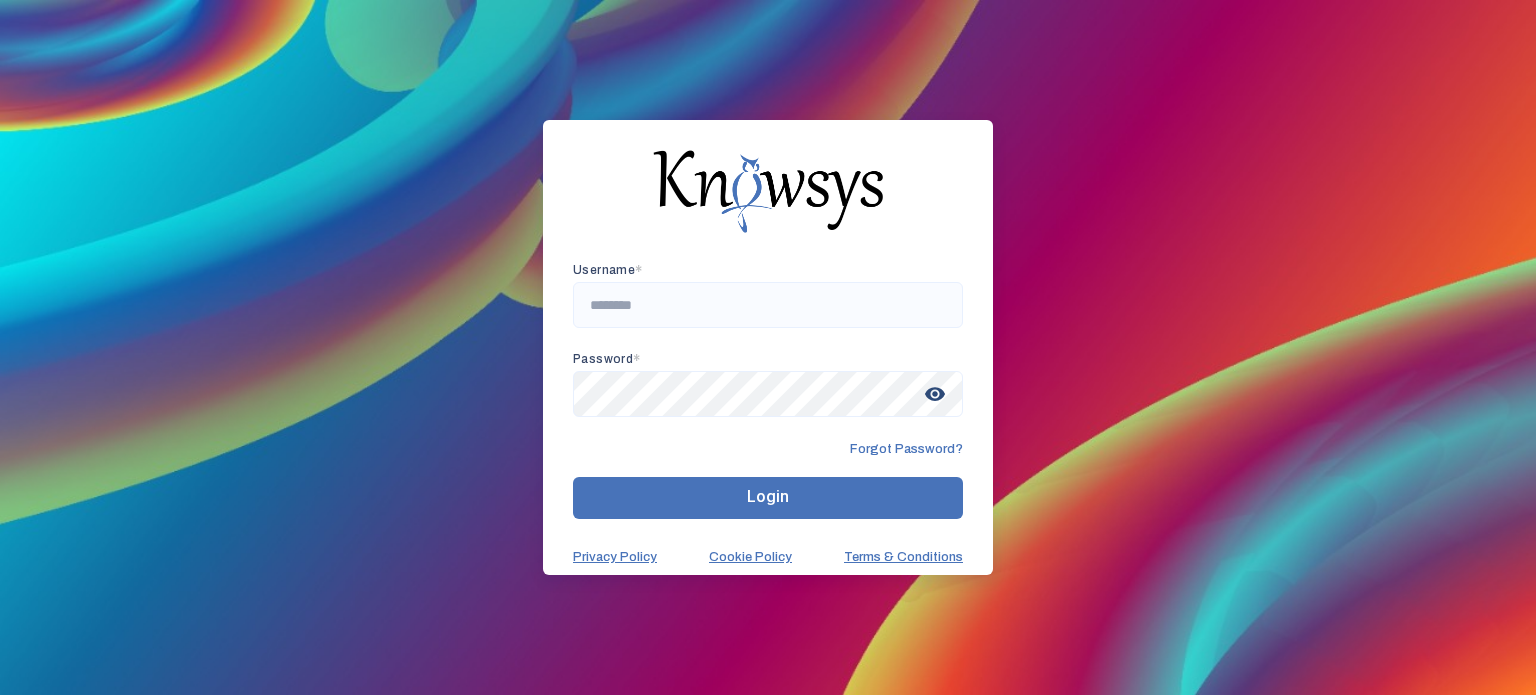 scroll, scrollTop: 0, scrollLeft: 0, axis: both 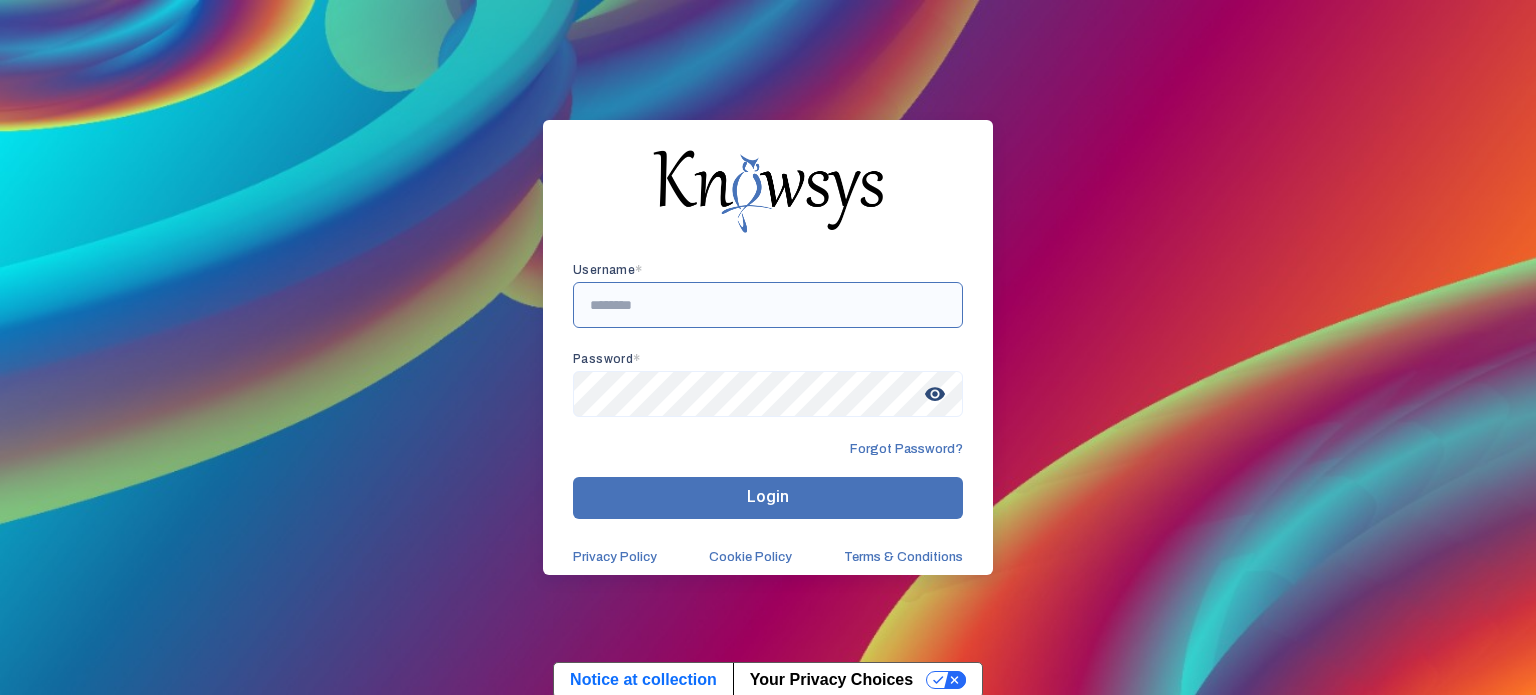 click at bounding box center (768, 305) 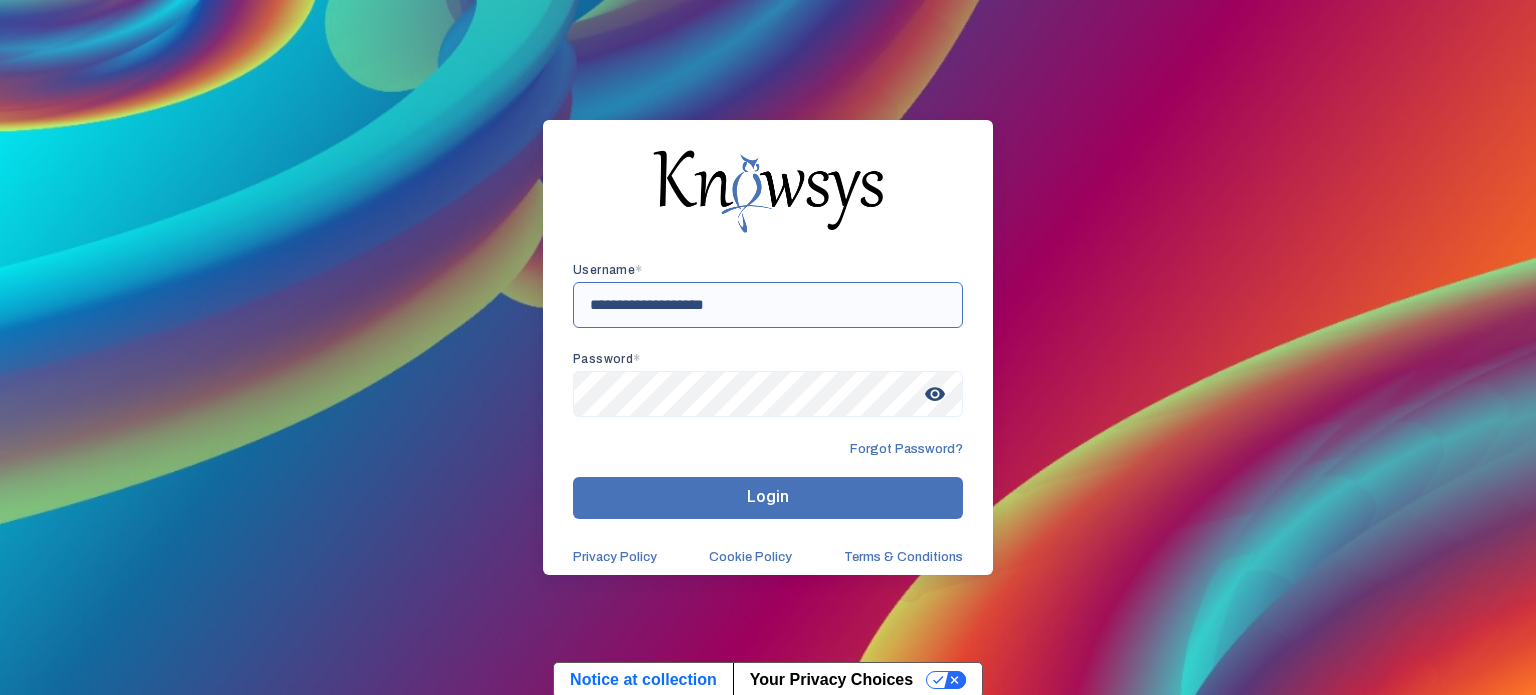 click on "**********" at bounding box center (768, 305) 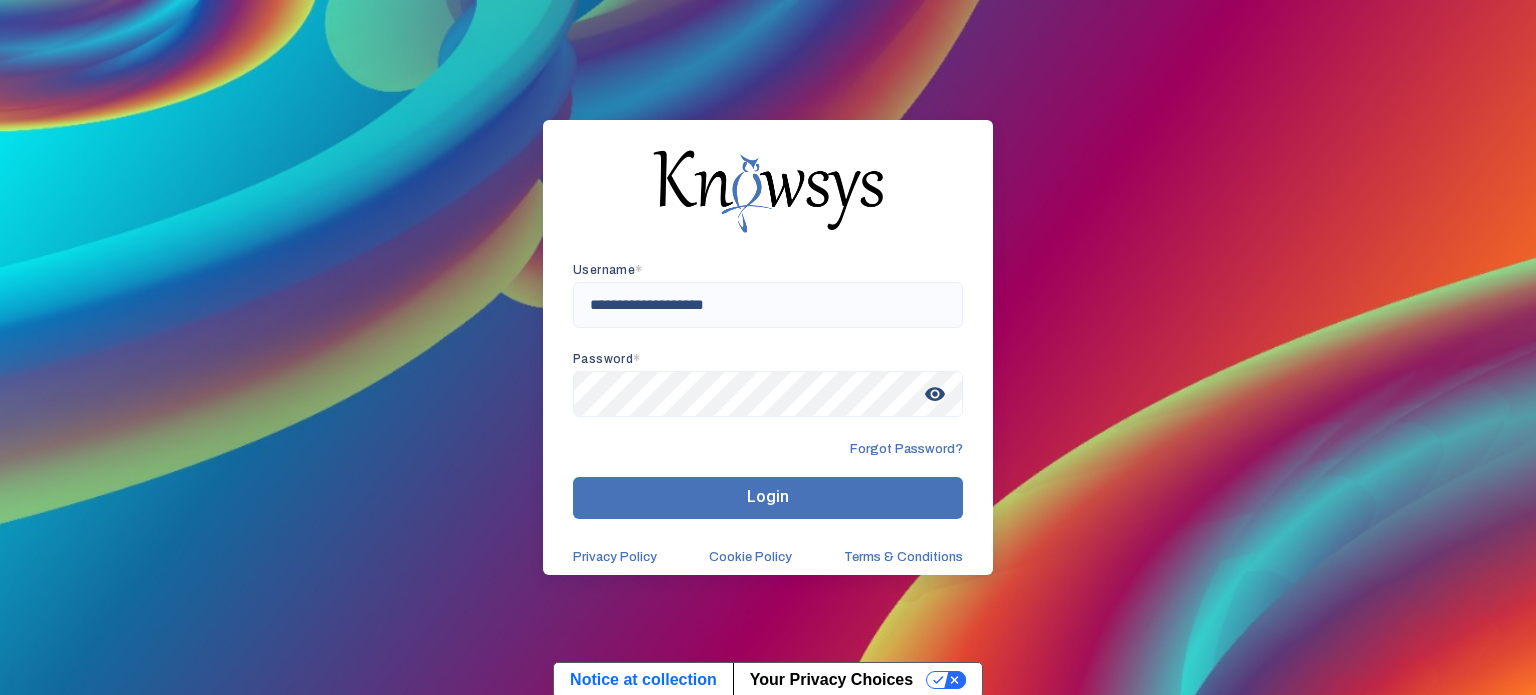 click on "Login" at bounding box center [768, 498] 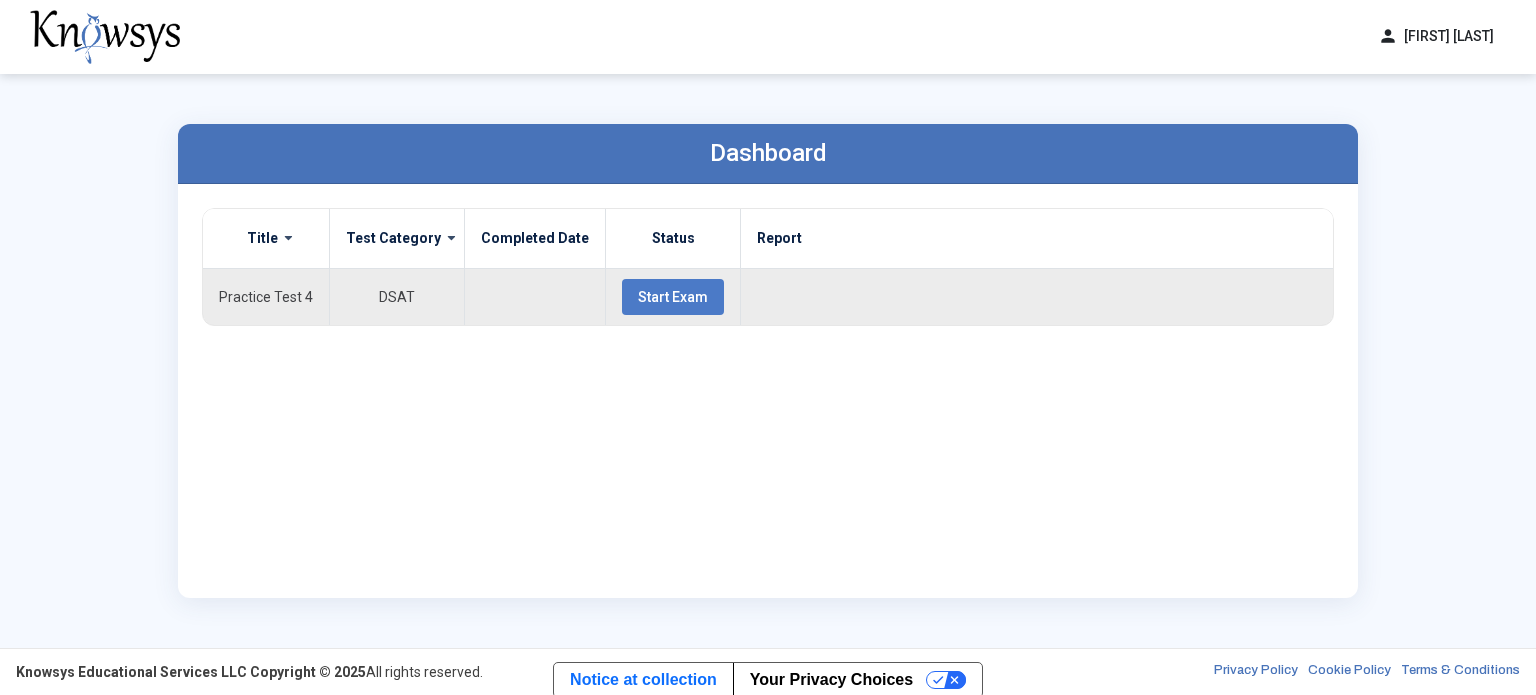 click on "Start Exam" at bounding box center (673, 297) 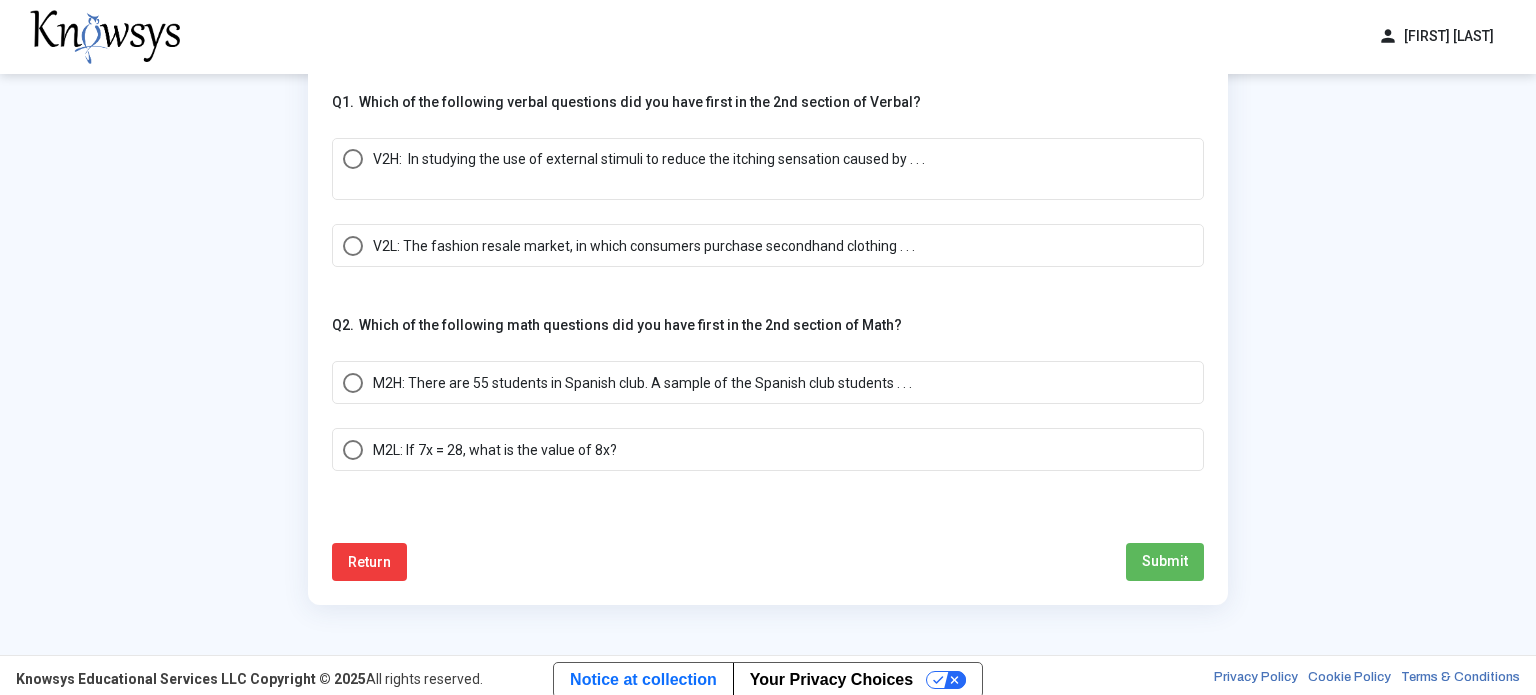 scroll, scrollTop: 112, scrollLeft: 0, axis: vertical 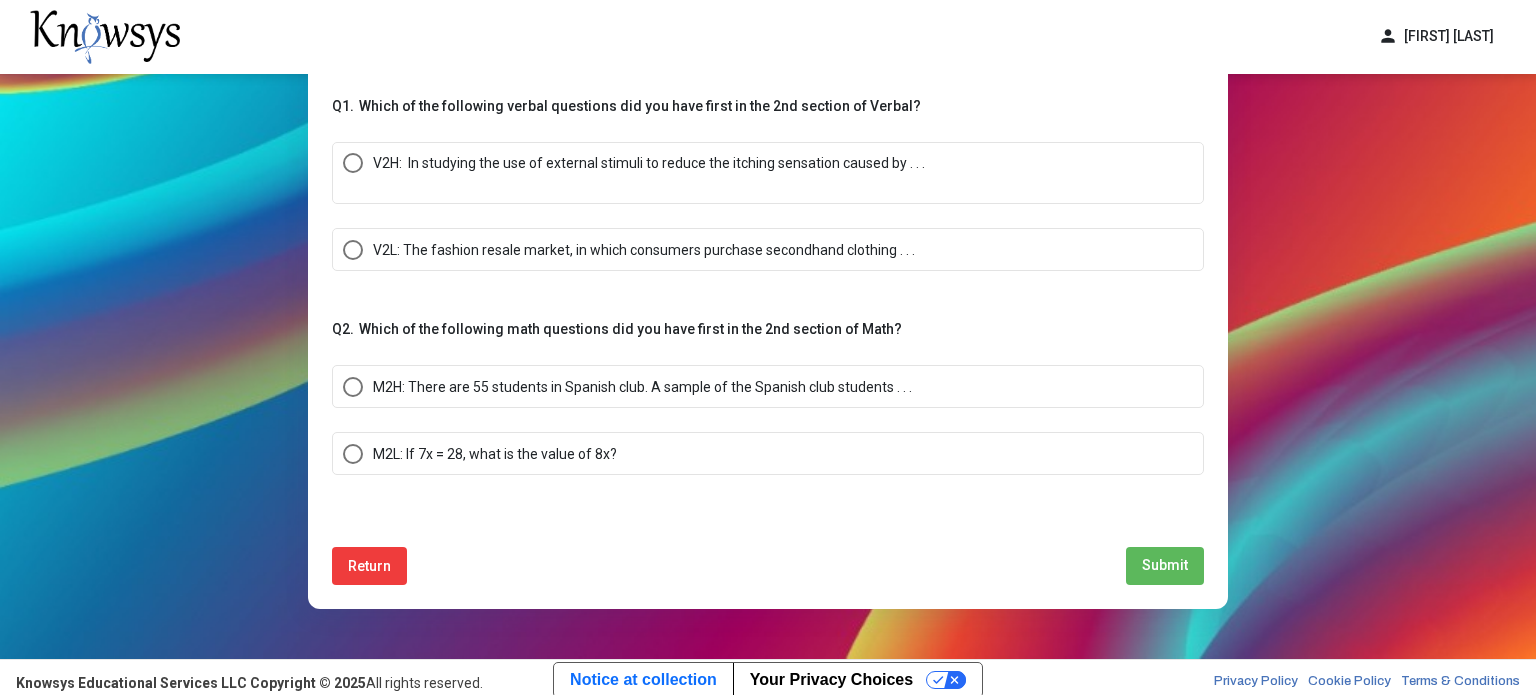 click on "M2H: There are 55 students in Spanish club. A sample of the Spanish club students . . ." at bounding box center (642, 387) 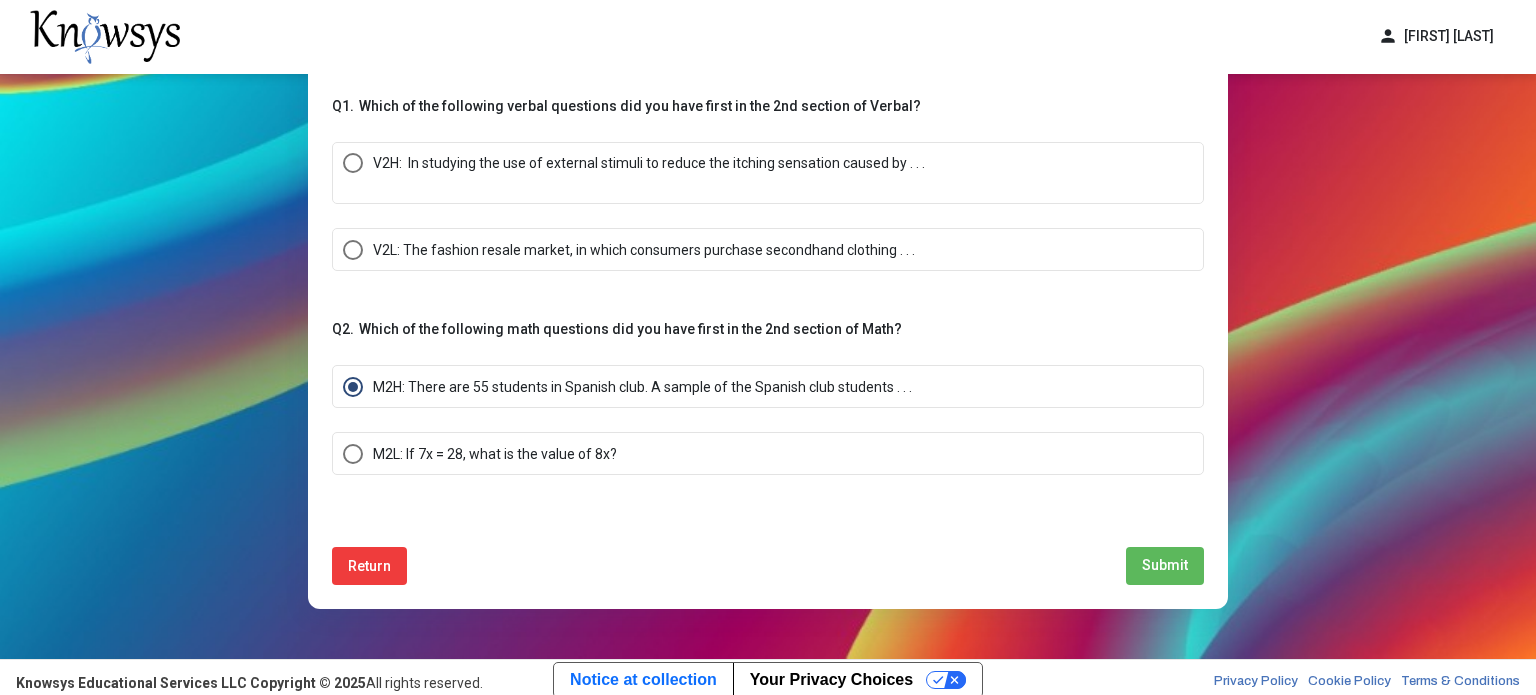 click at bounding box center (649, 183) 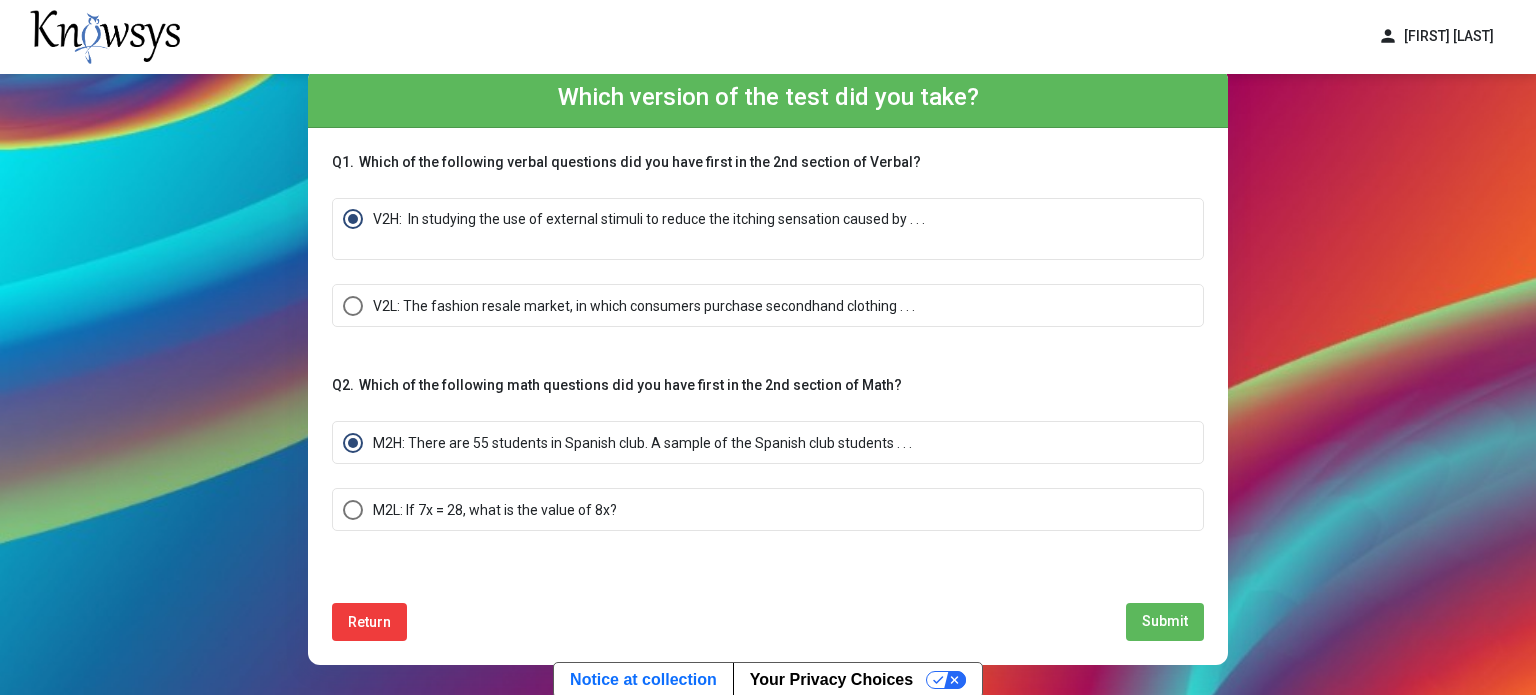 scroll, scrollTop: 64, scrollLeft: 0, axis: vertical 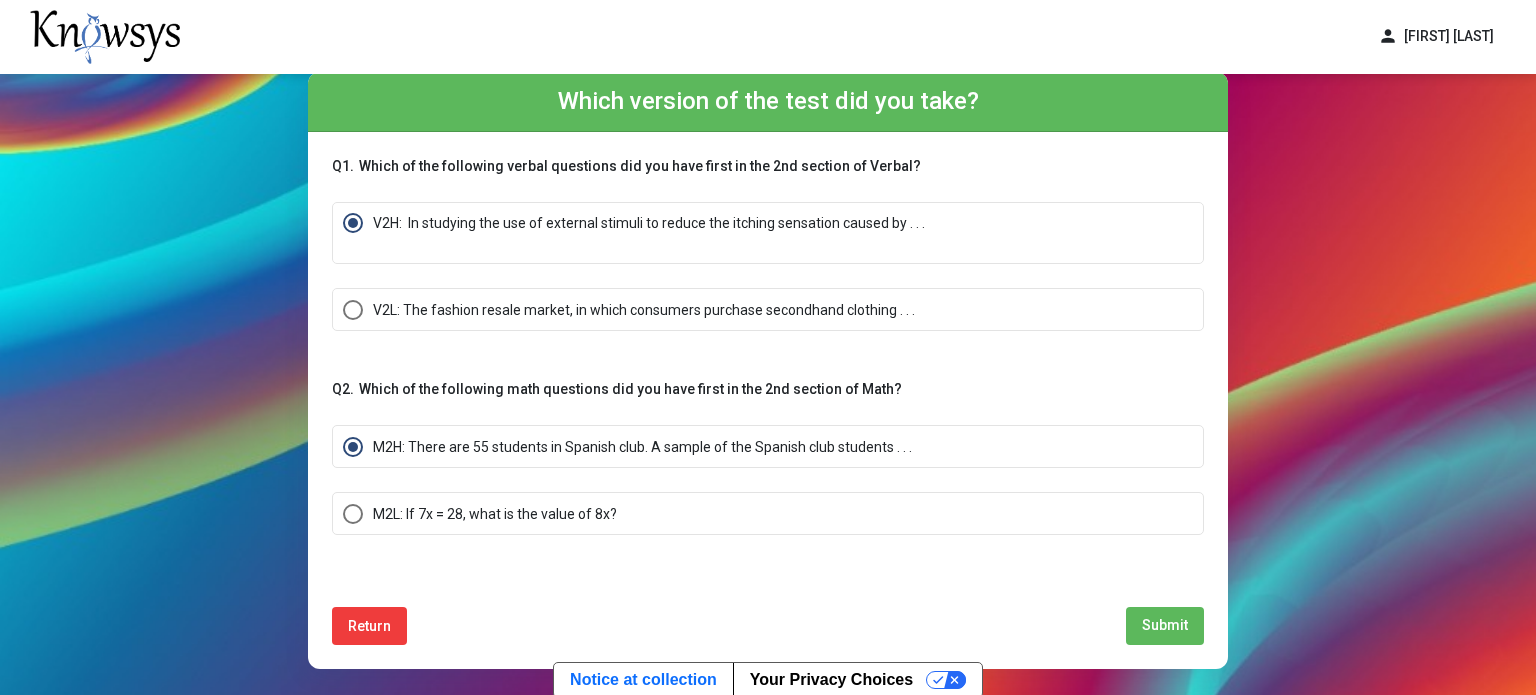 click on "Submit" at bounding box center [1165, 625] 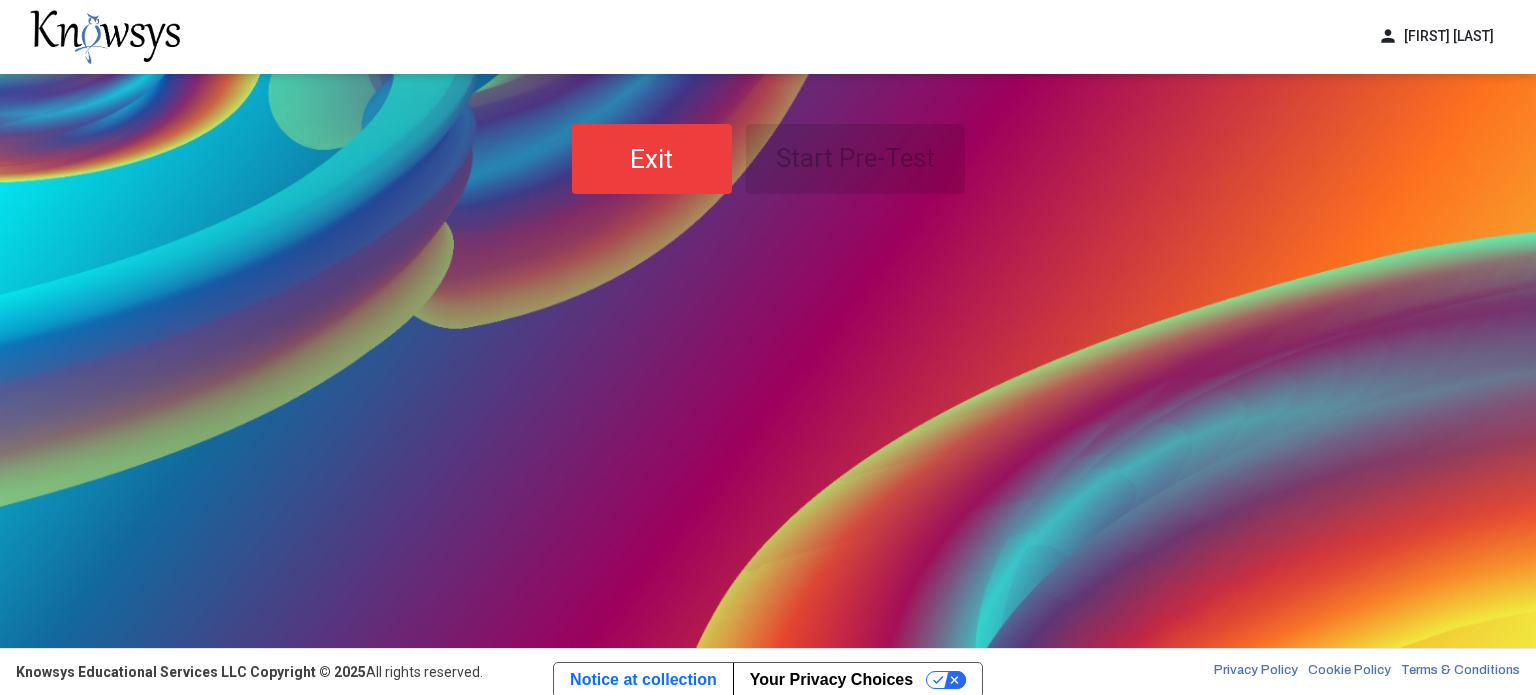 scroll, scrollTop: 0, scrollLeft: 0, axis: both 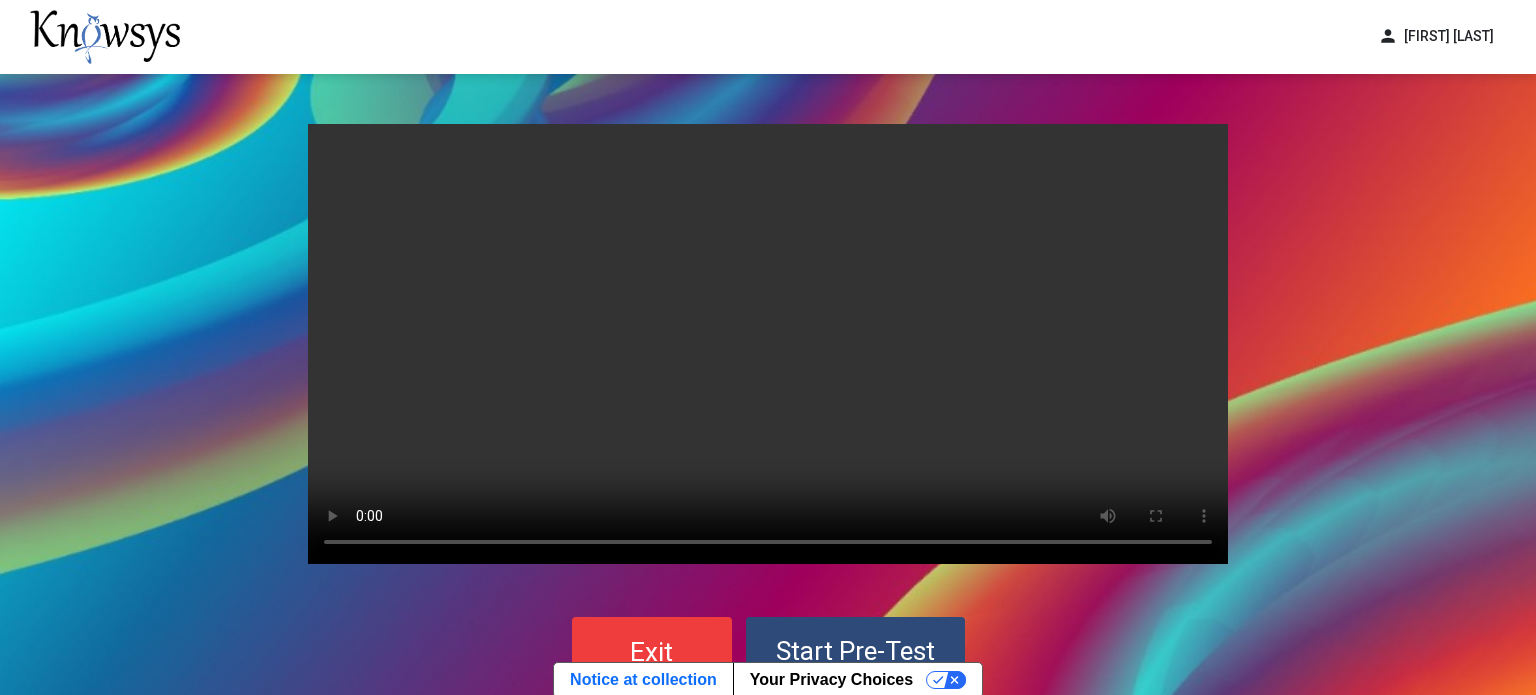click on "Your browser does not support the video tag." at bounding box center [768, 344] 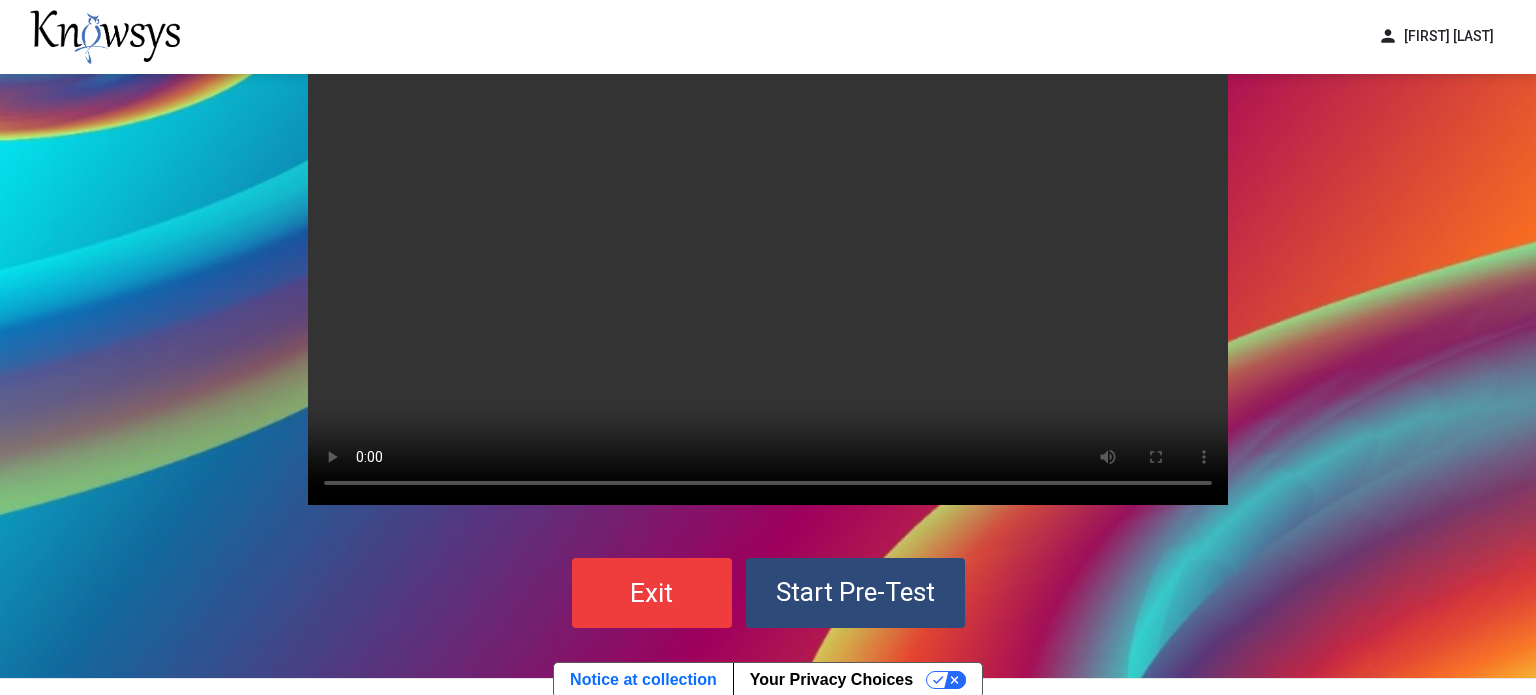 scroll, scrollTop: 42, scrollLeft: 0, axis: vertical 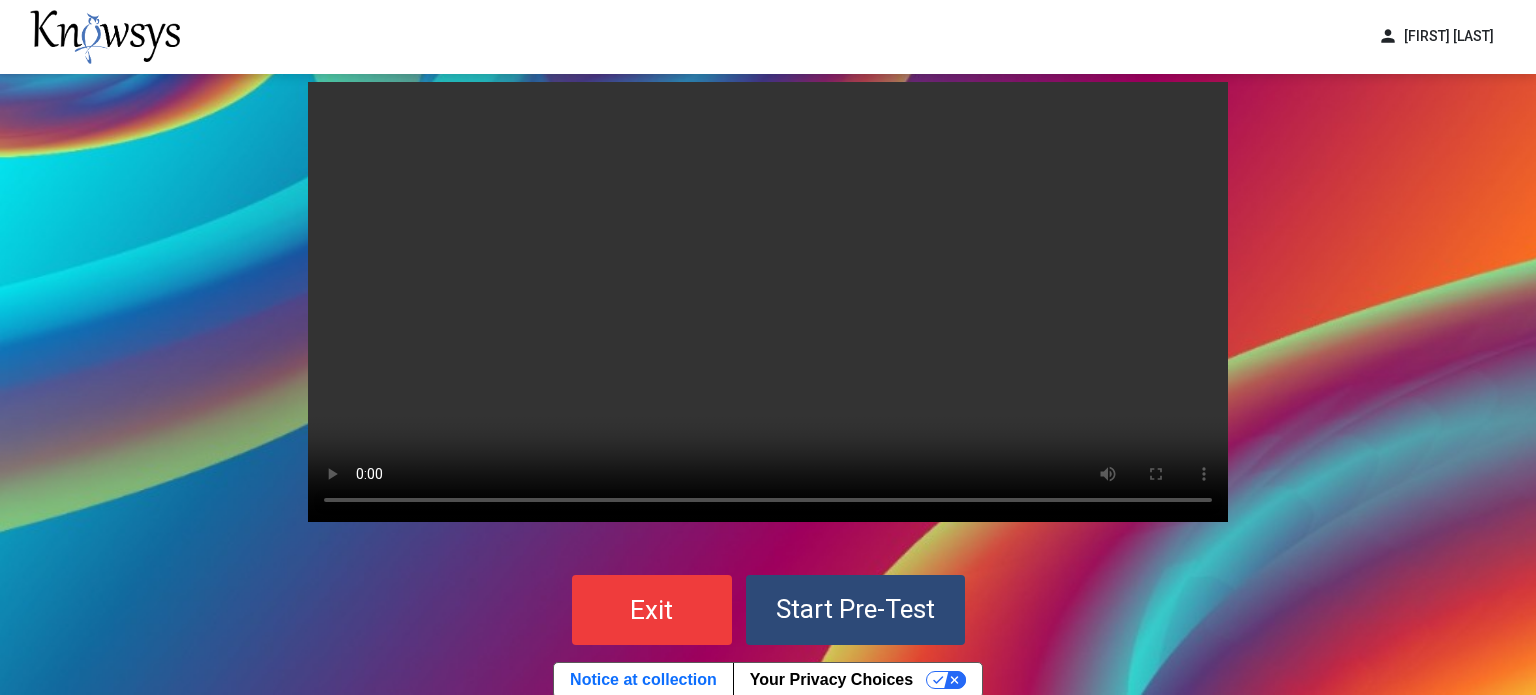 click on "Start Pre-Test" at bounding box center [855, 609] 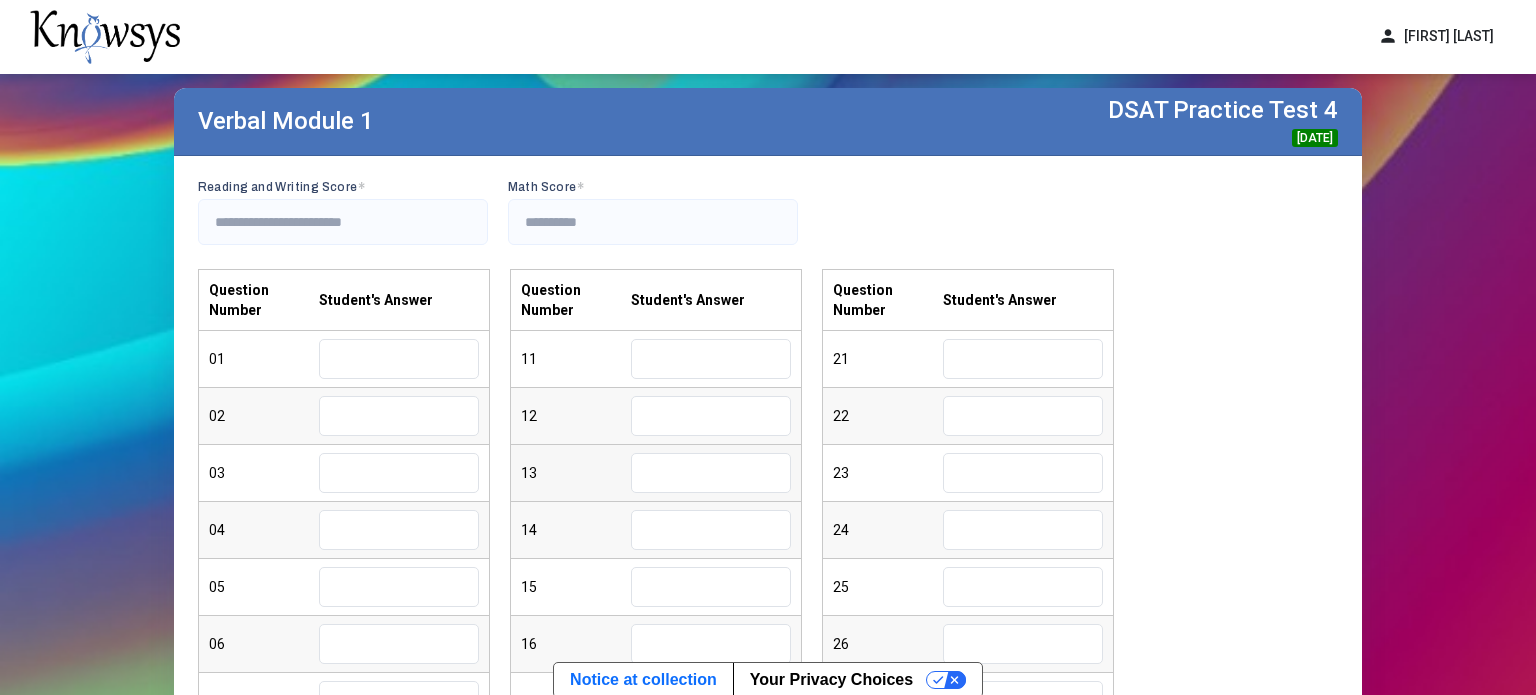 scroll, scrollTop: 115, scrollLeft: 0, axis: vertical 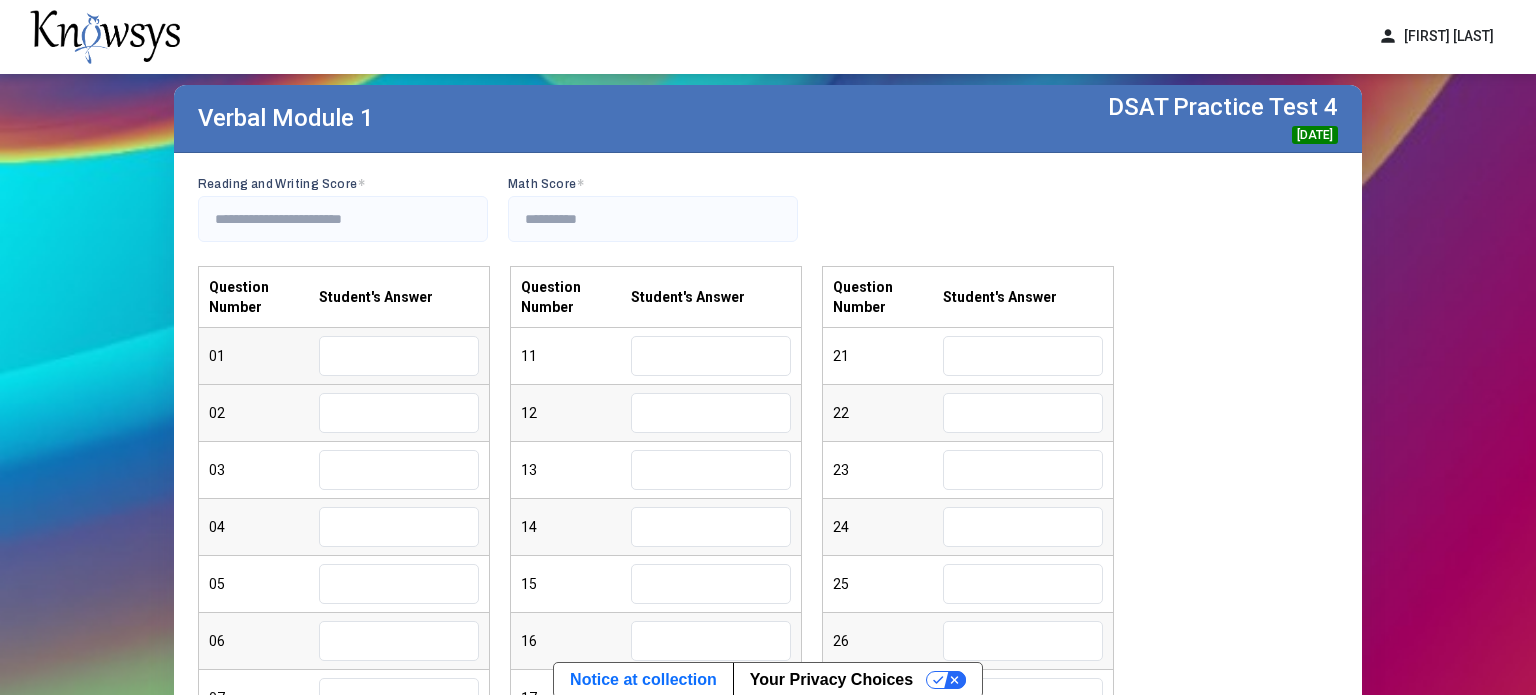 click at bounding box center [399, 356] 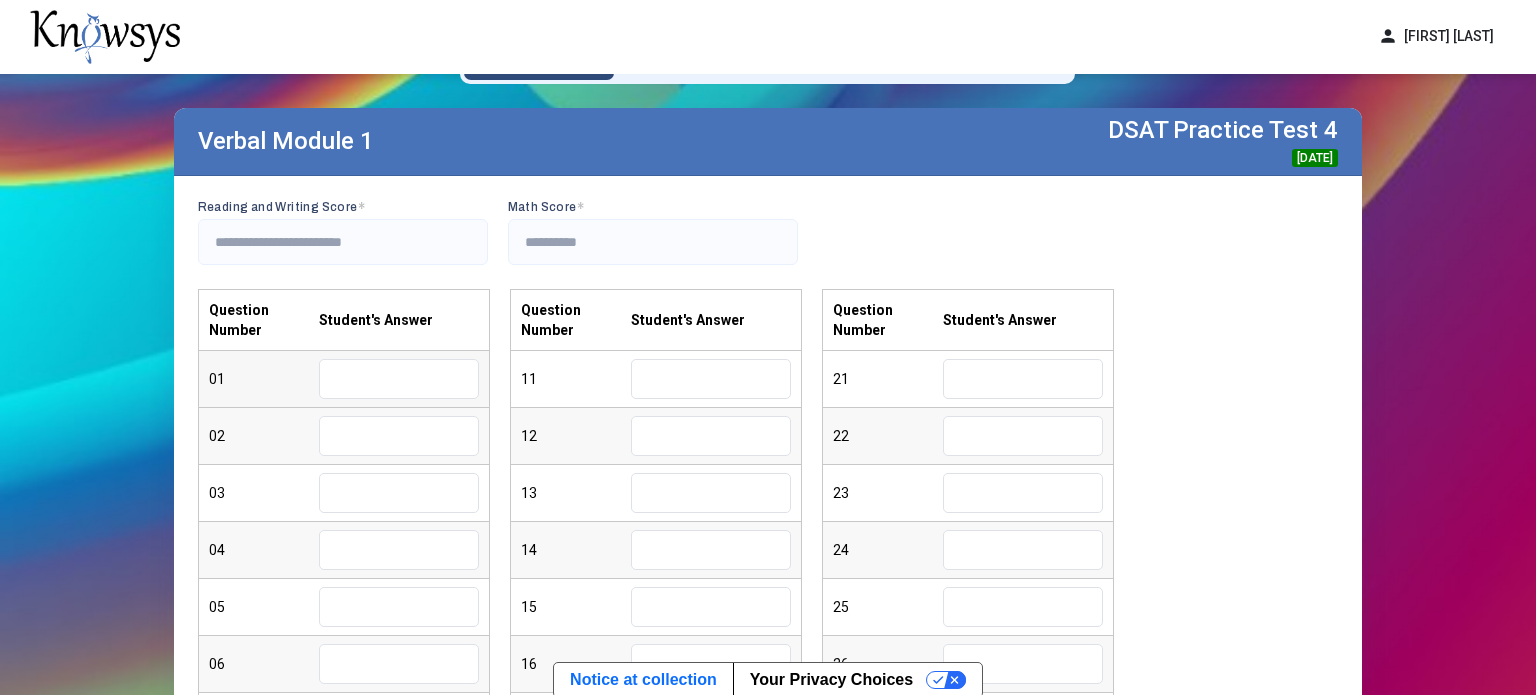 scroll, scrollTop: 148, scrollLeft: 0, axis: vertical 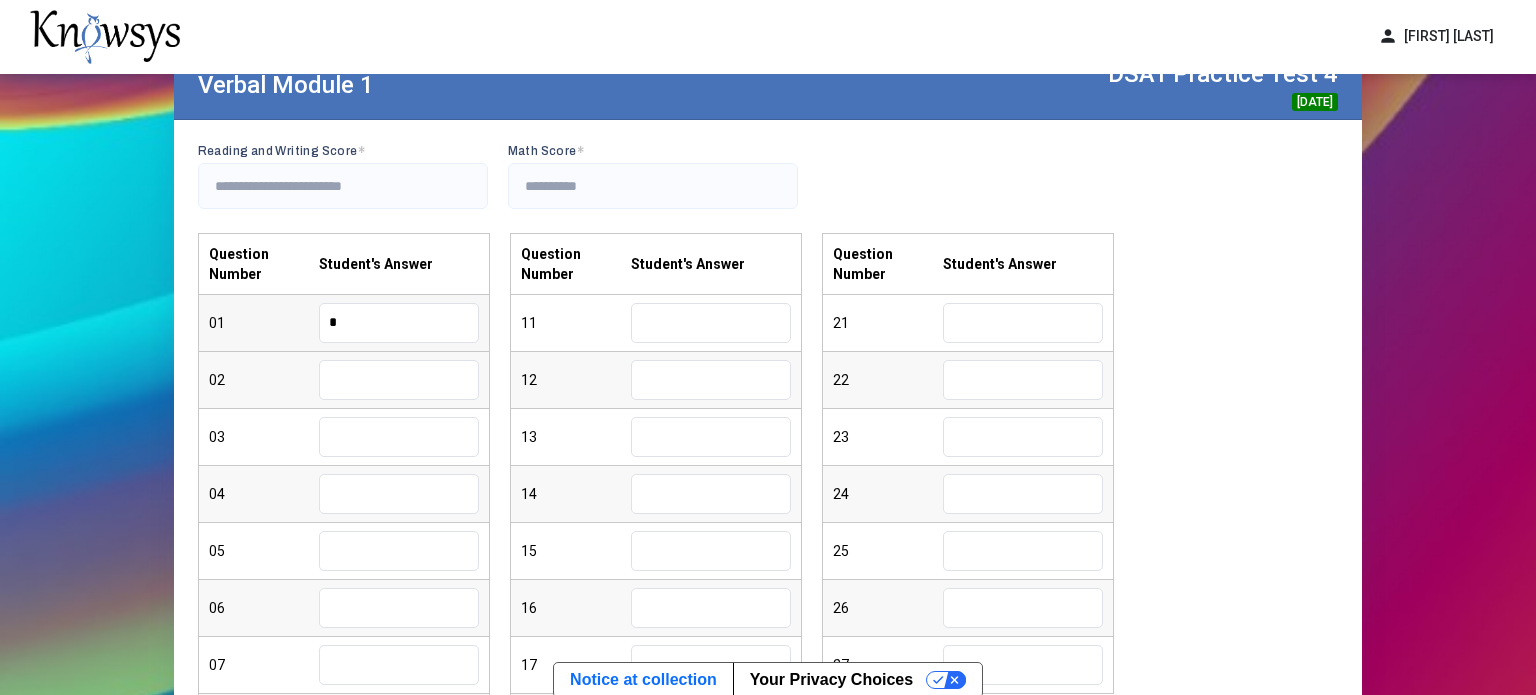 type on "*" 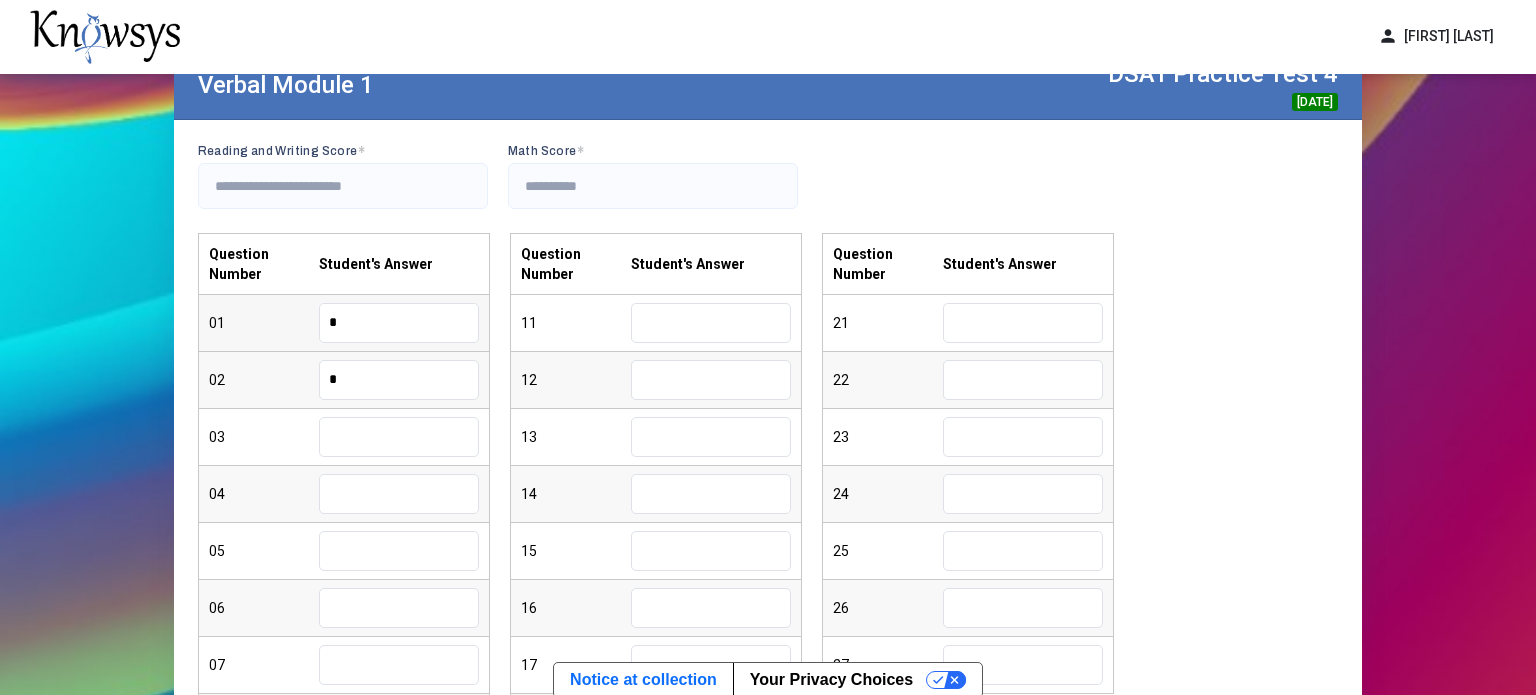 type on "*" 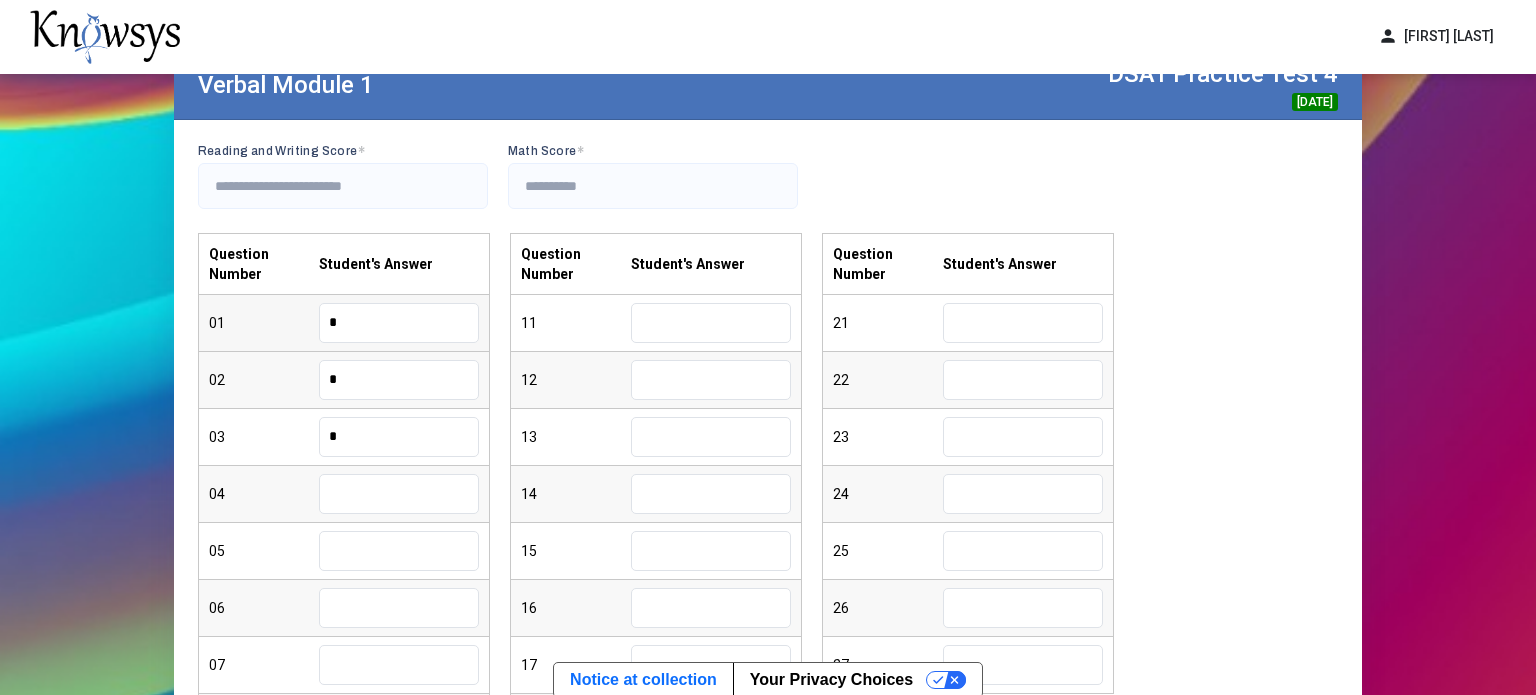 type on "*" 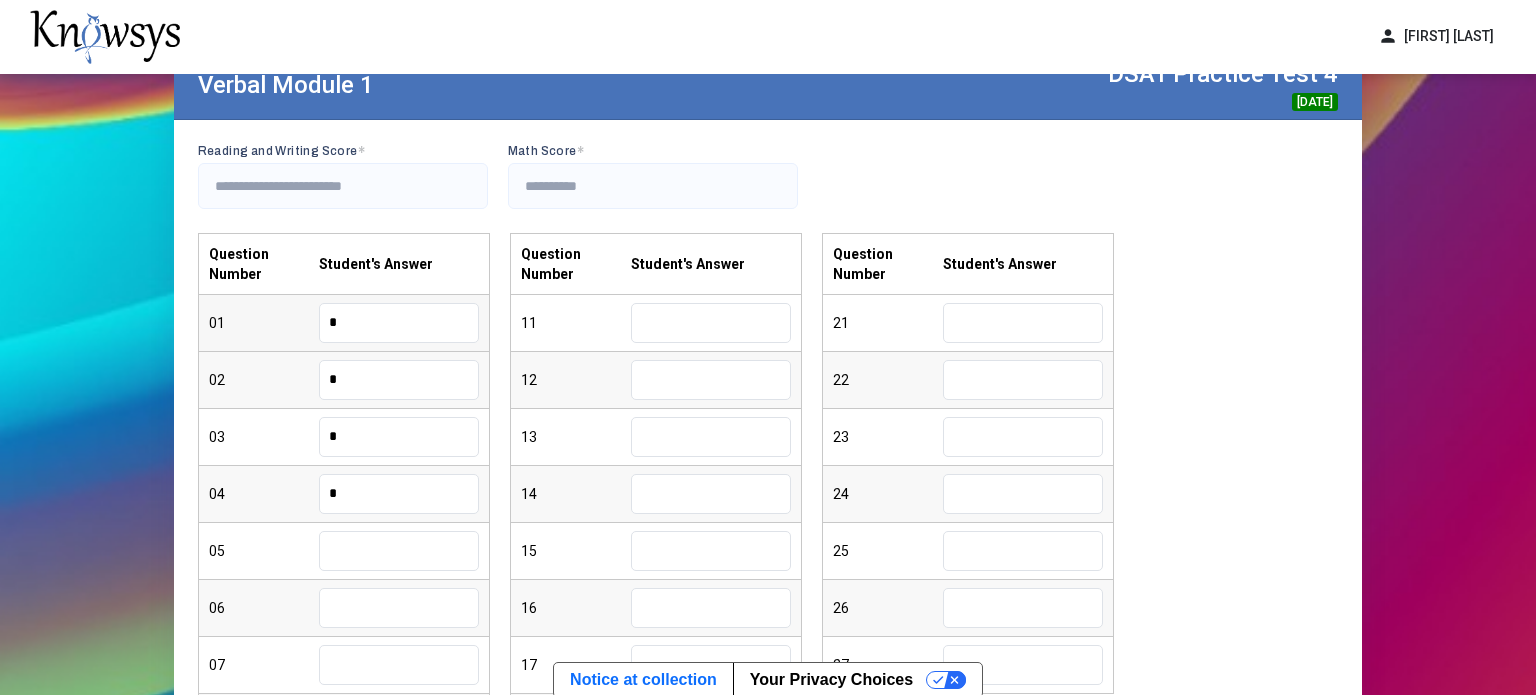 type on "*" 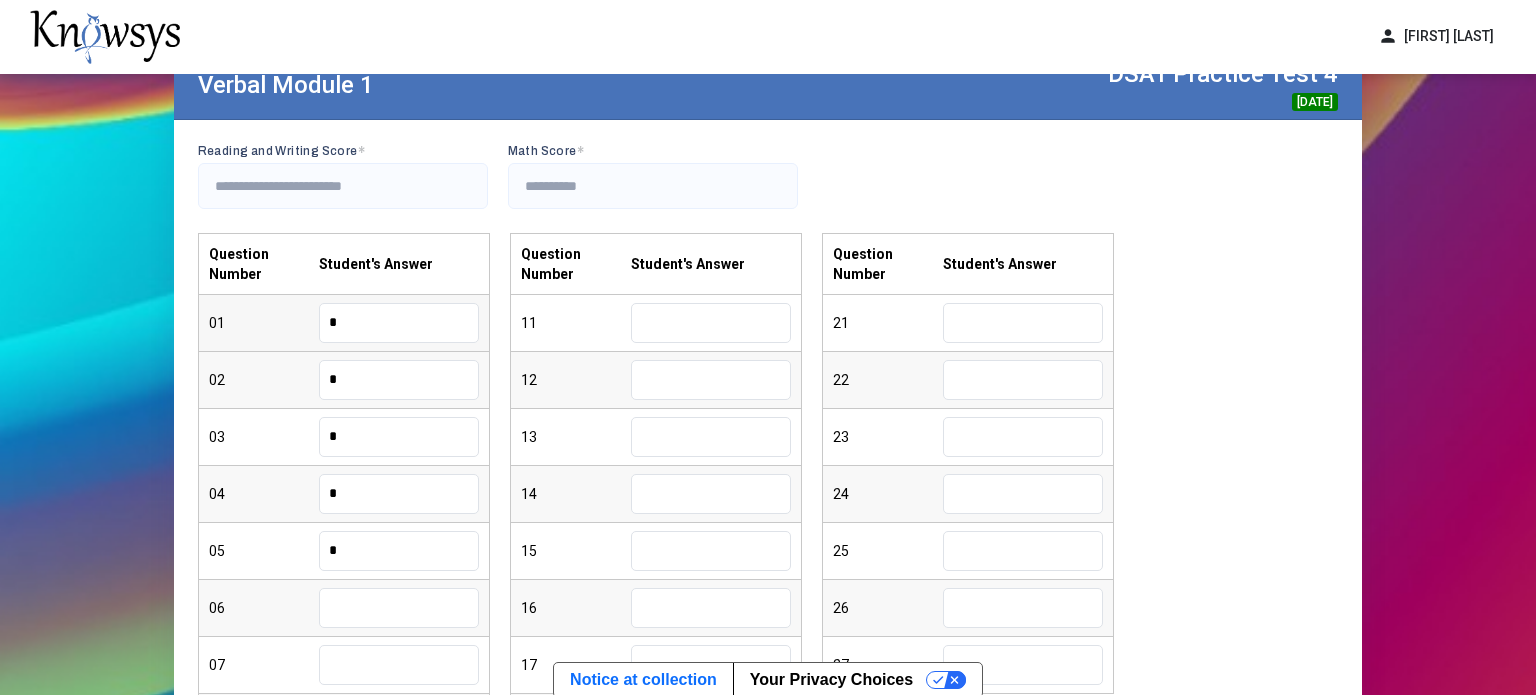type on "*" 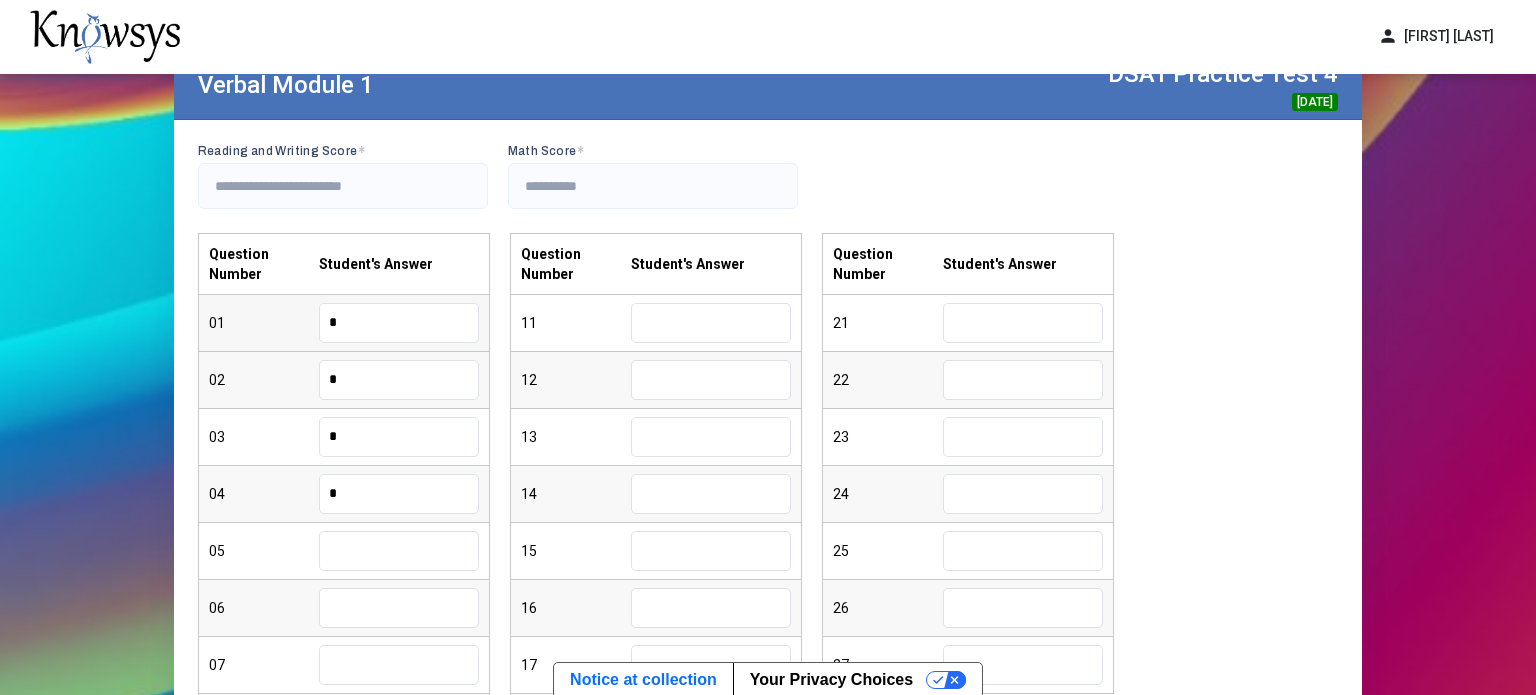 type 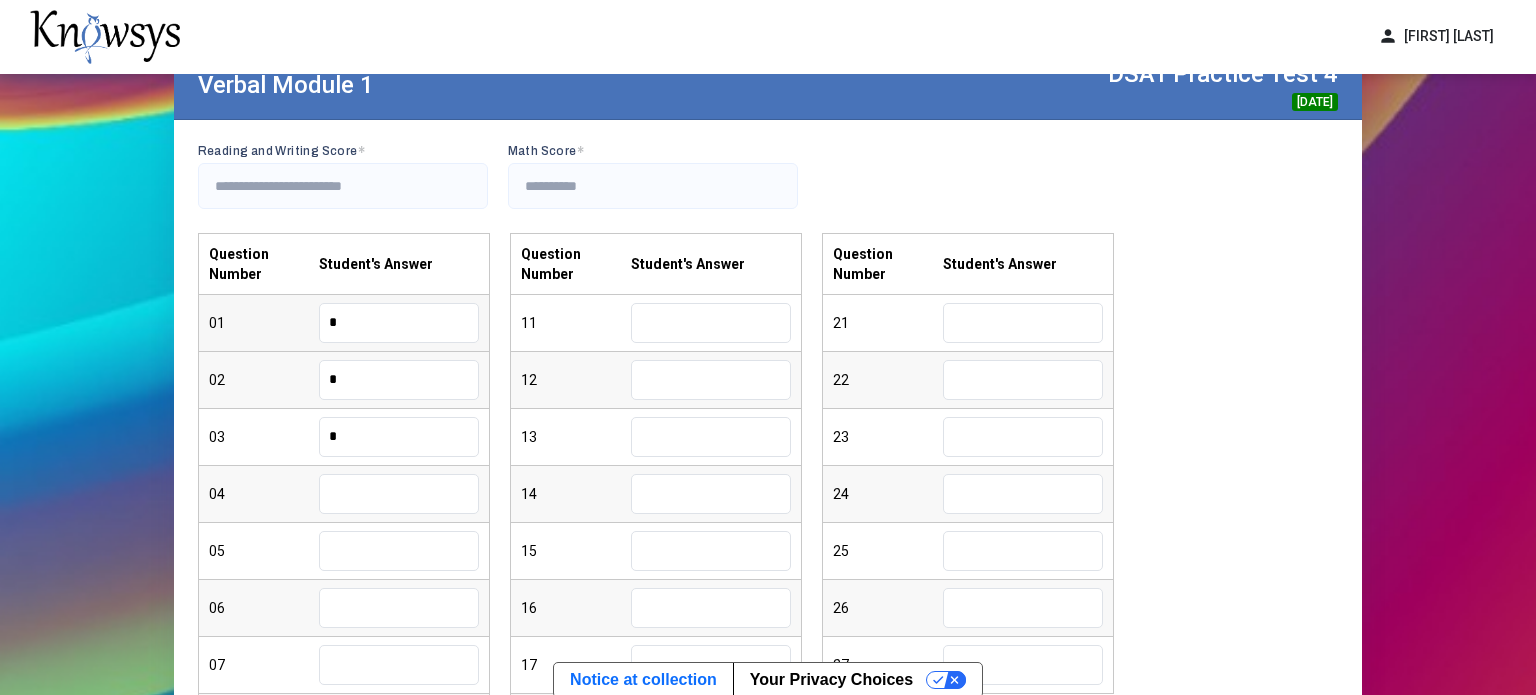 type 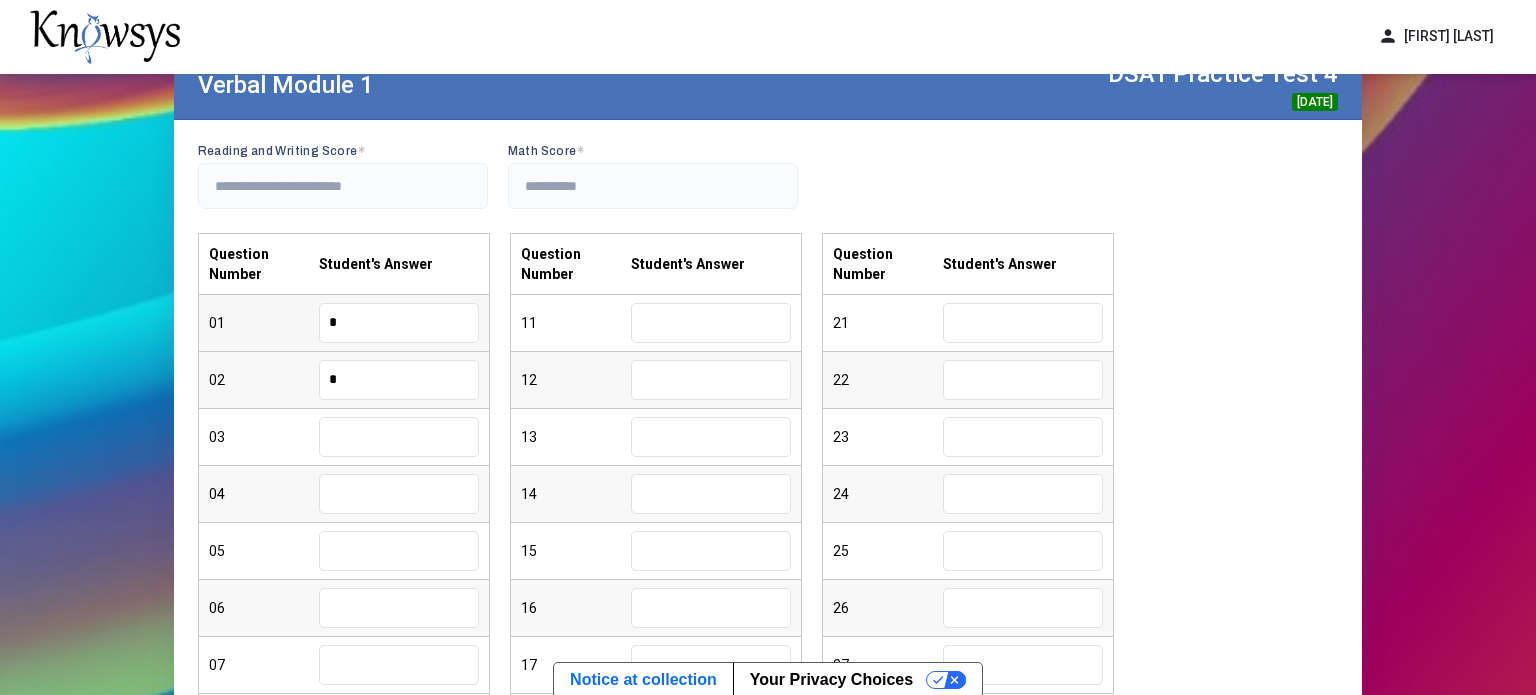 type 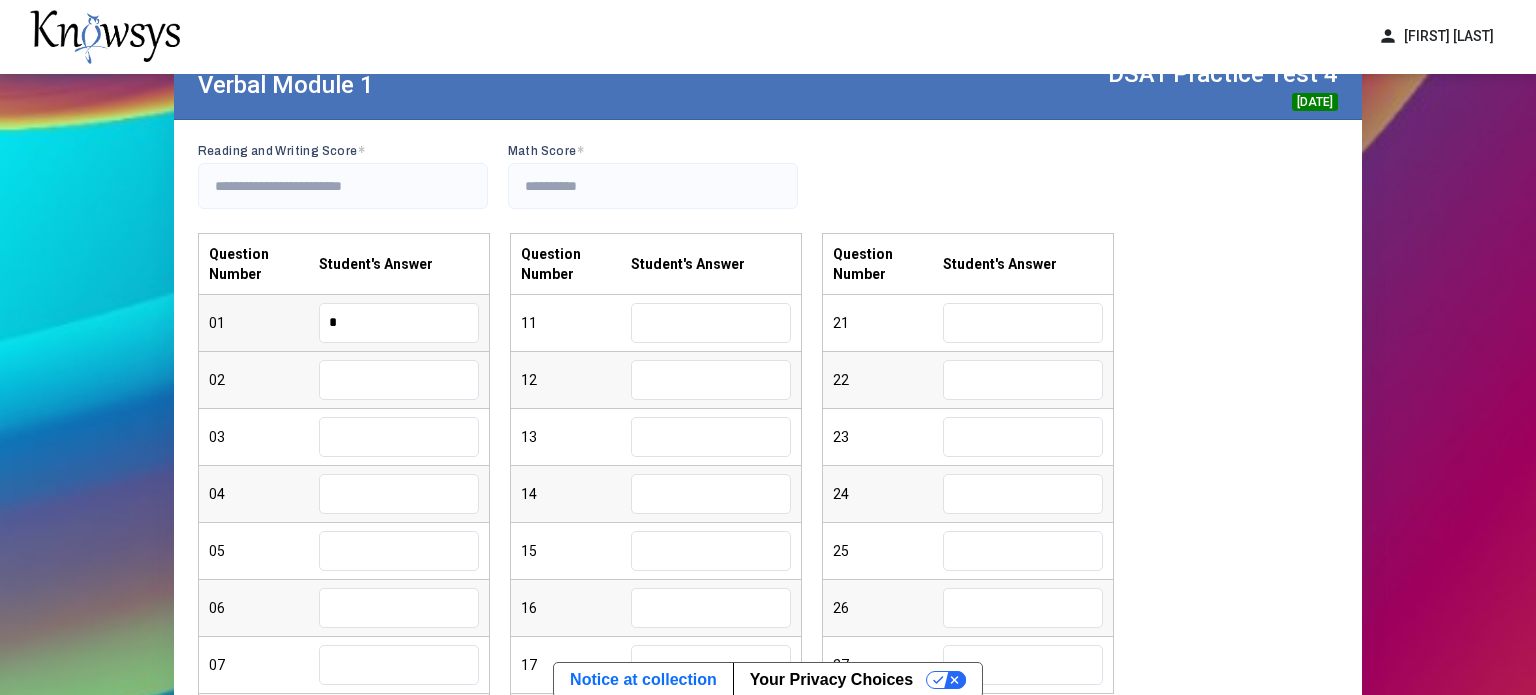 type 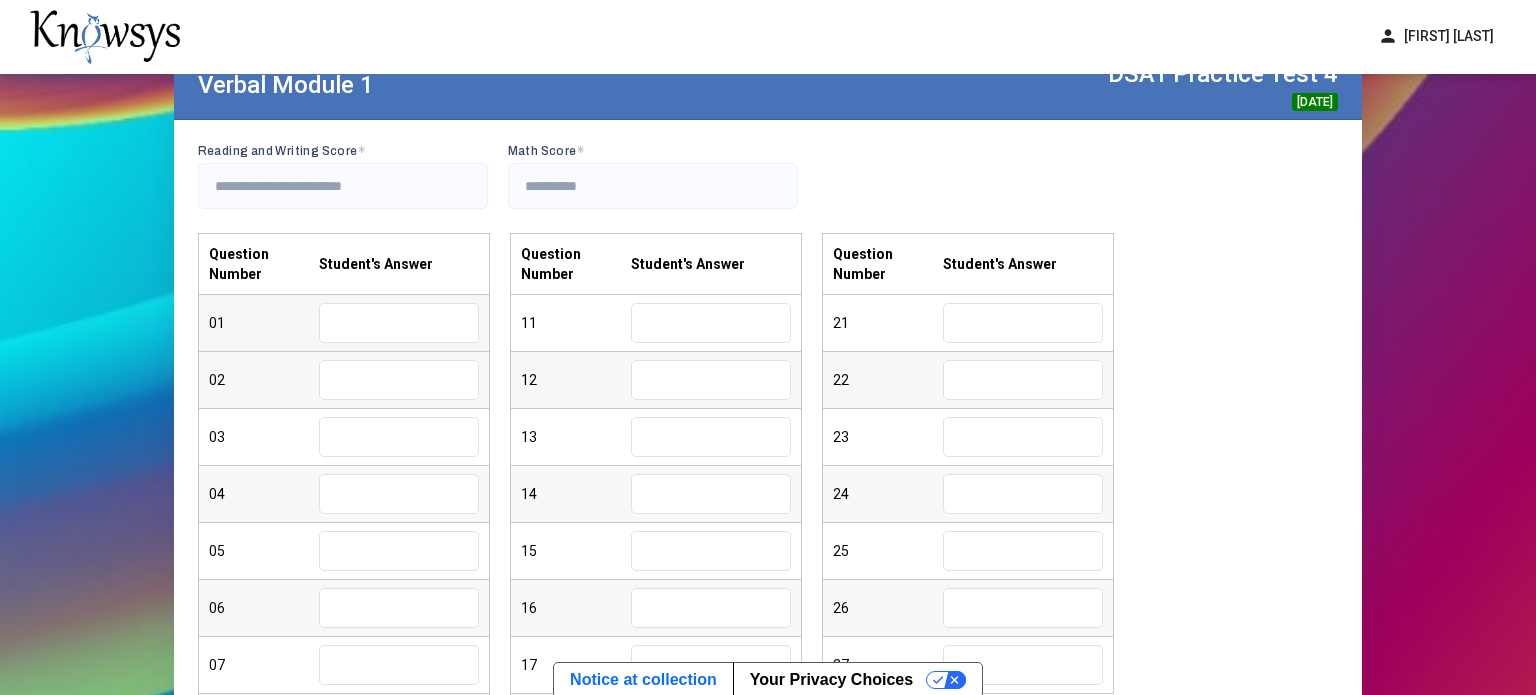 type 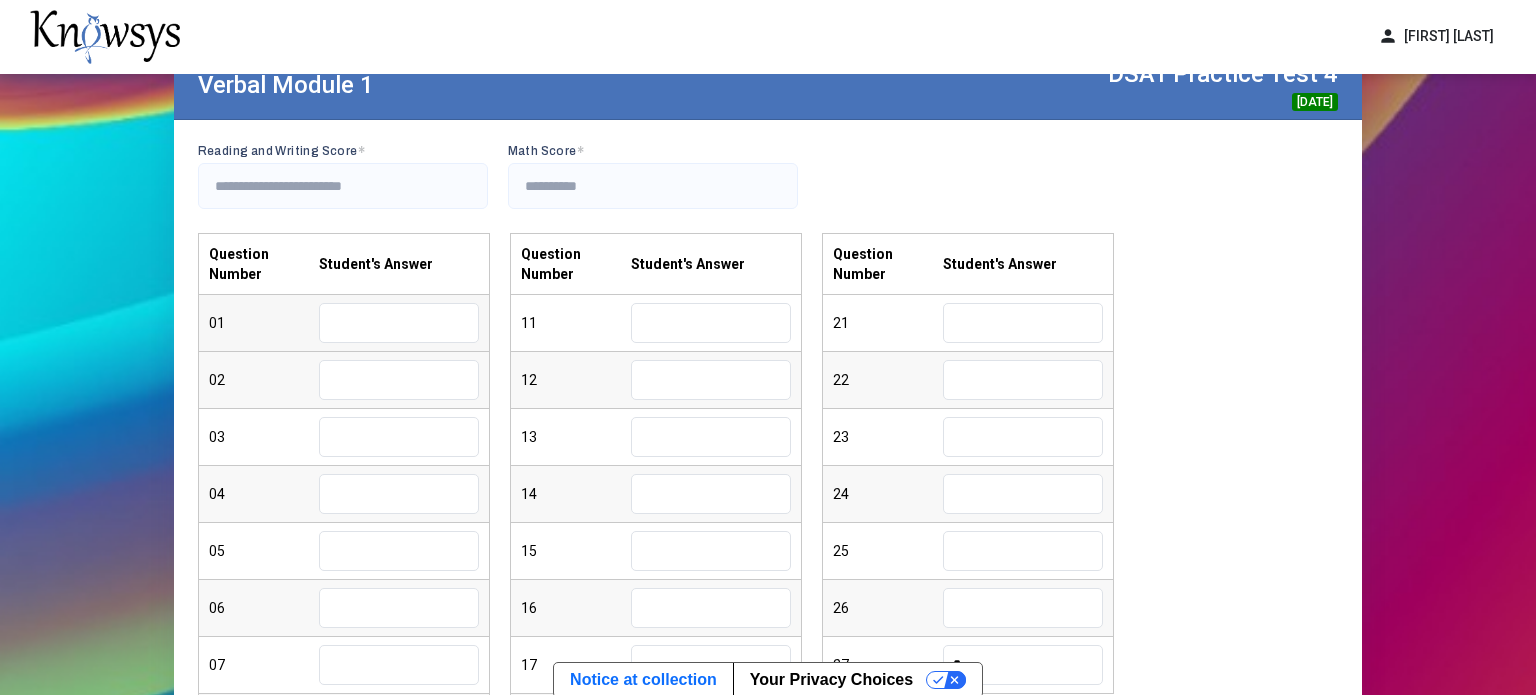 type on "*" 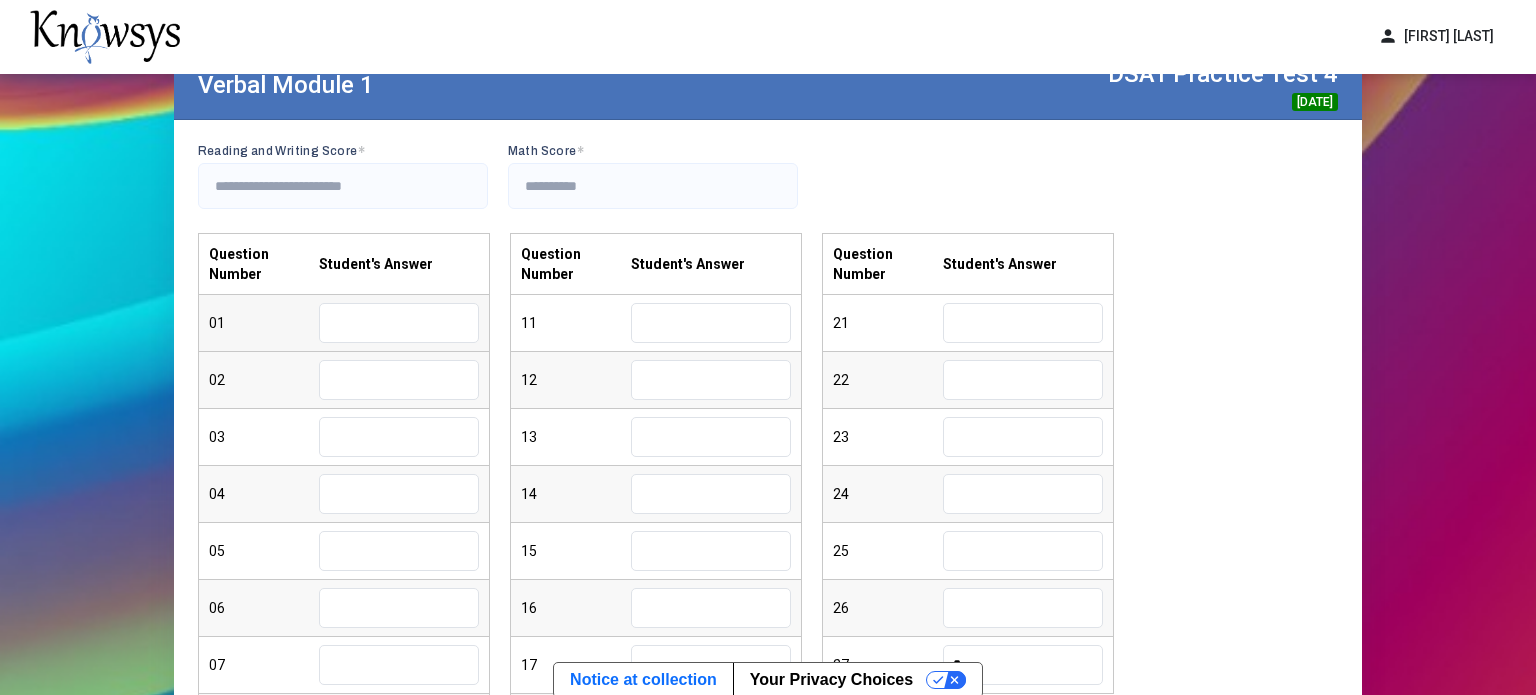 scroll, scrollTop: 501, scrollLeft: 0, axis: vertical 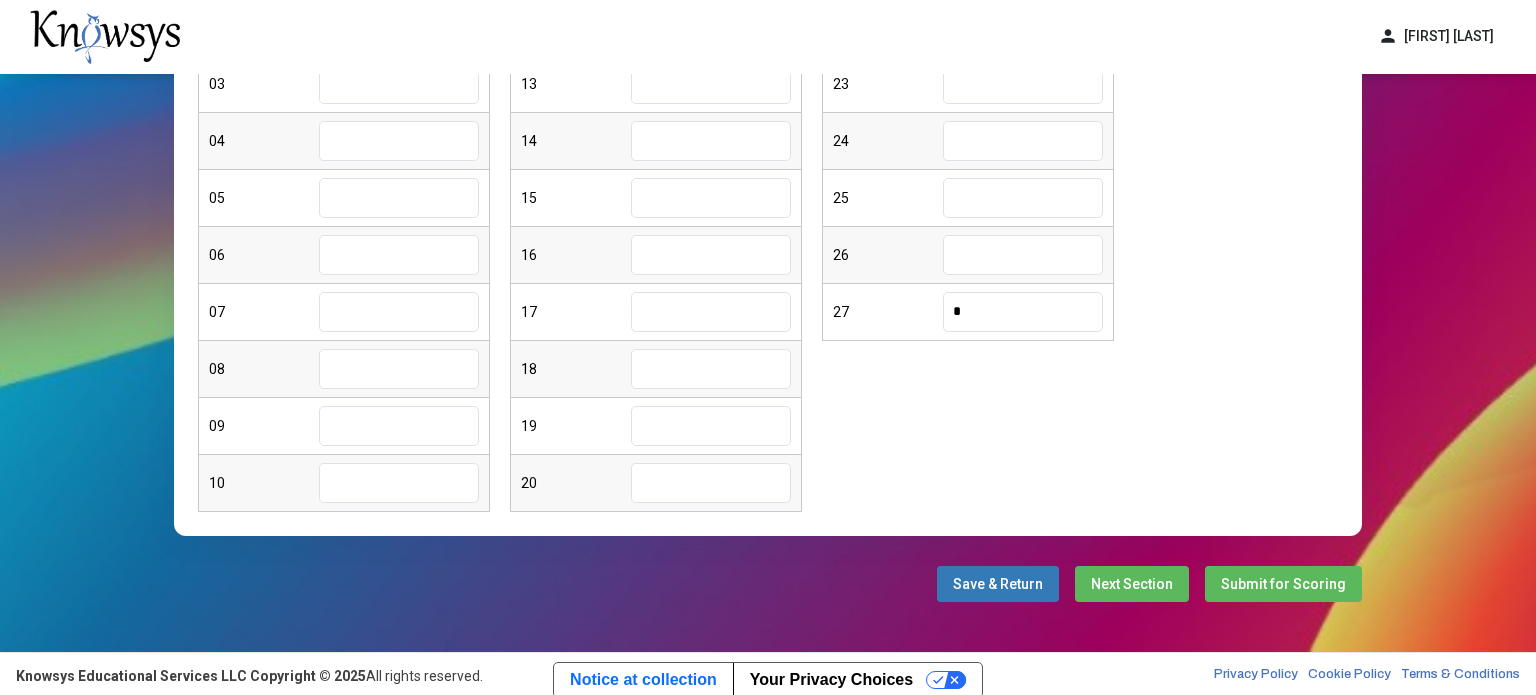 type 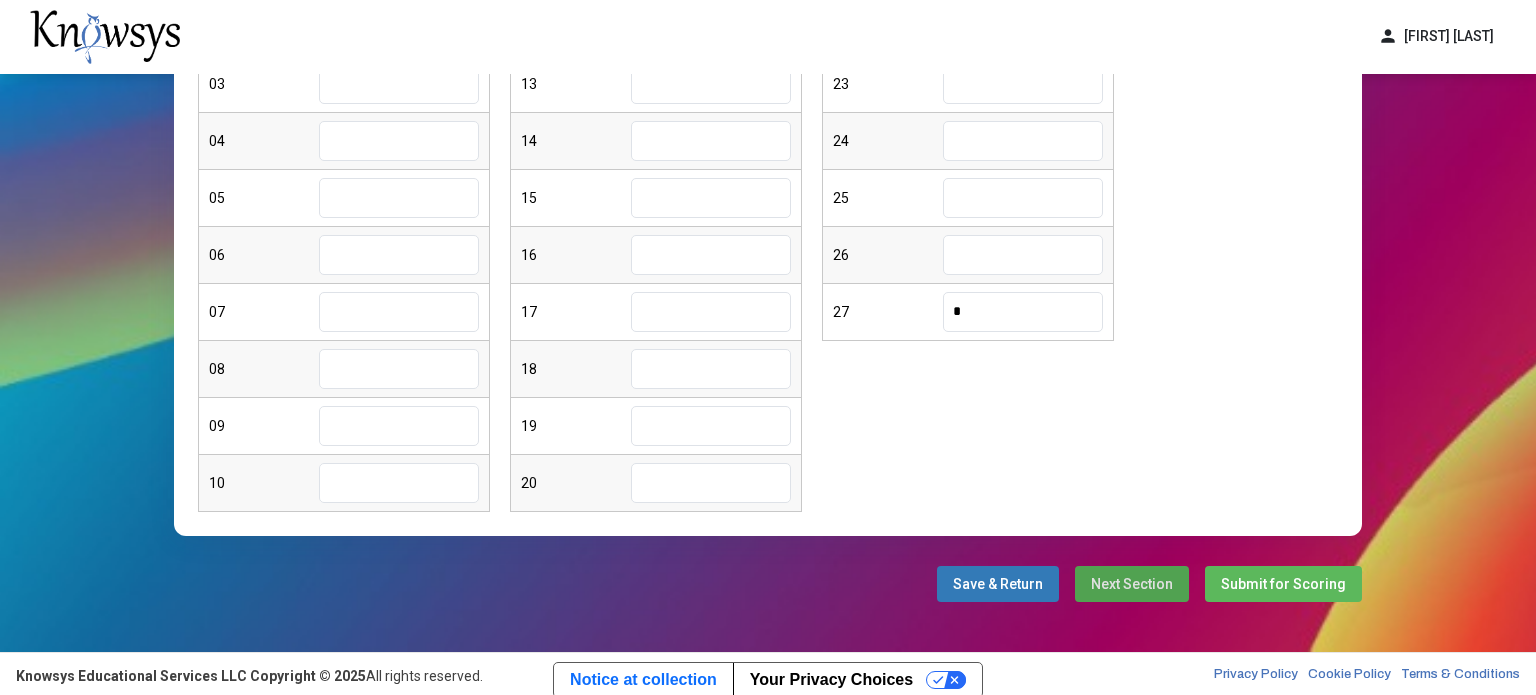 type 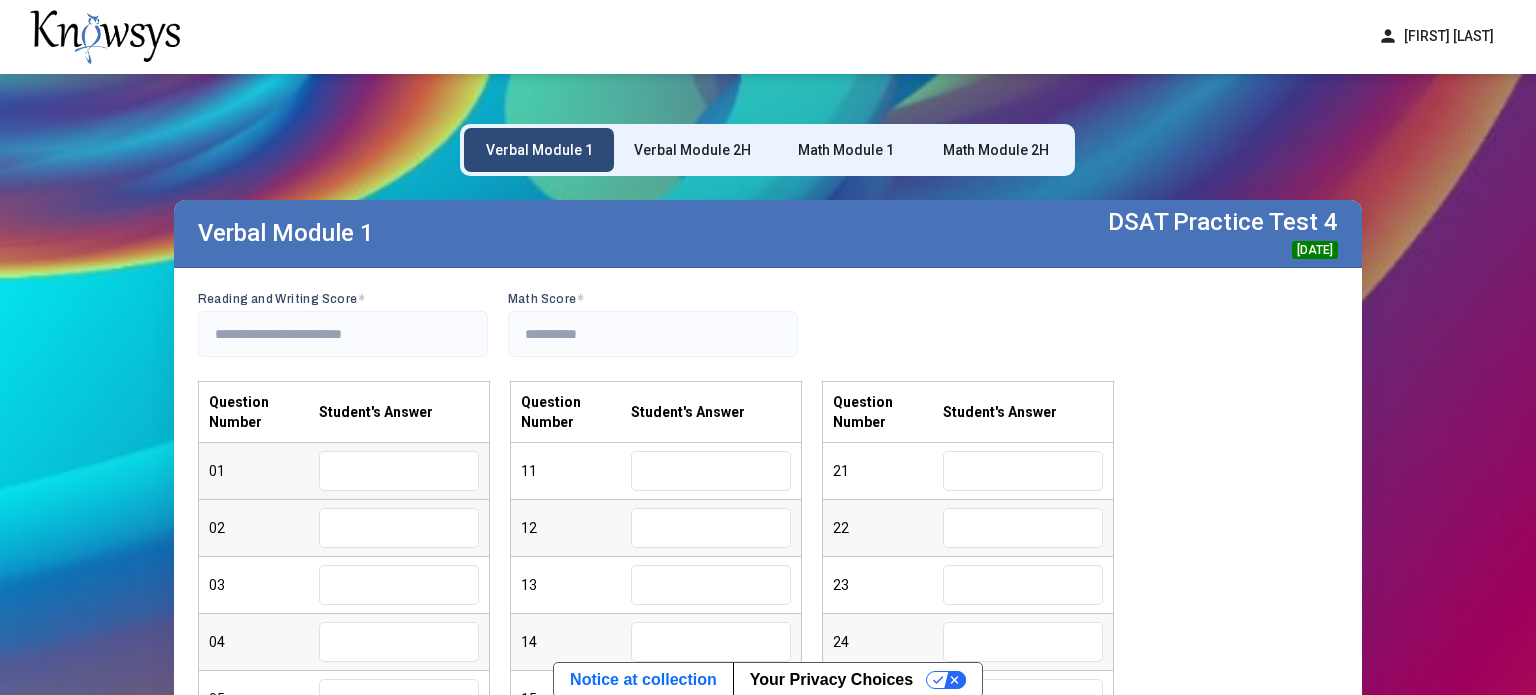 click at bounding box center [399, 471] 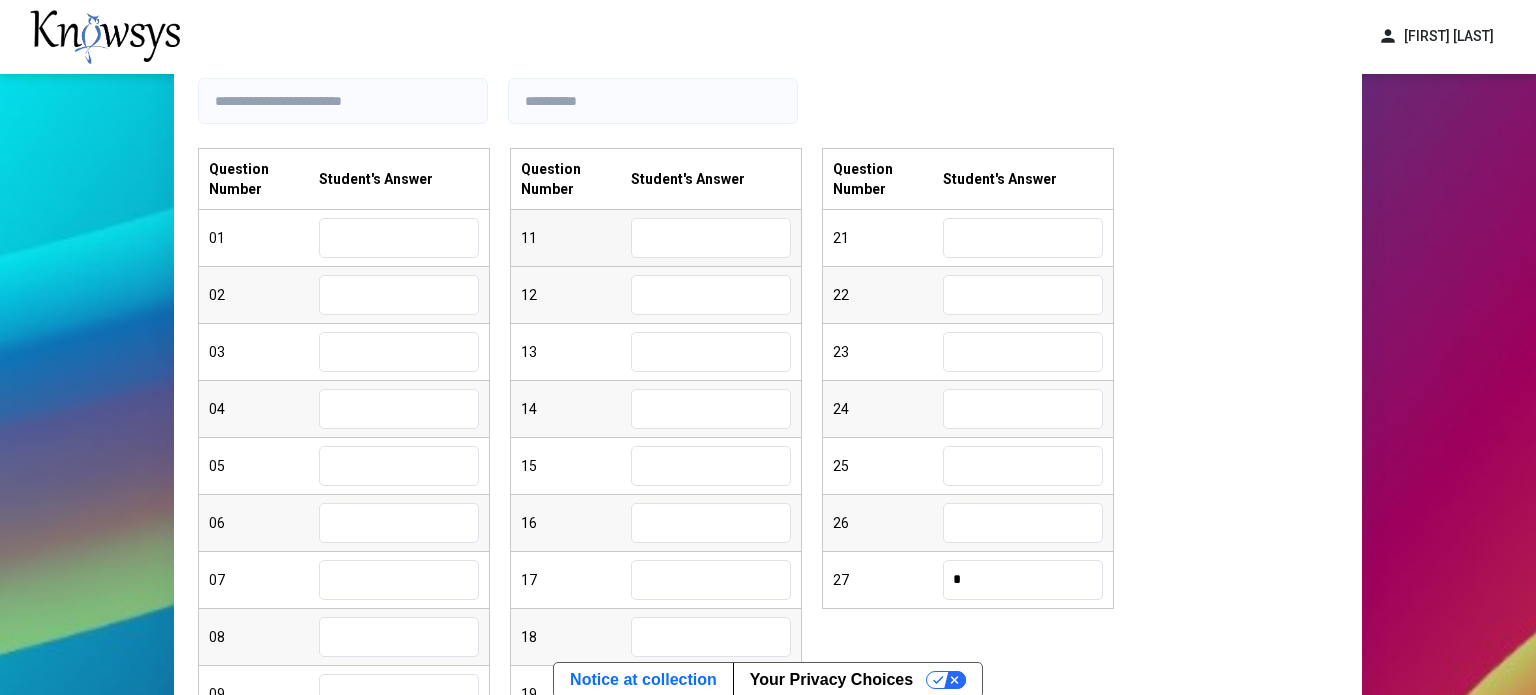 scroll, scrollTop: 235, scrollLeft: 0, axis: vertical 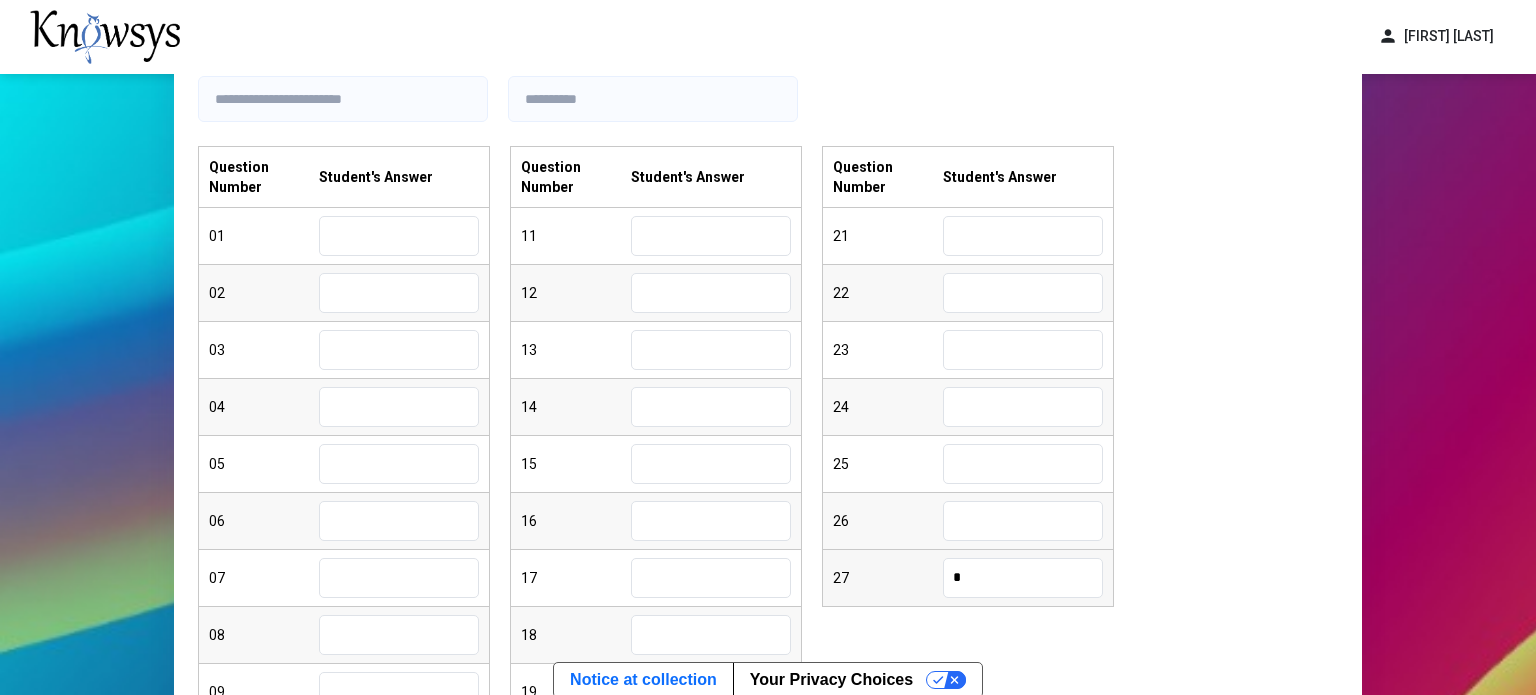click on "*" at bounding box center (1023, 578) 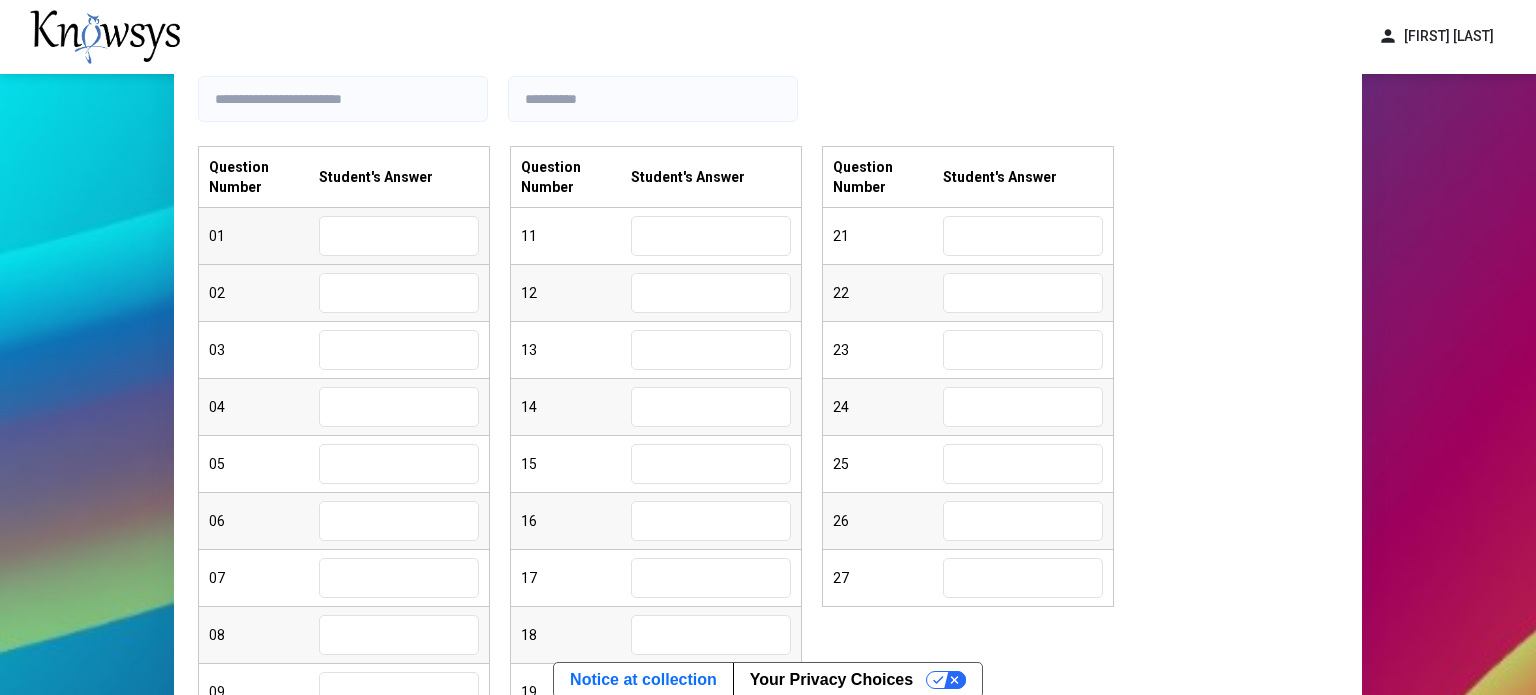 type 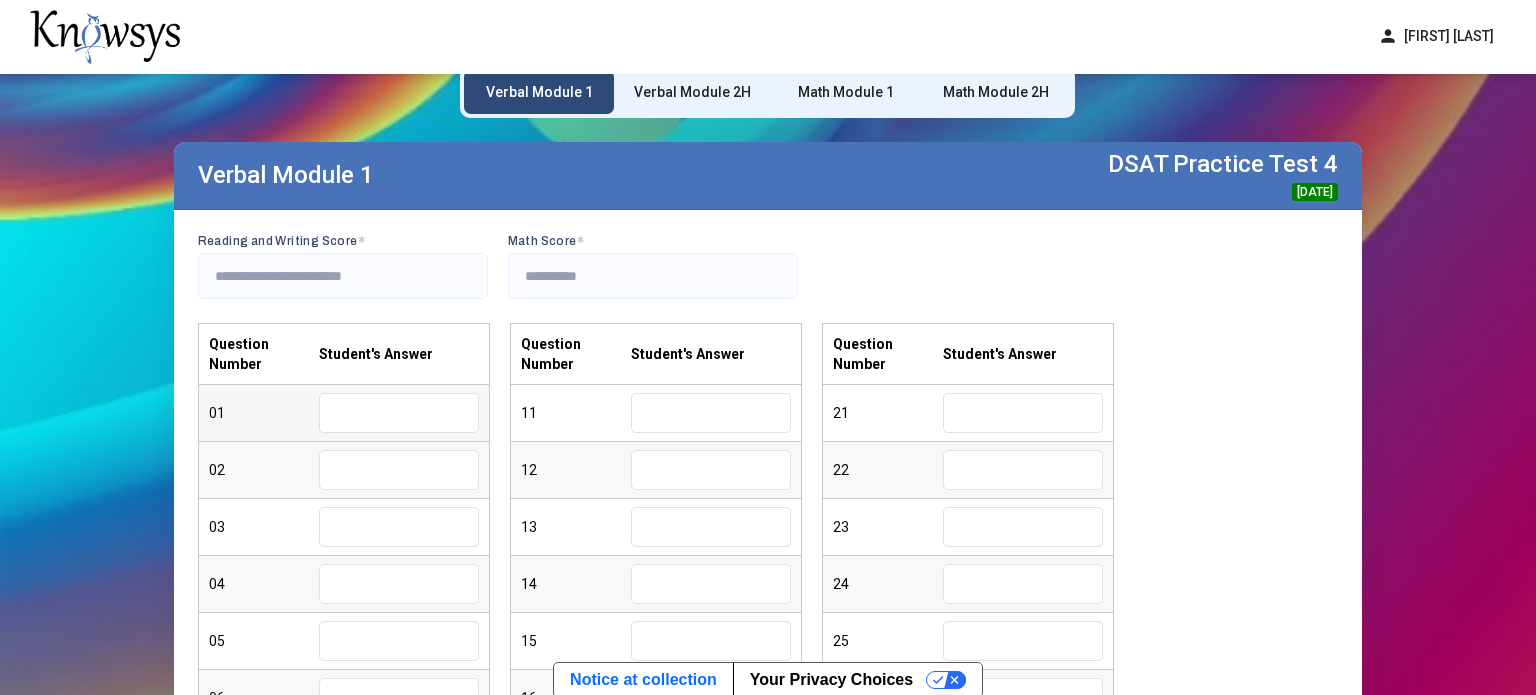 scroll, scrollTop: 63, scrollLeft: 0, axis: vertical 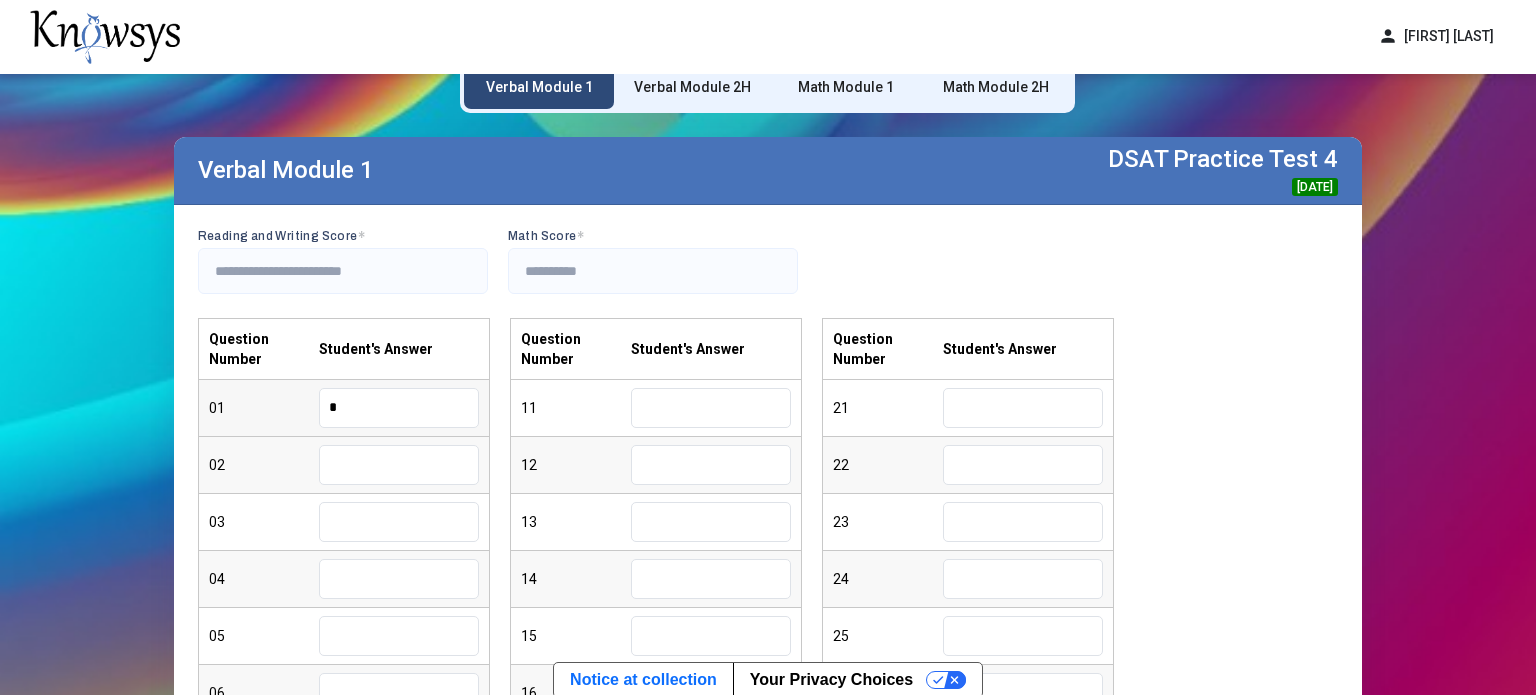 type on "*" 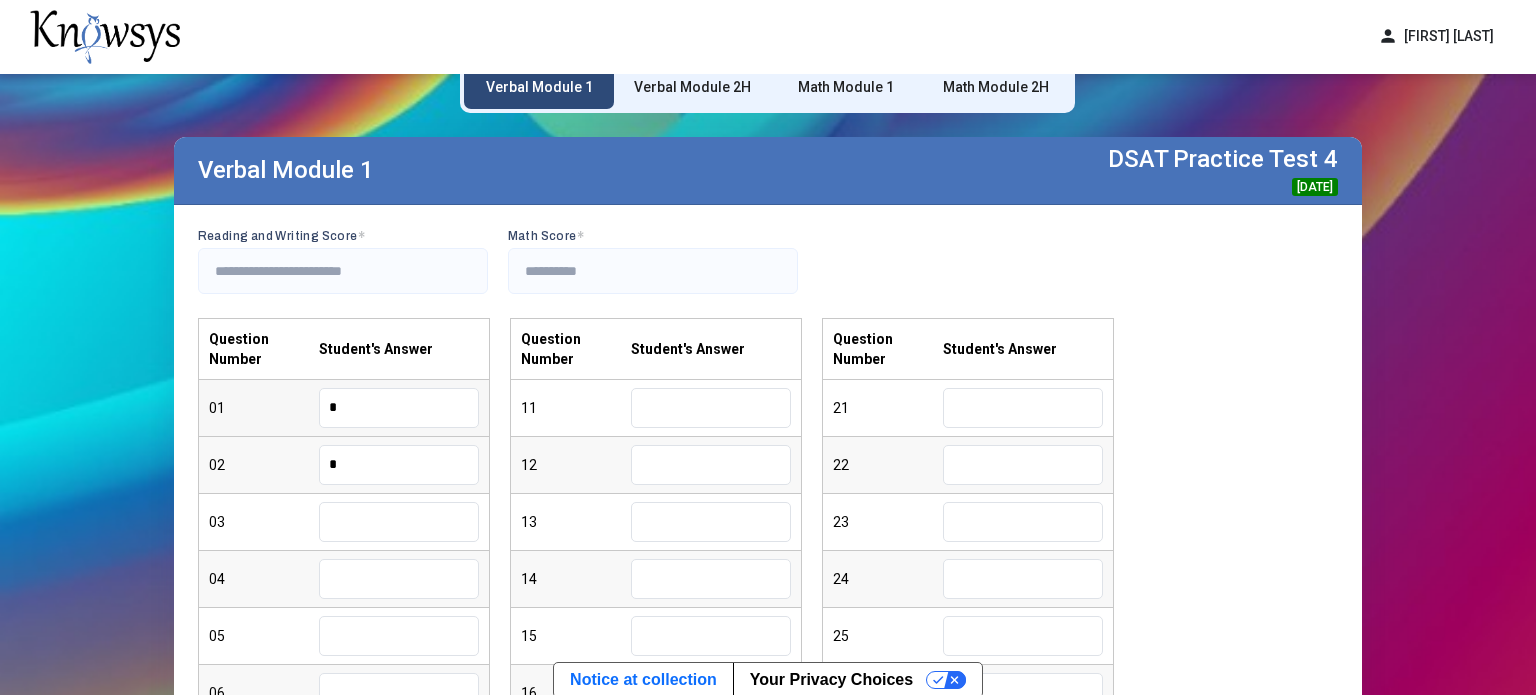 type on "*" 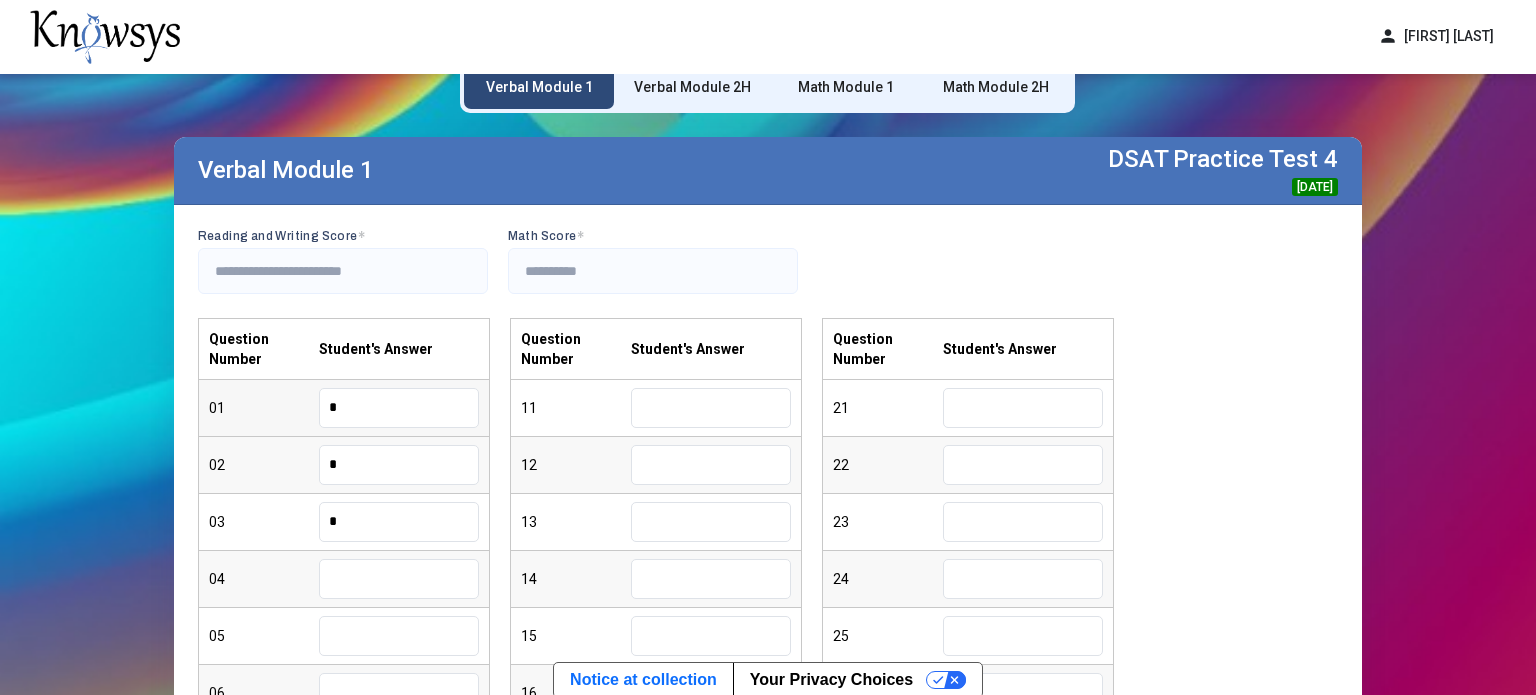 type on "*" 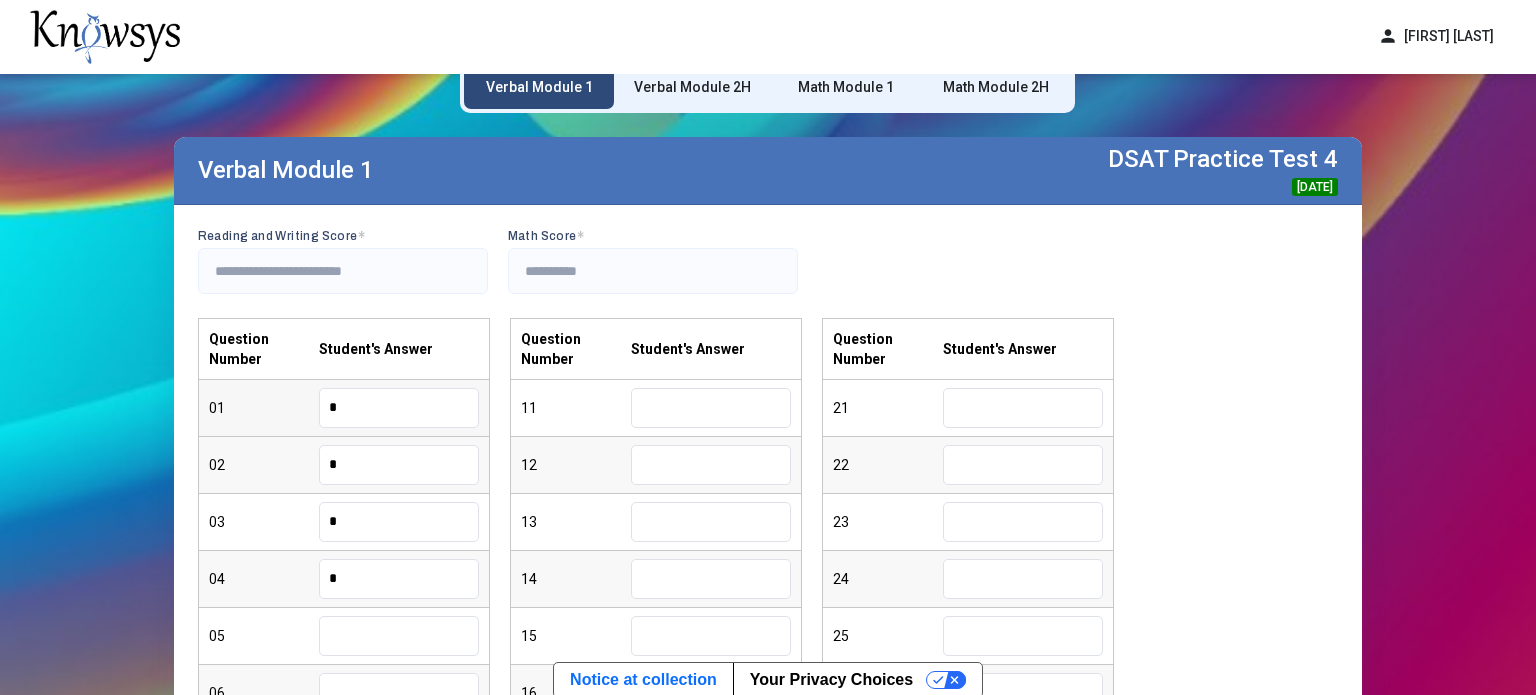 type on "*" 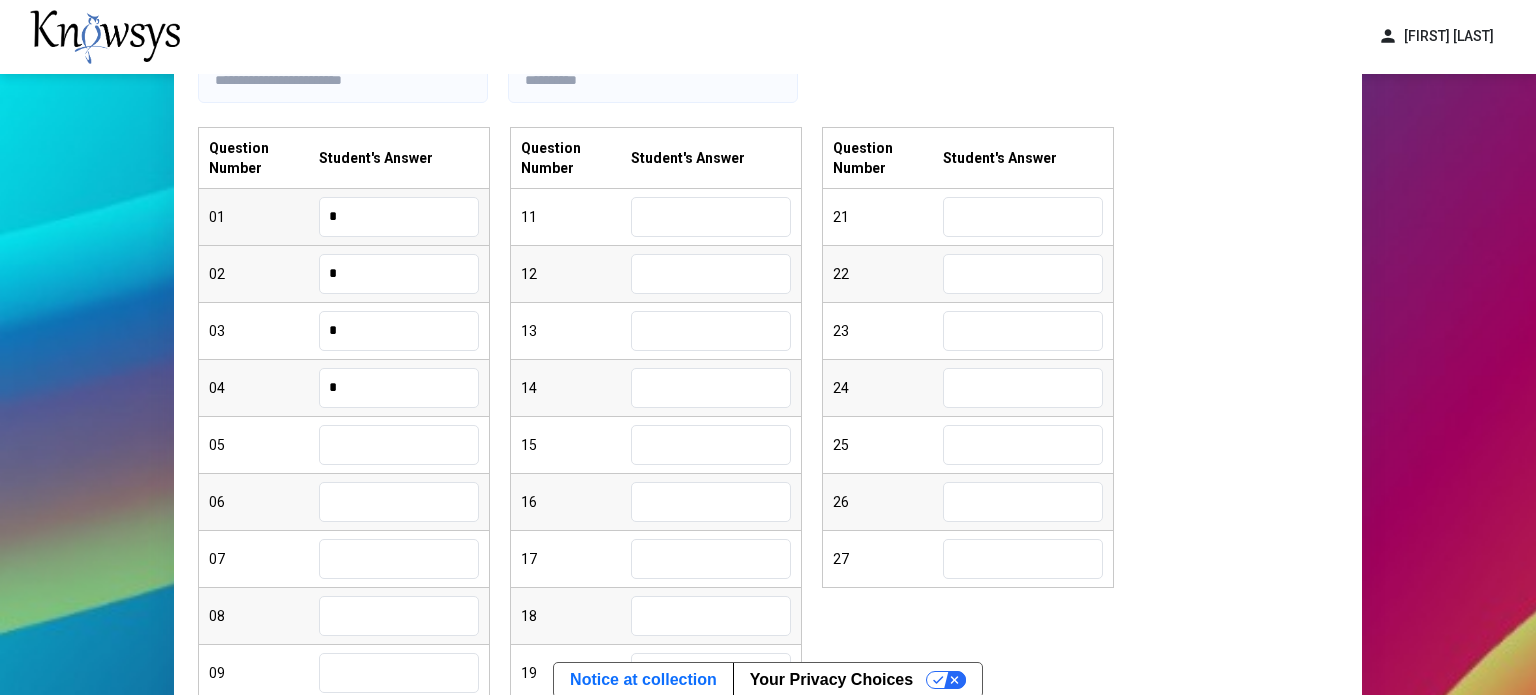 scroll, scrollTop: 259, scrollLeft: 0, axis: vertical 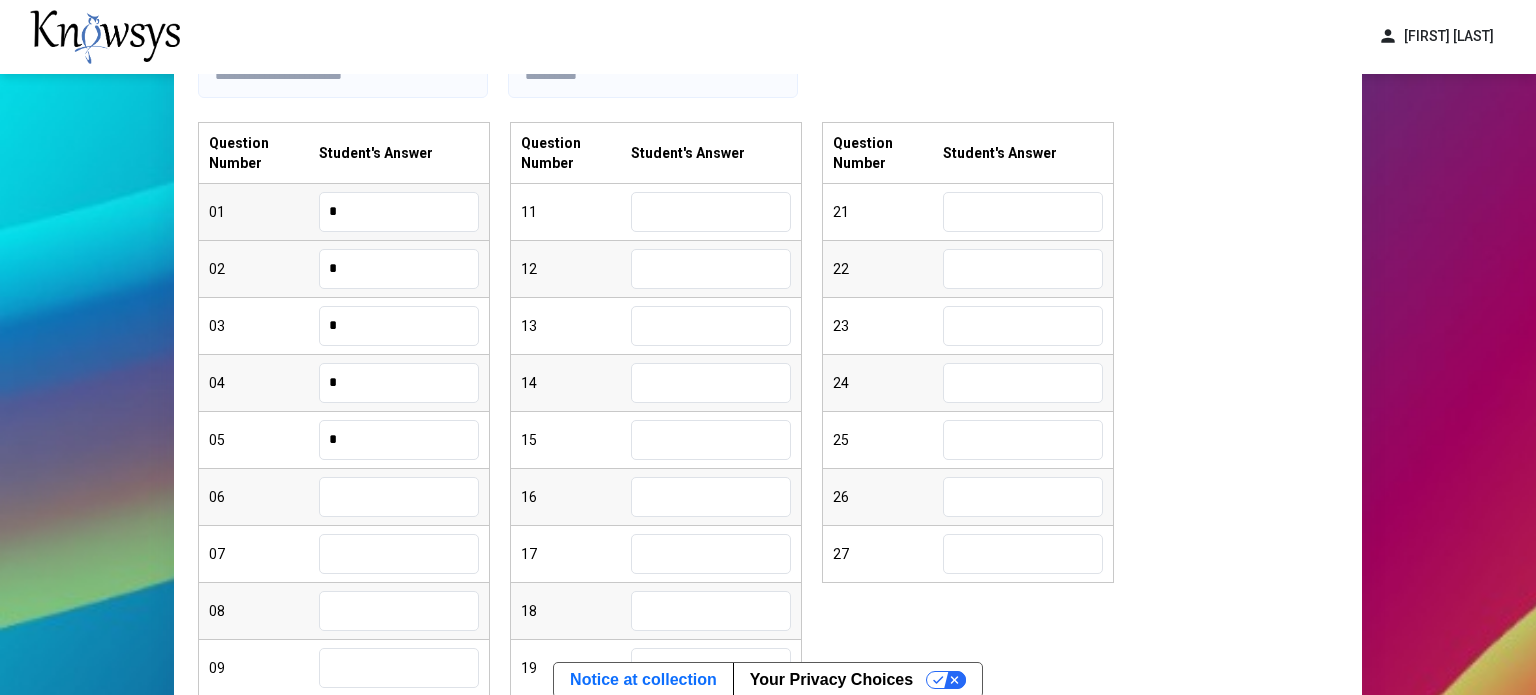 type on "*" 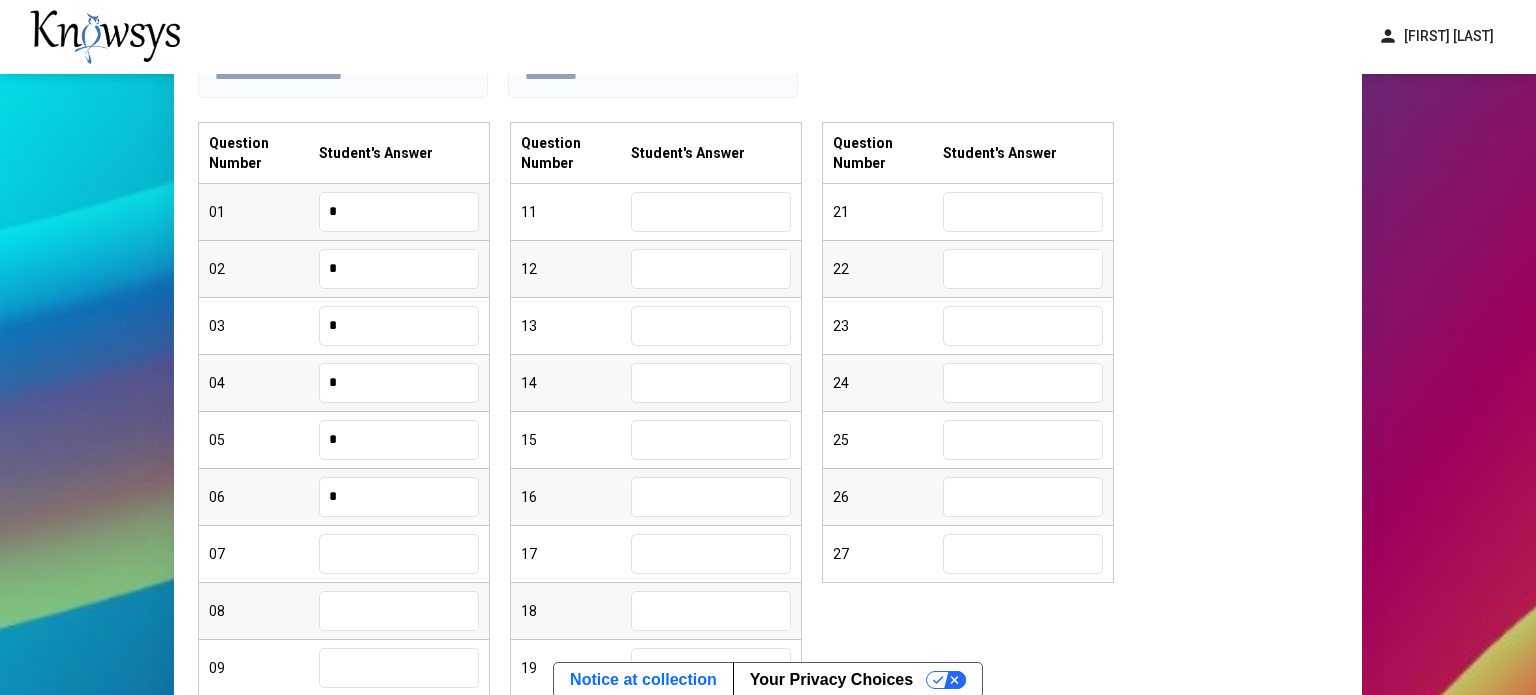 type on "*" 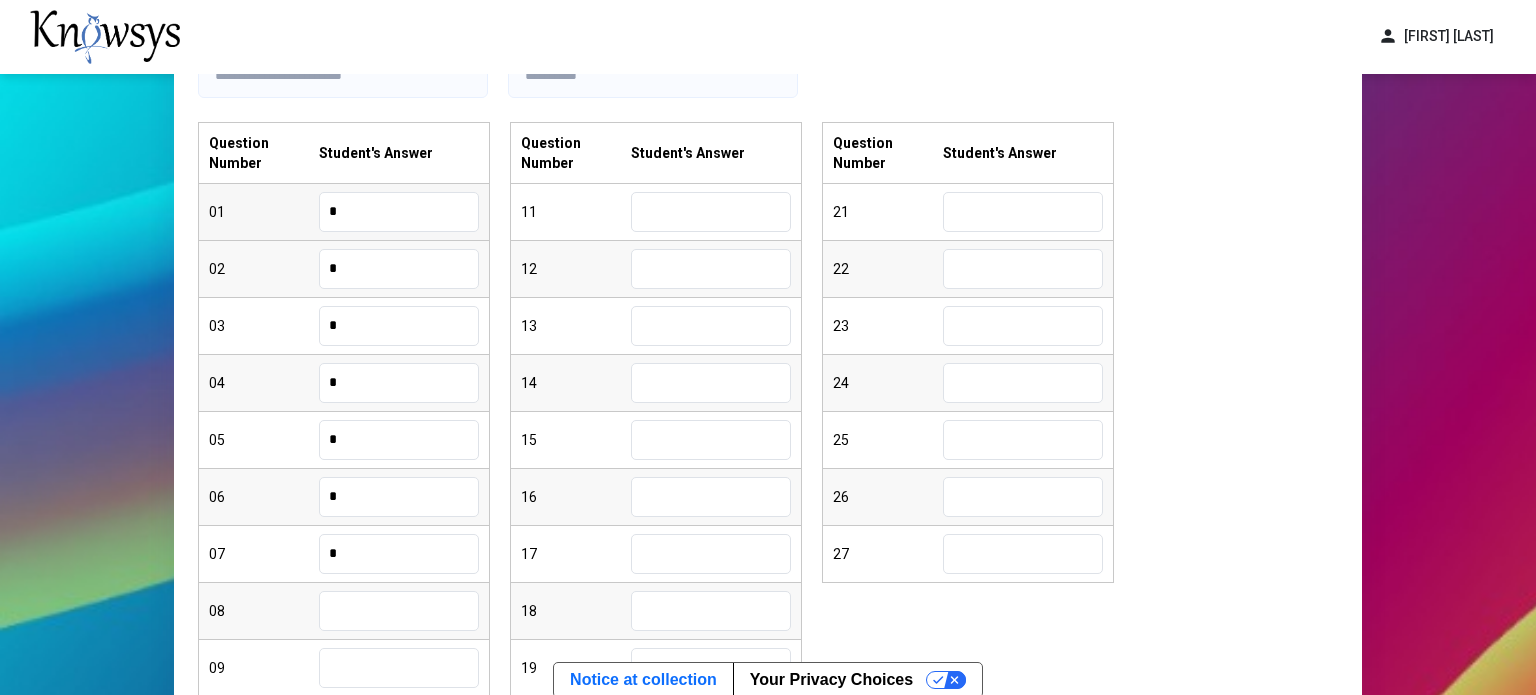 type on "*" 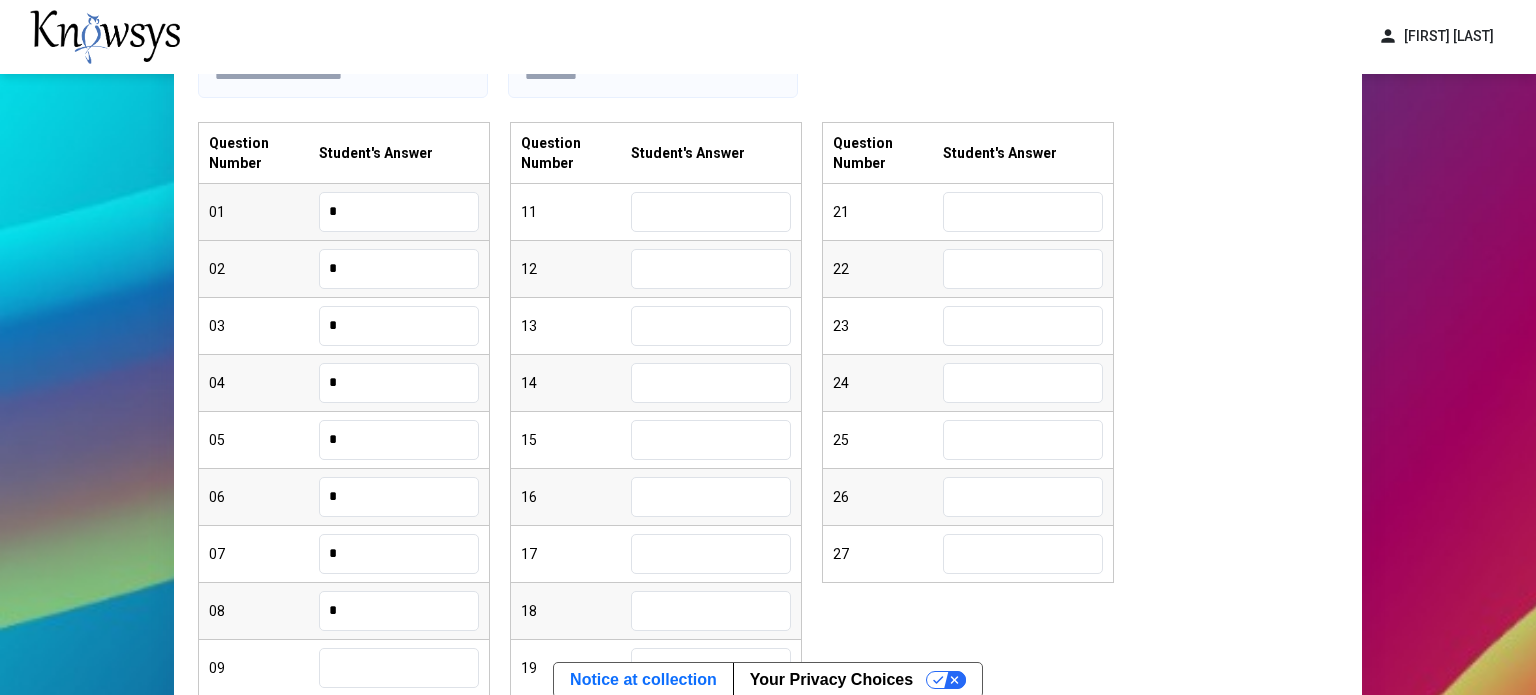 type on "*" 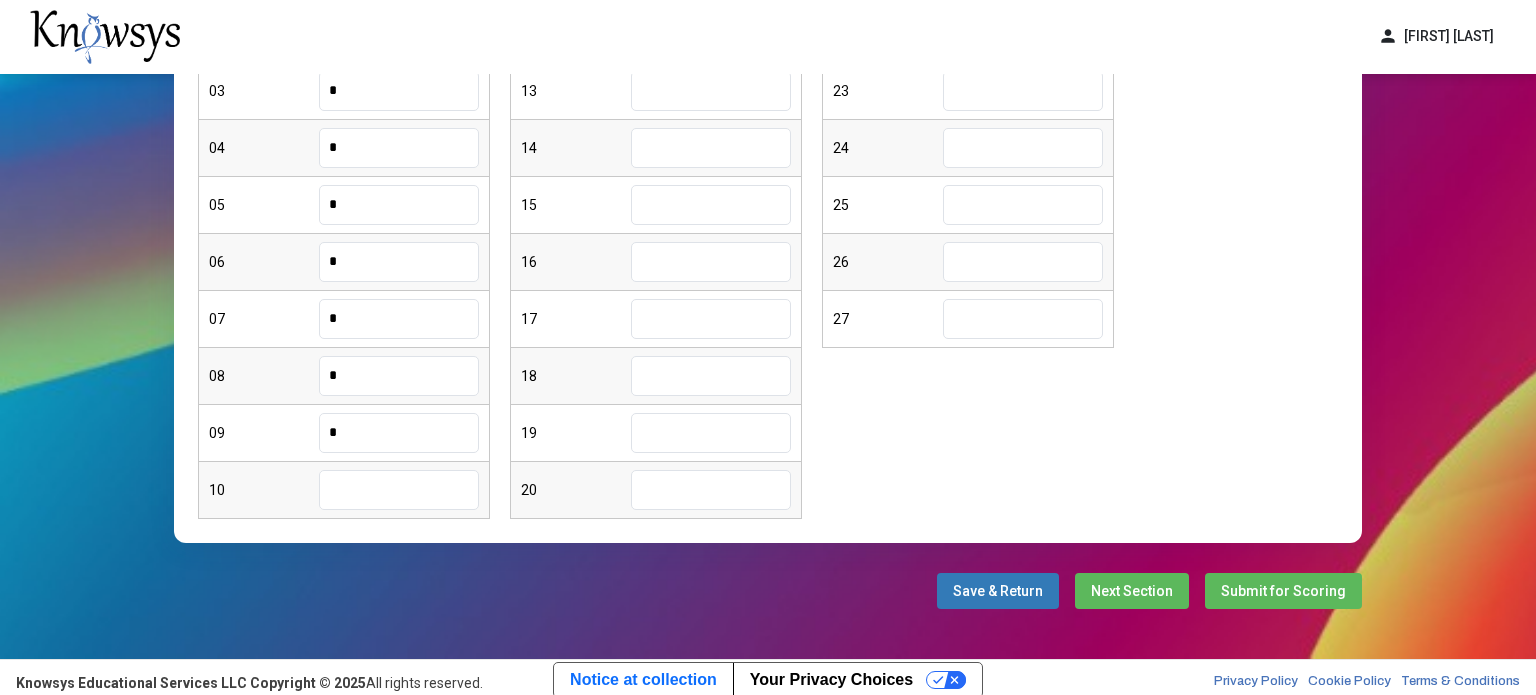 scroll, scrollTop: 496, scrollLeft: 0, axis: vertical 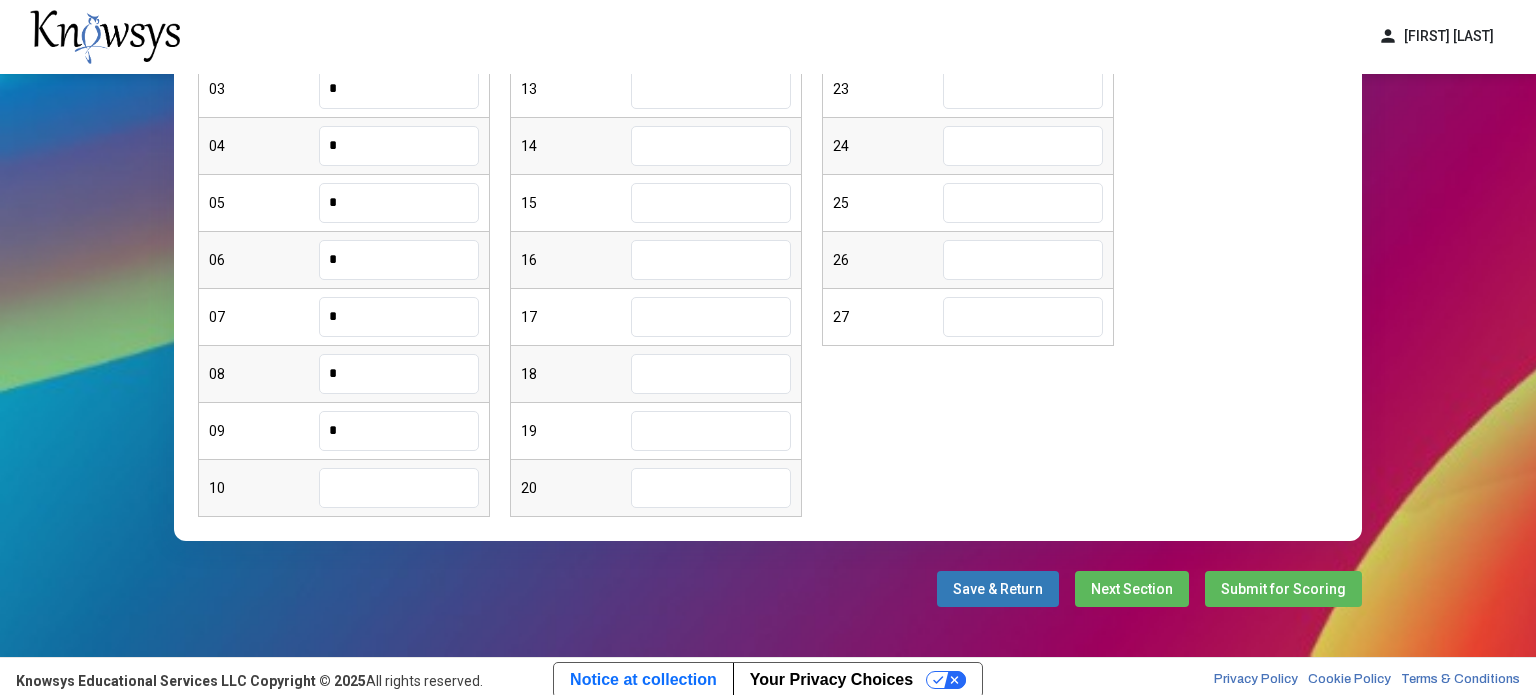 type on "*" 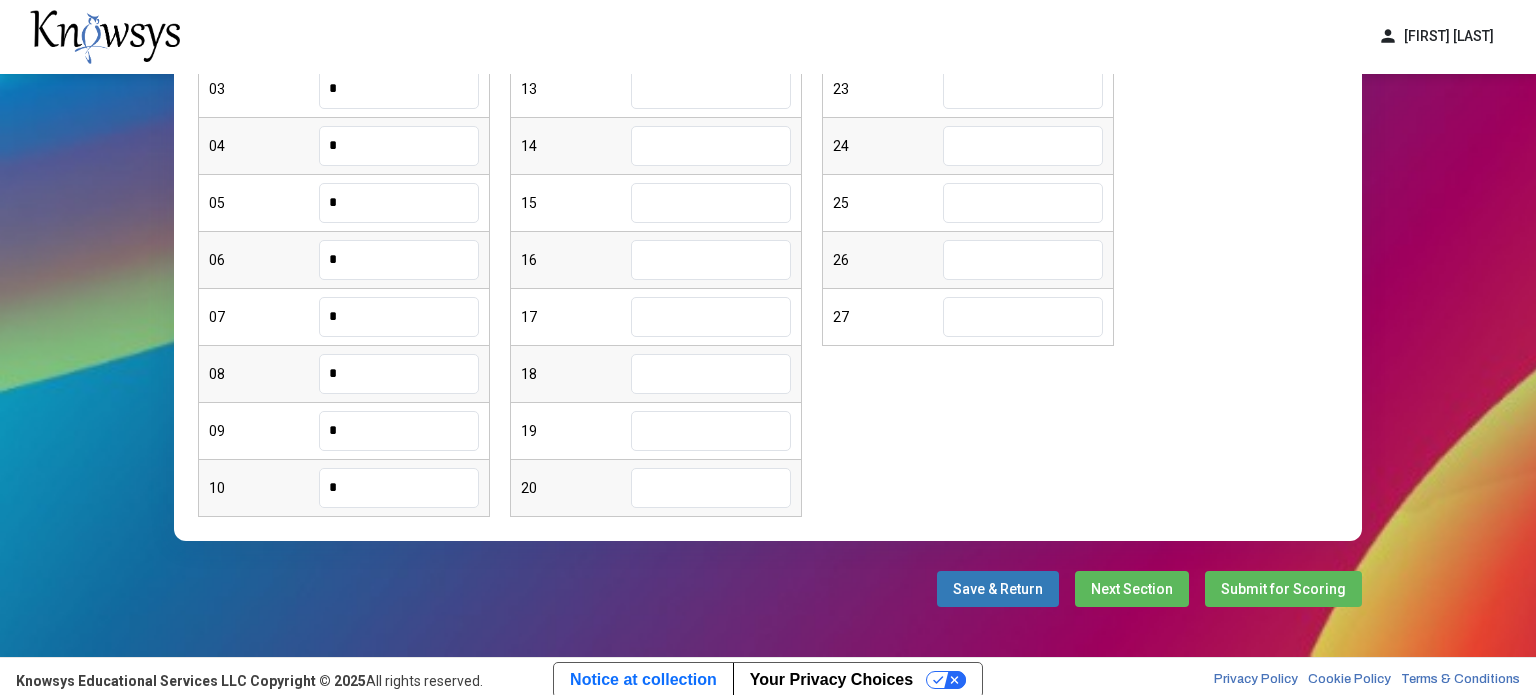 type on "*" 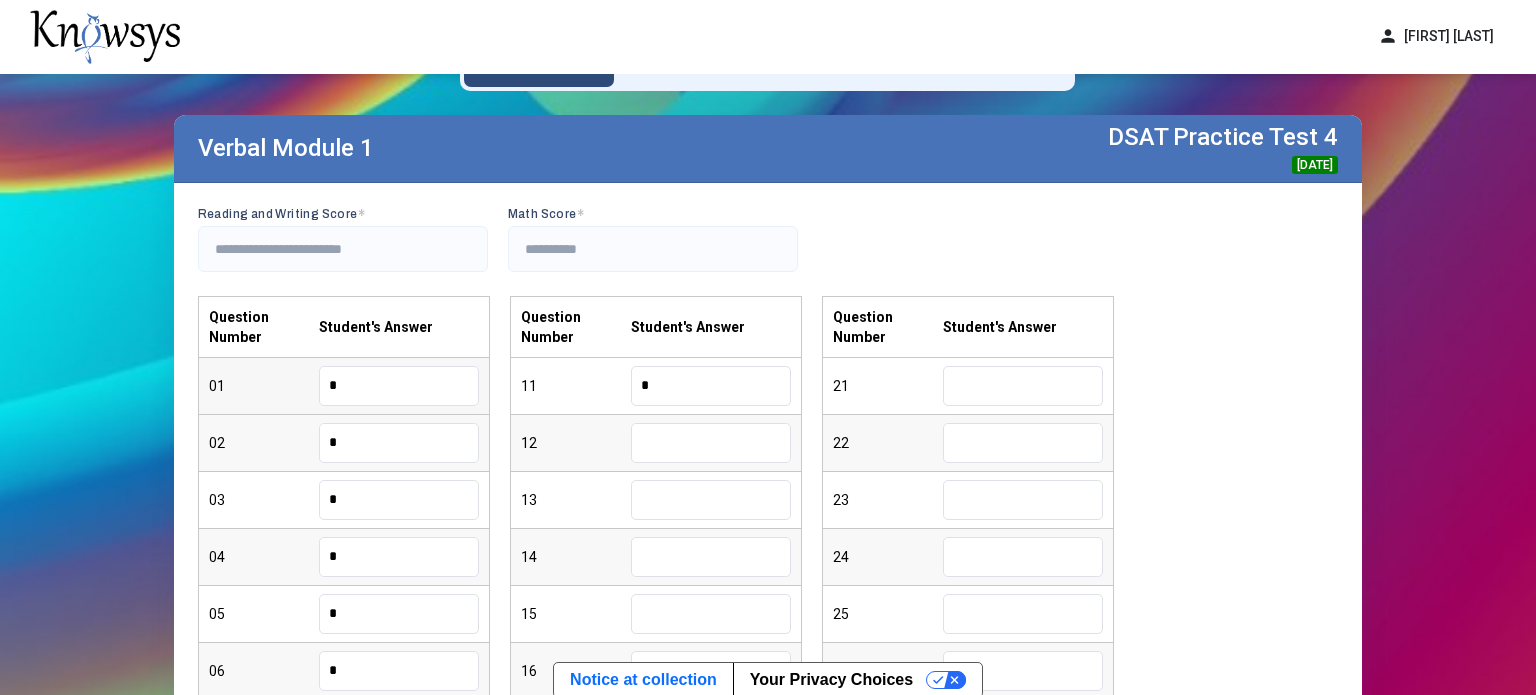 type on "*" 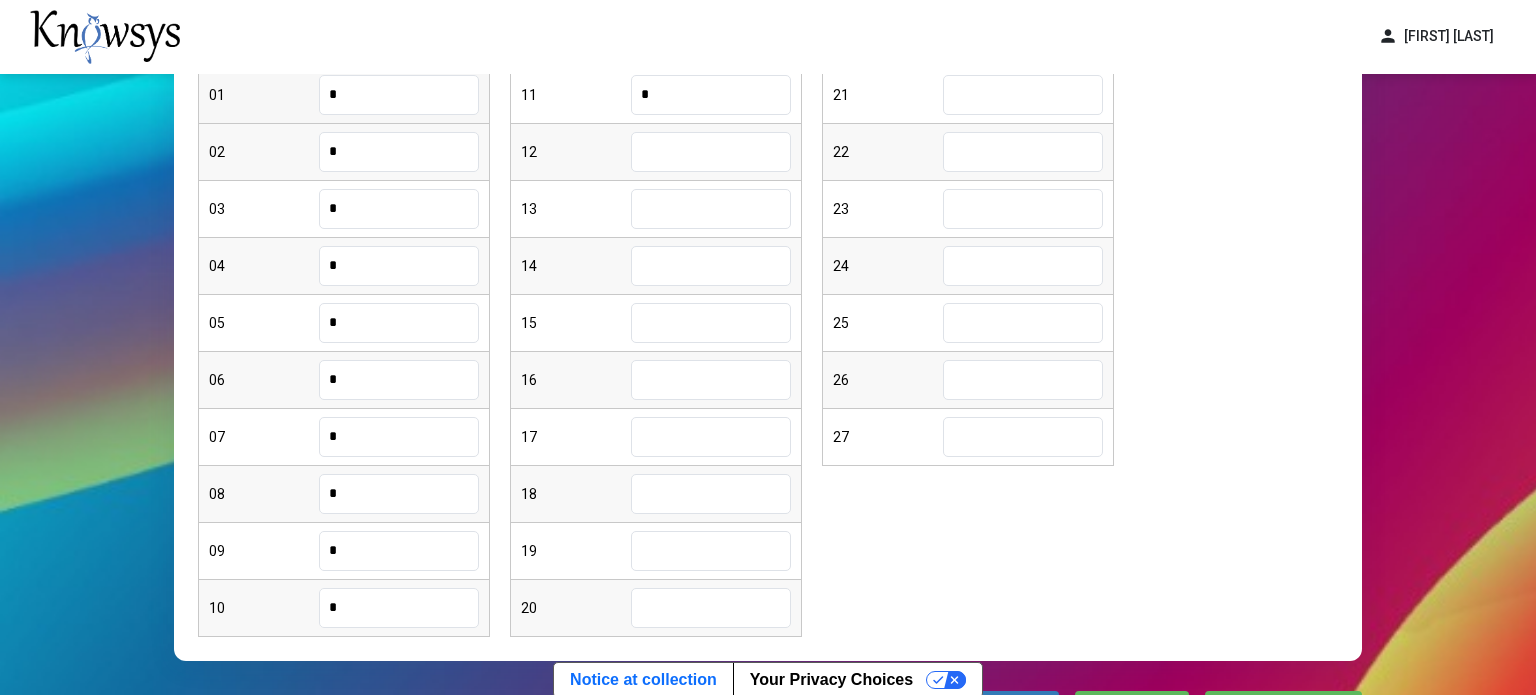 scroll, scrollTop: 388, scrollLeft: 0, axis: vertical 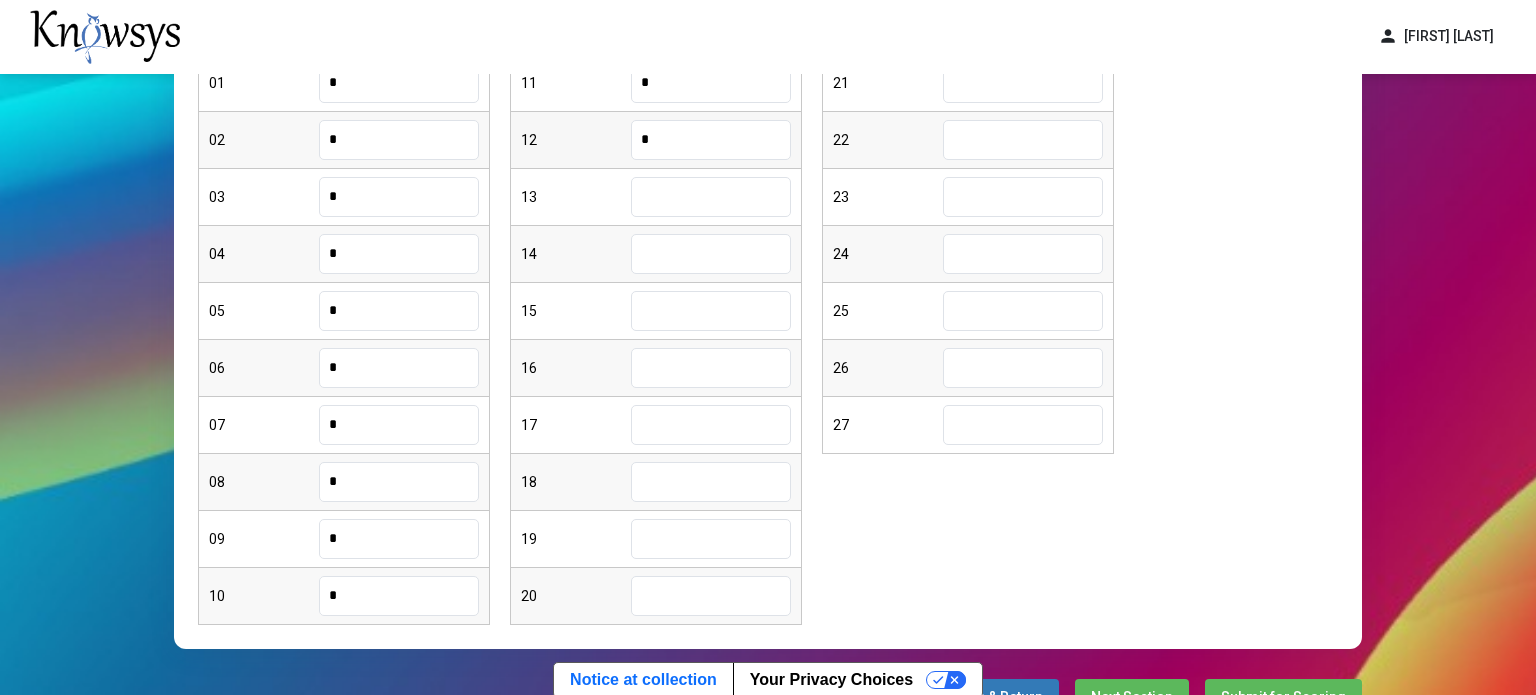 type on "*" 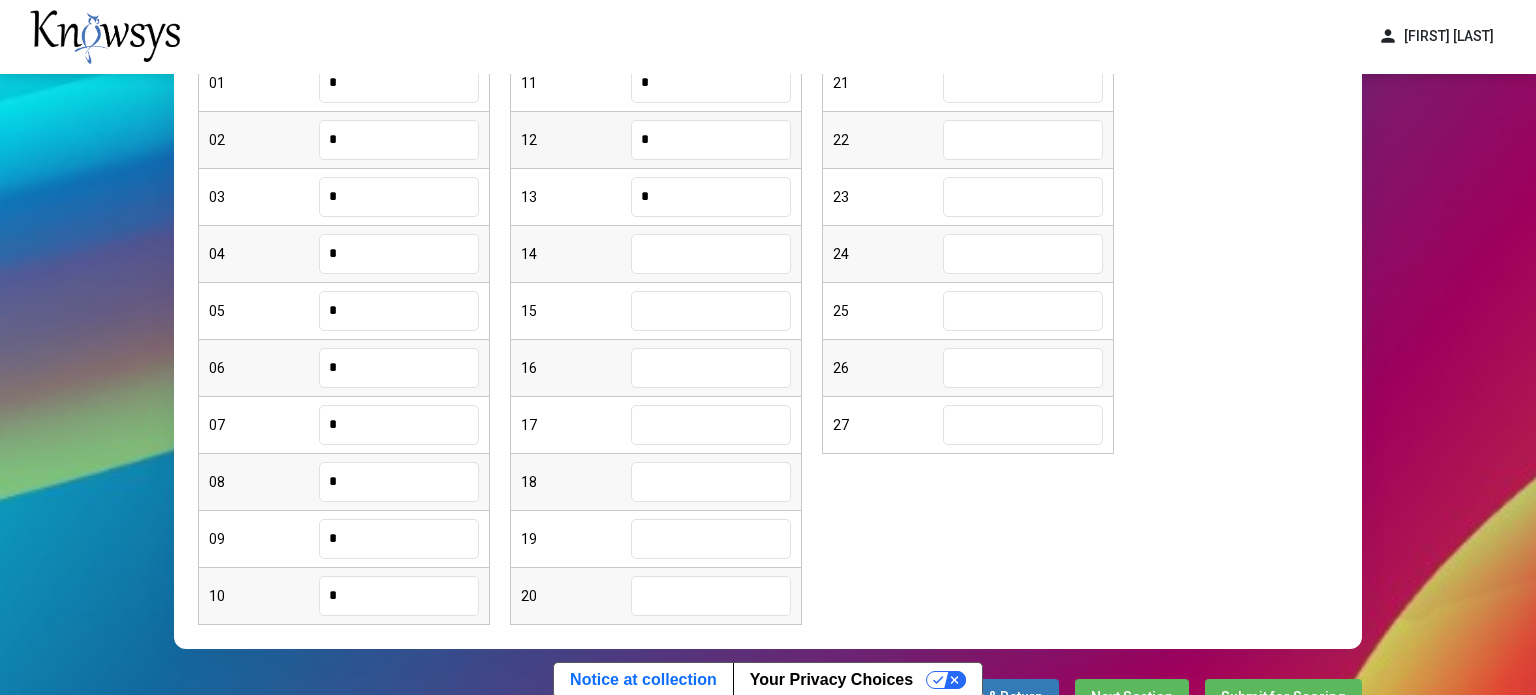 type on "*" 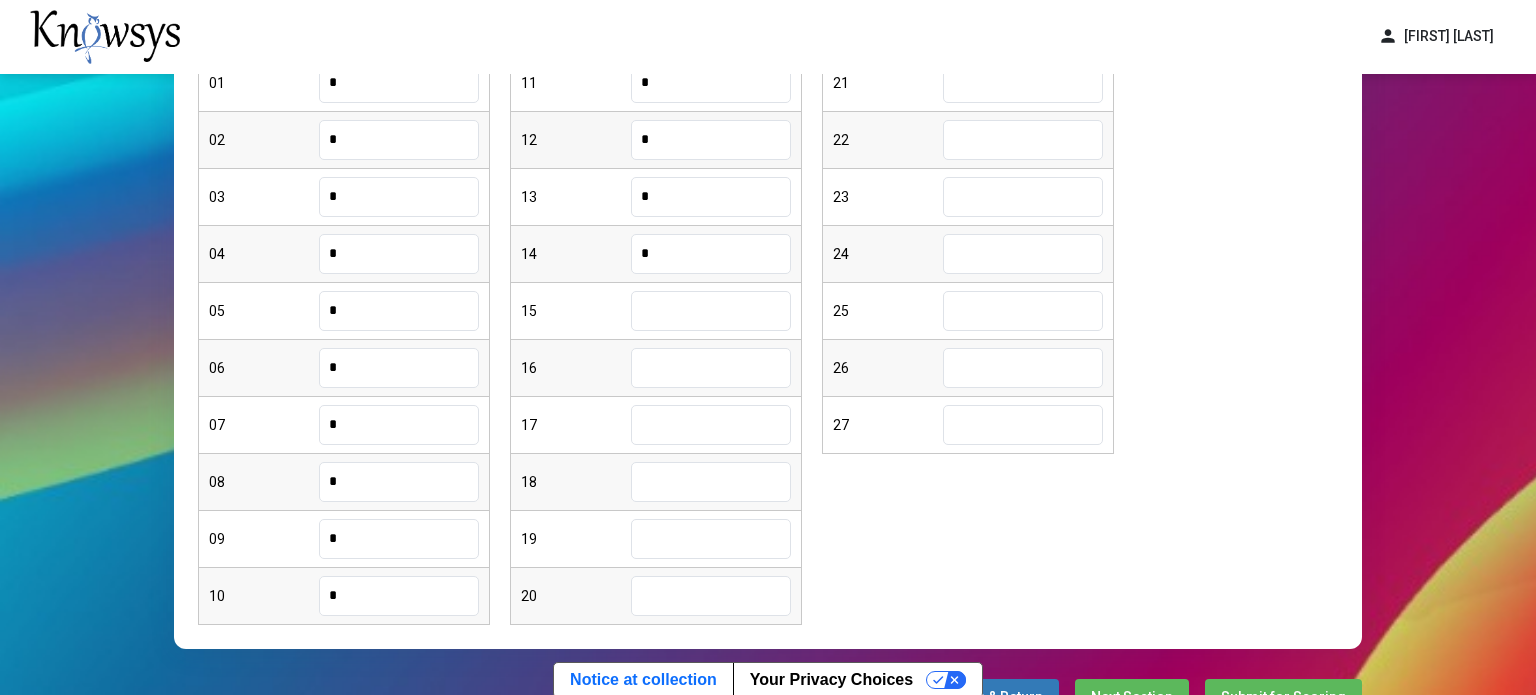 type on "*" 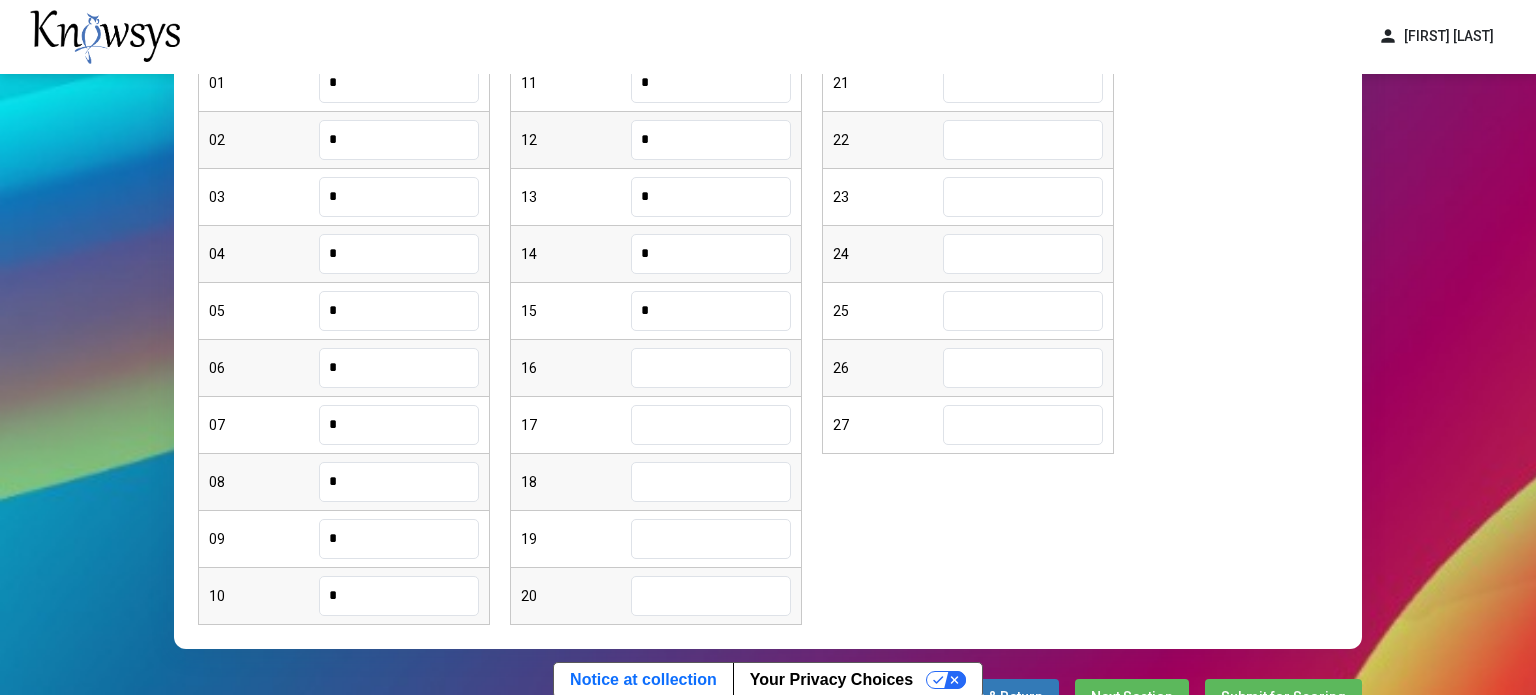 type on "*" 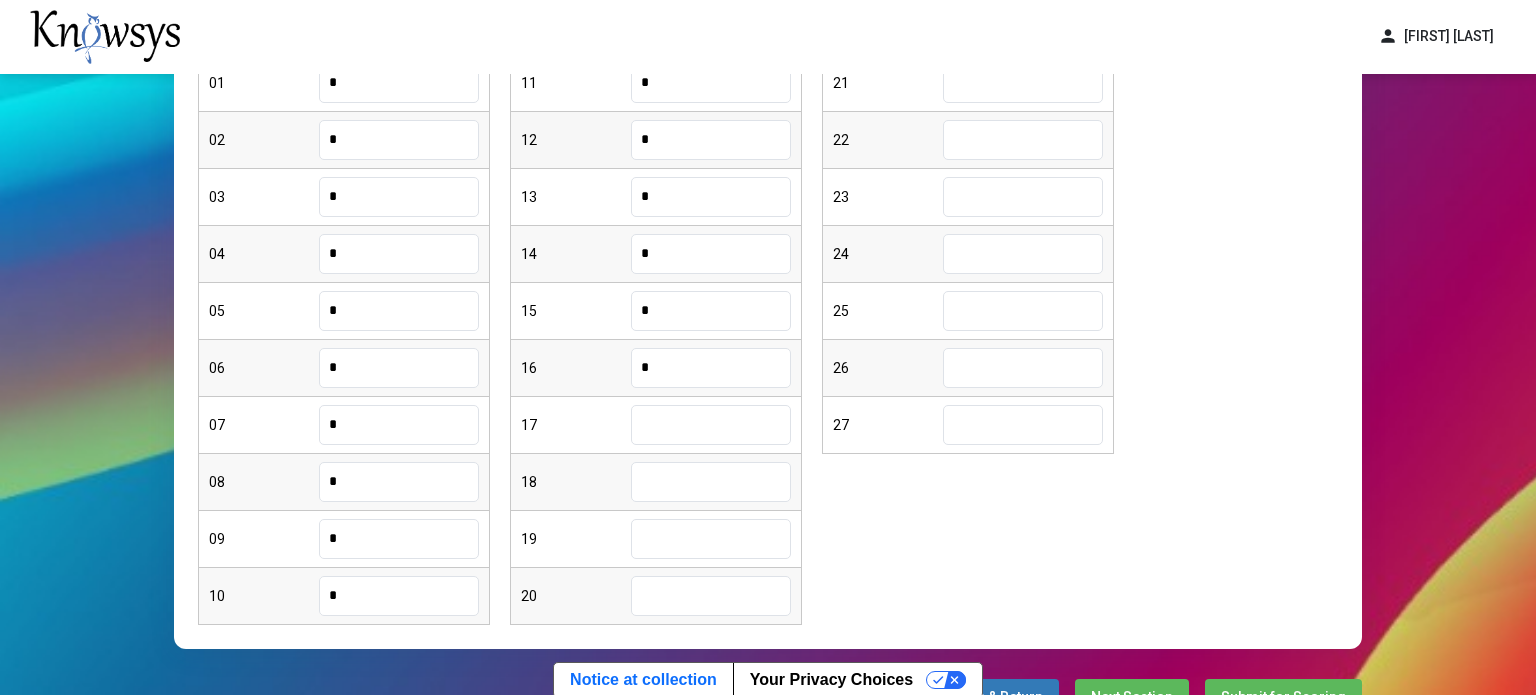 type on "*" 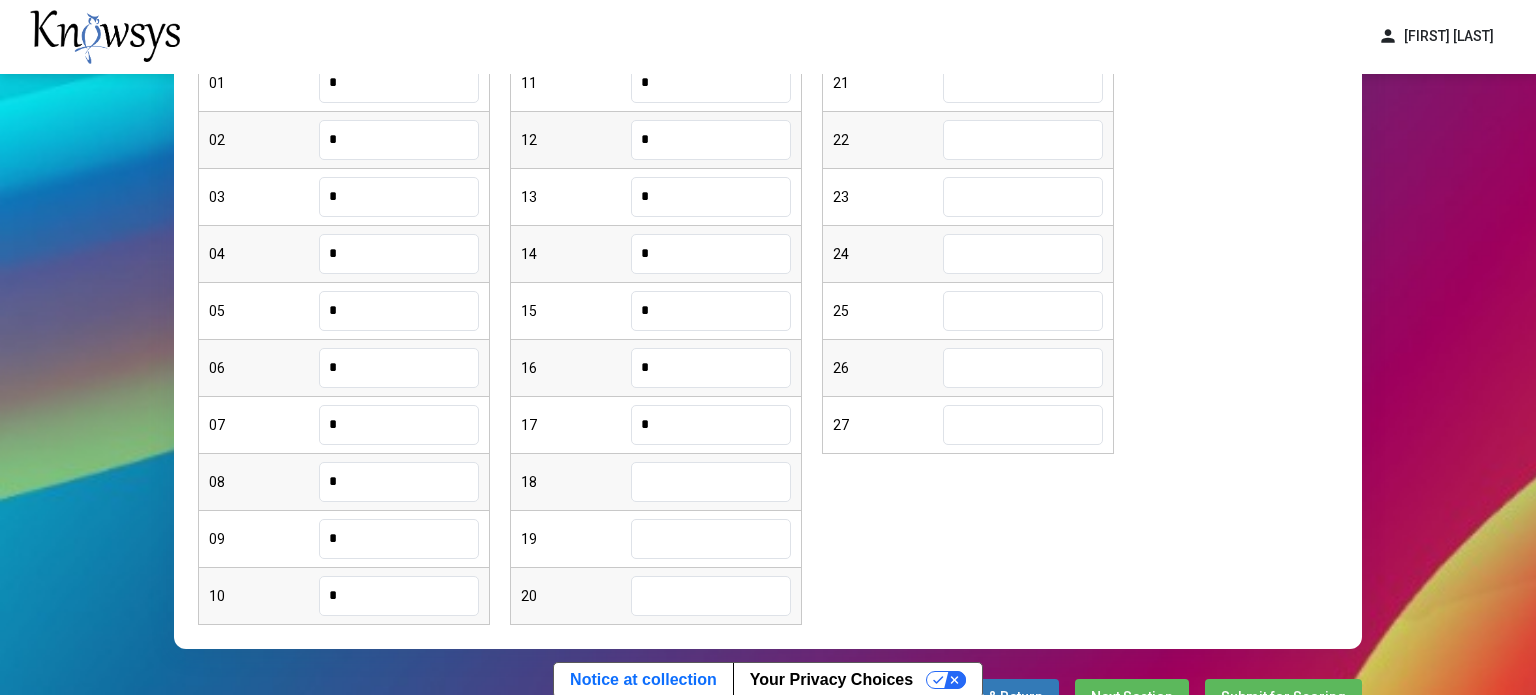 type on "*" 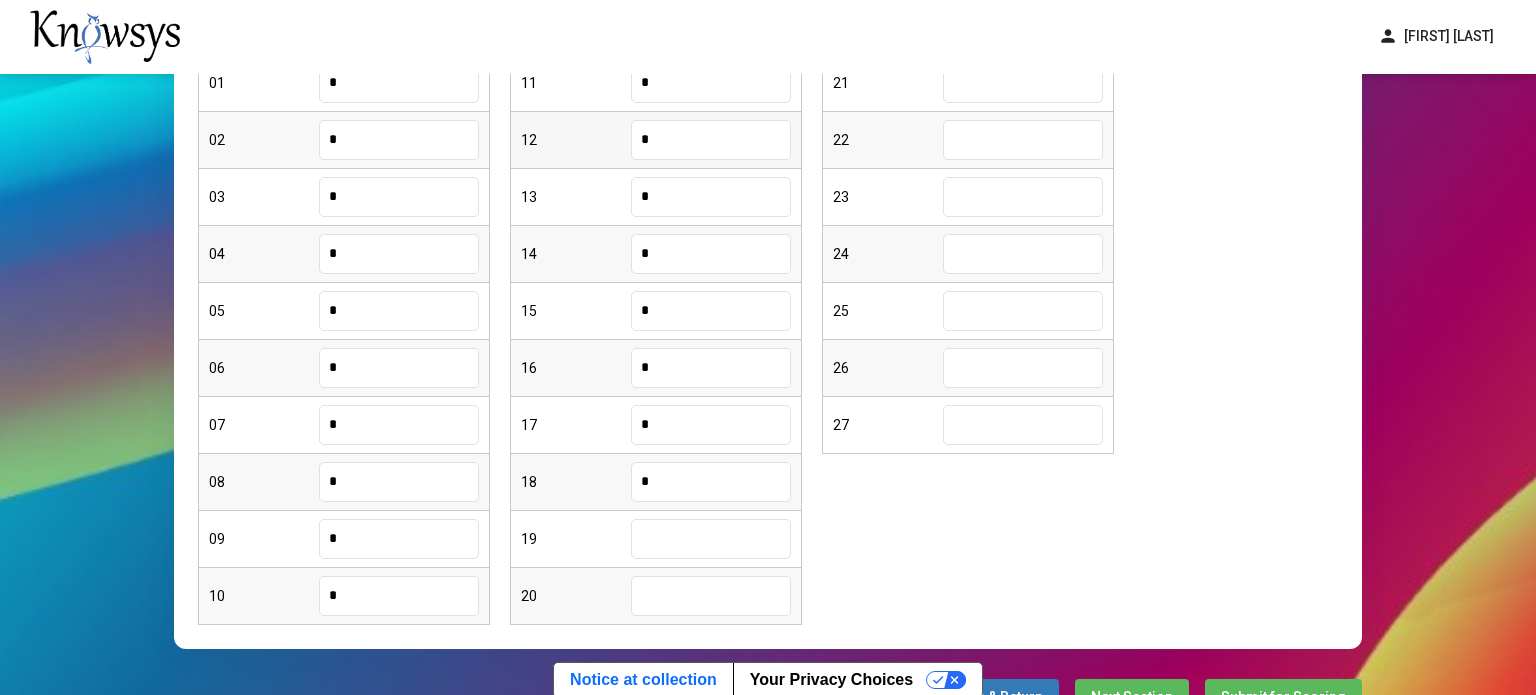 type on "*" 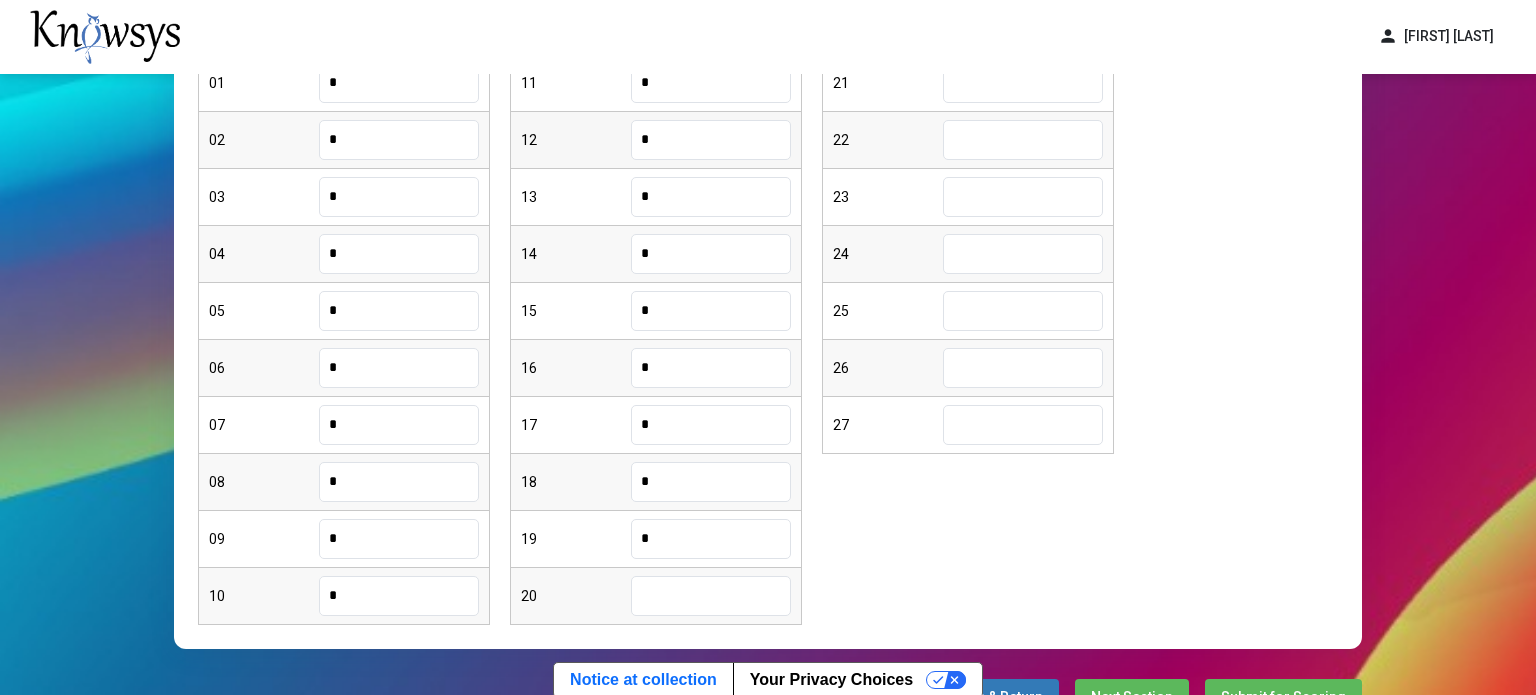 type on "*" 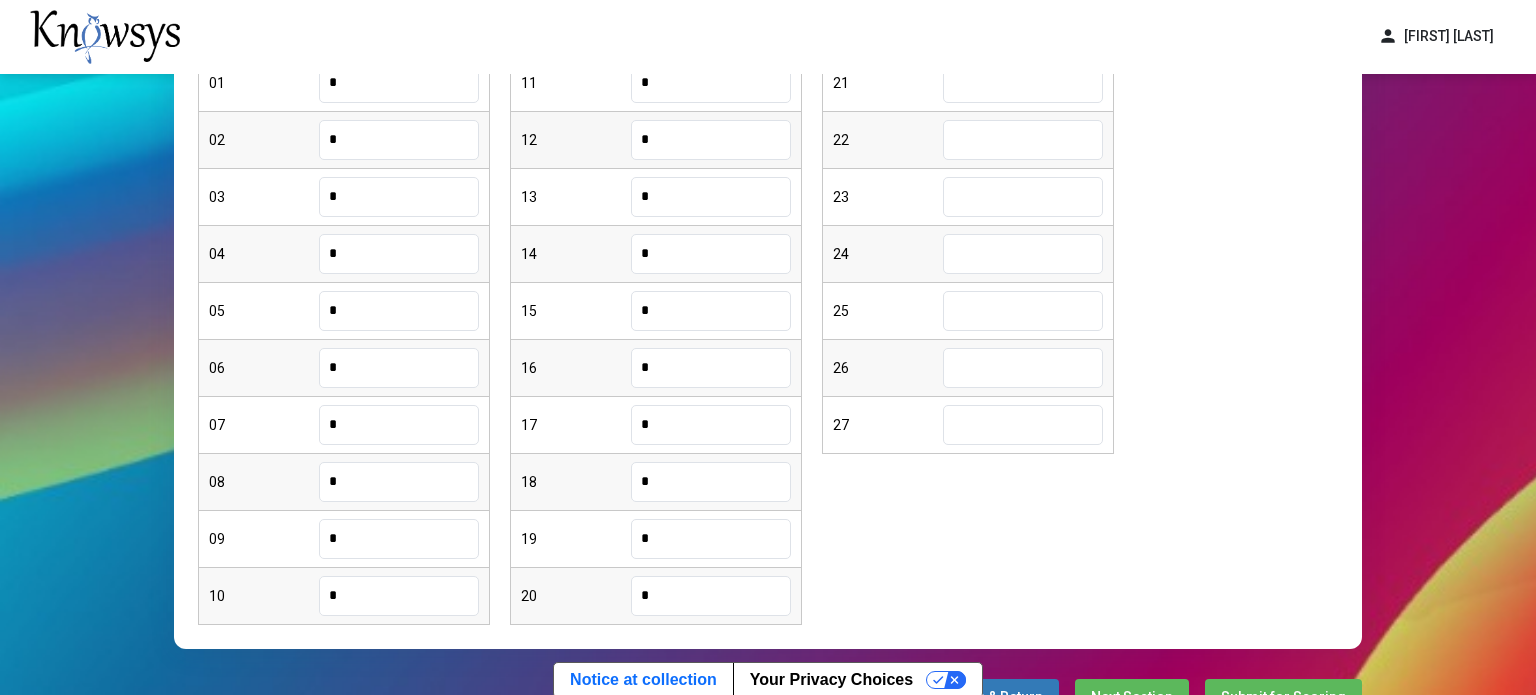 type on "*" 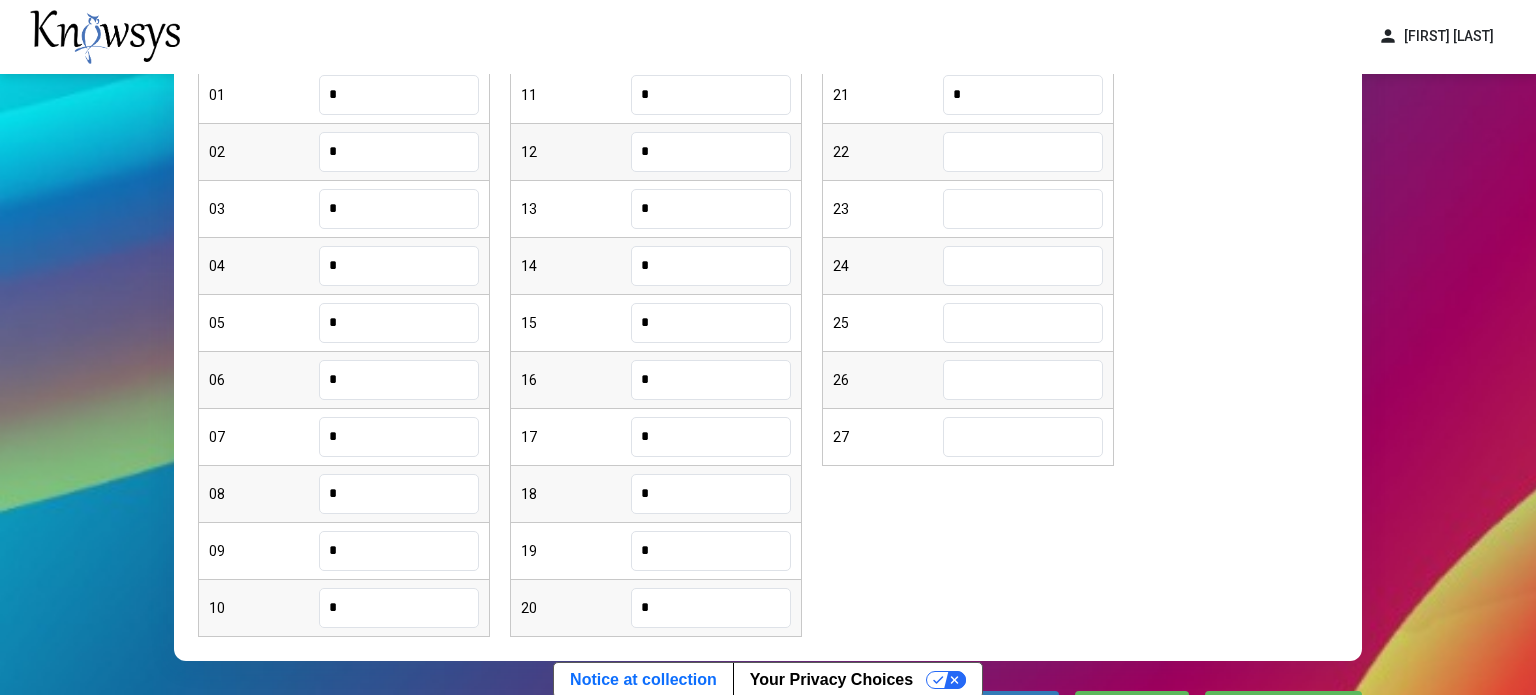 type on "*" 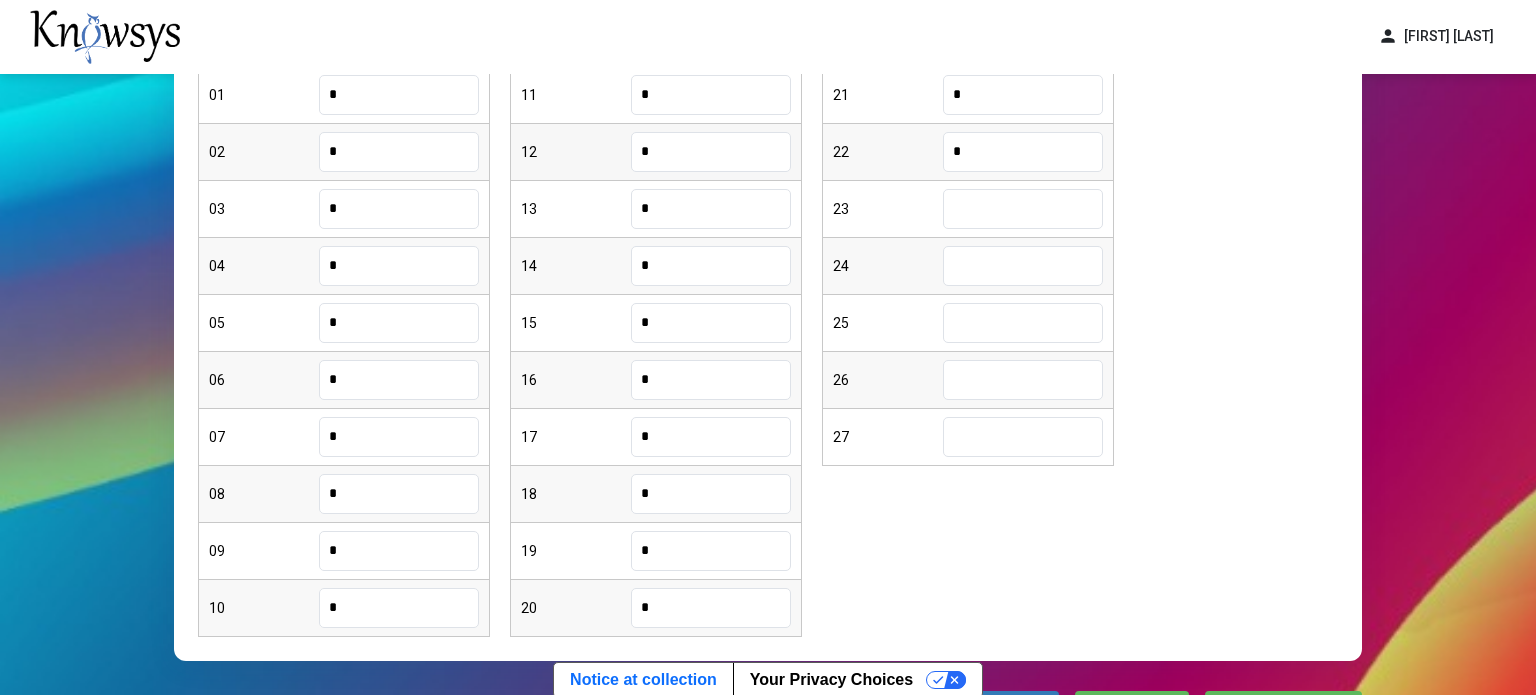type on "*" 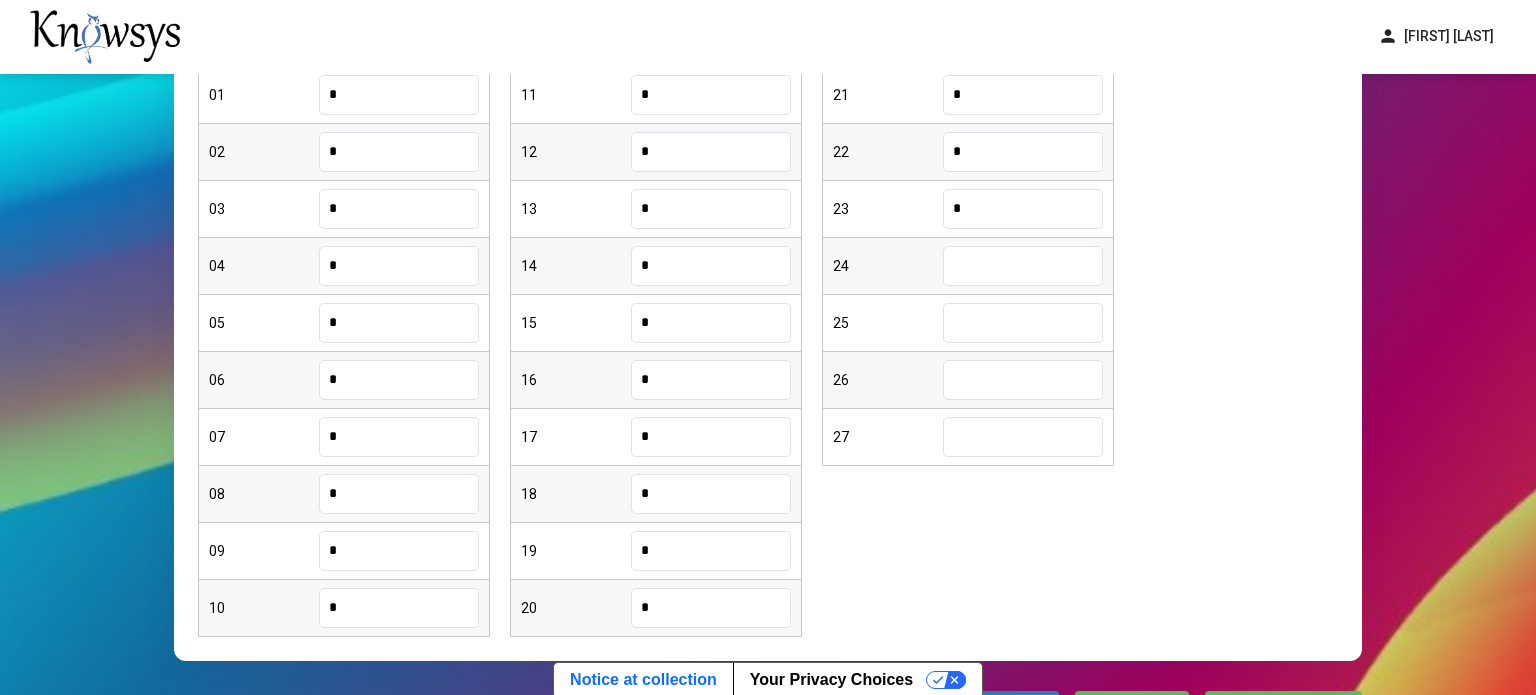 type on "*" 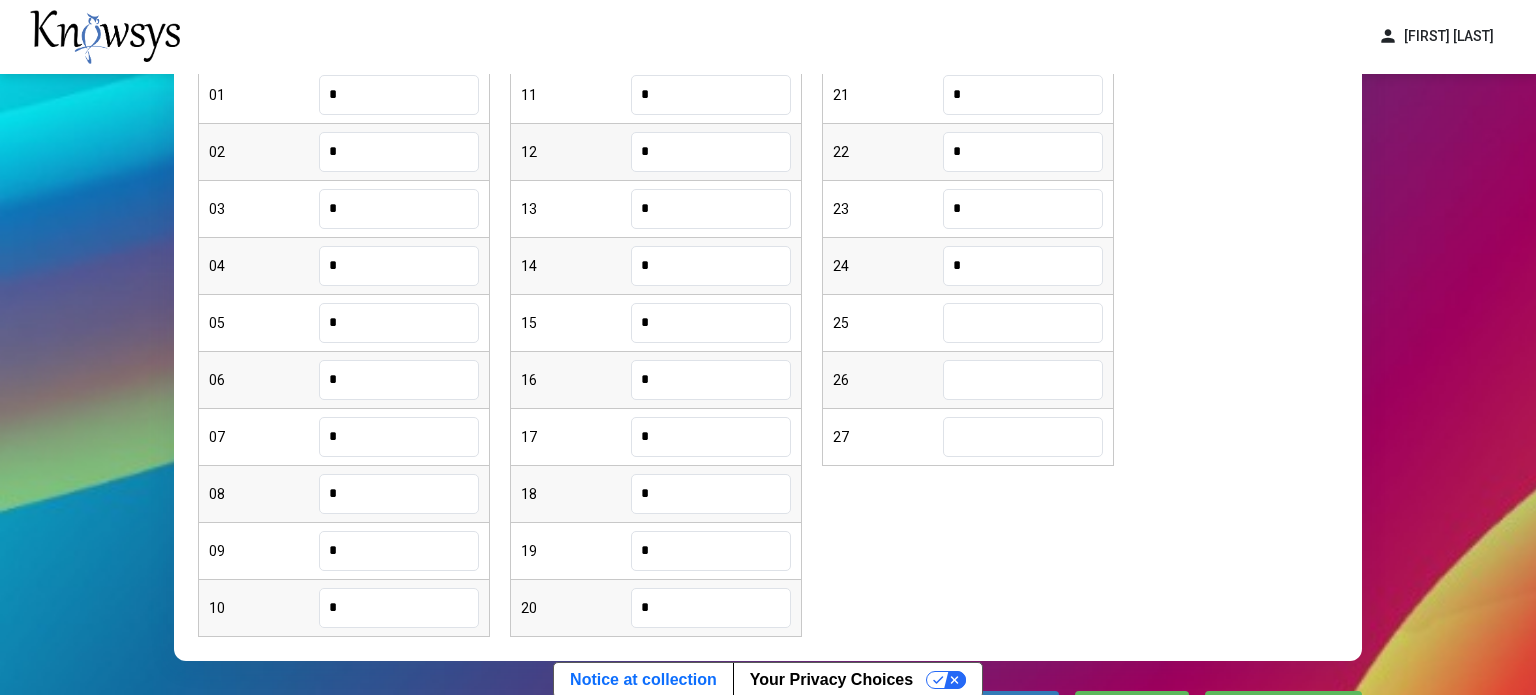 type on "*" 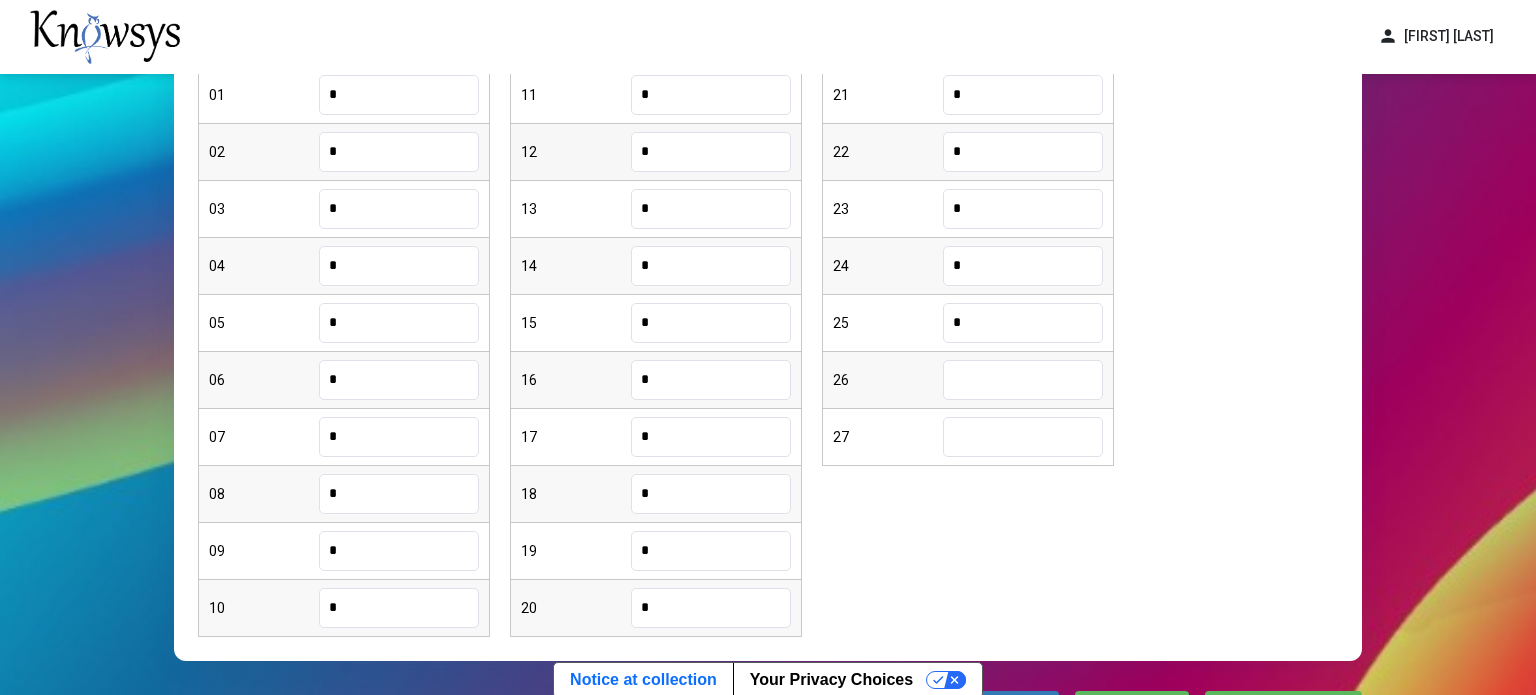 type on "*" 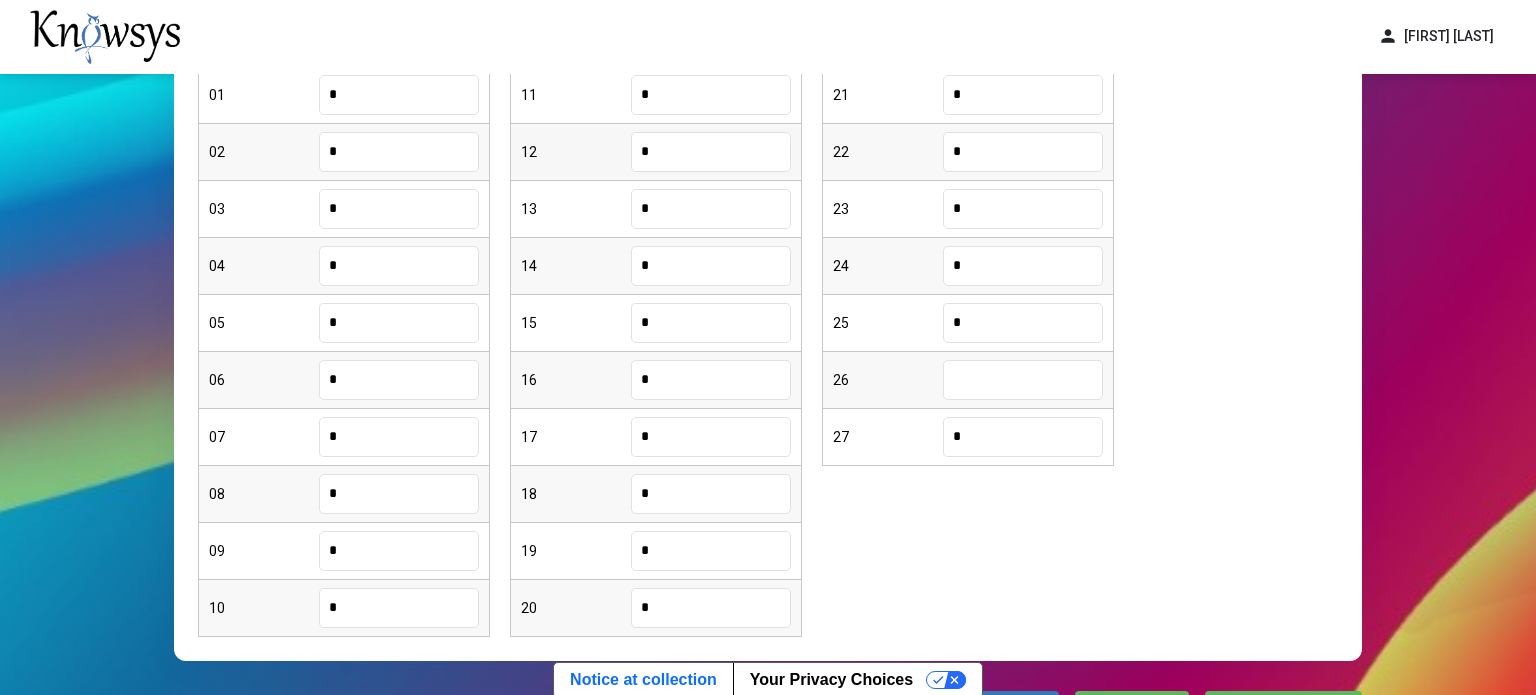 type 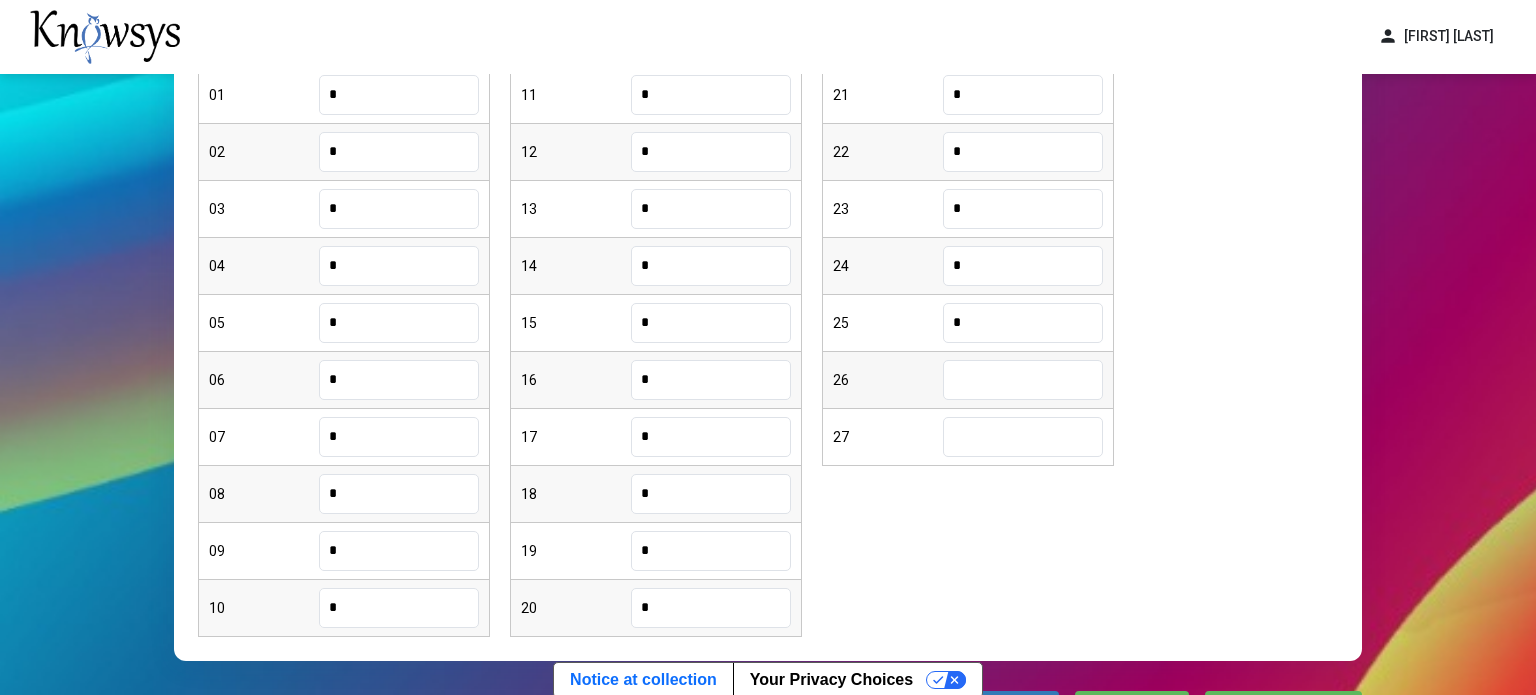 click at bounding box center [1023, 380] 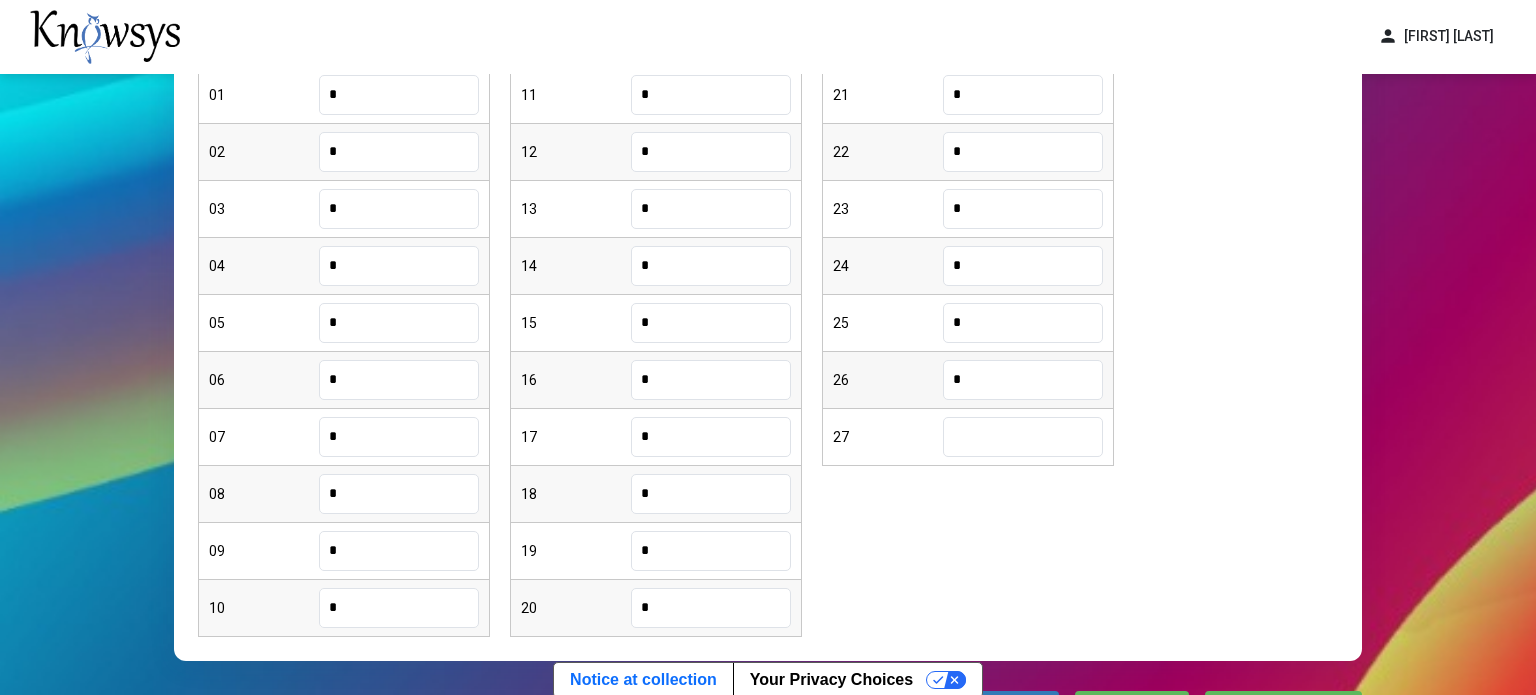 type on "*" 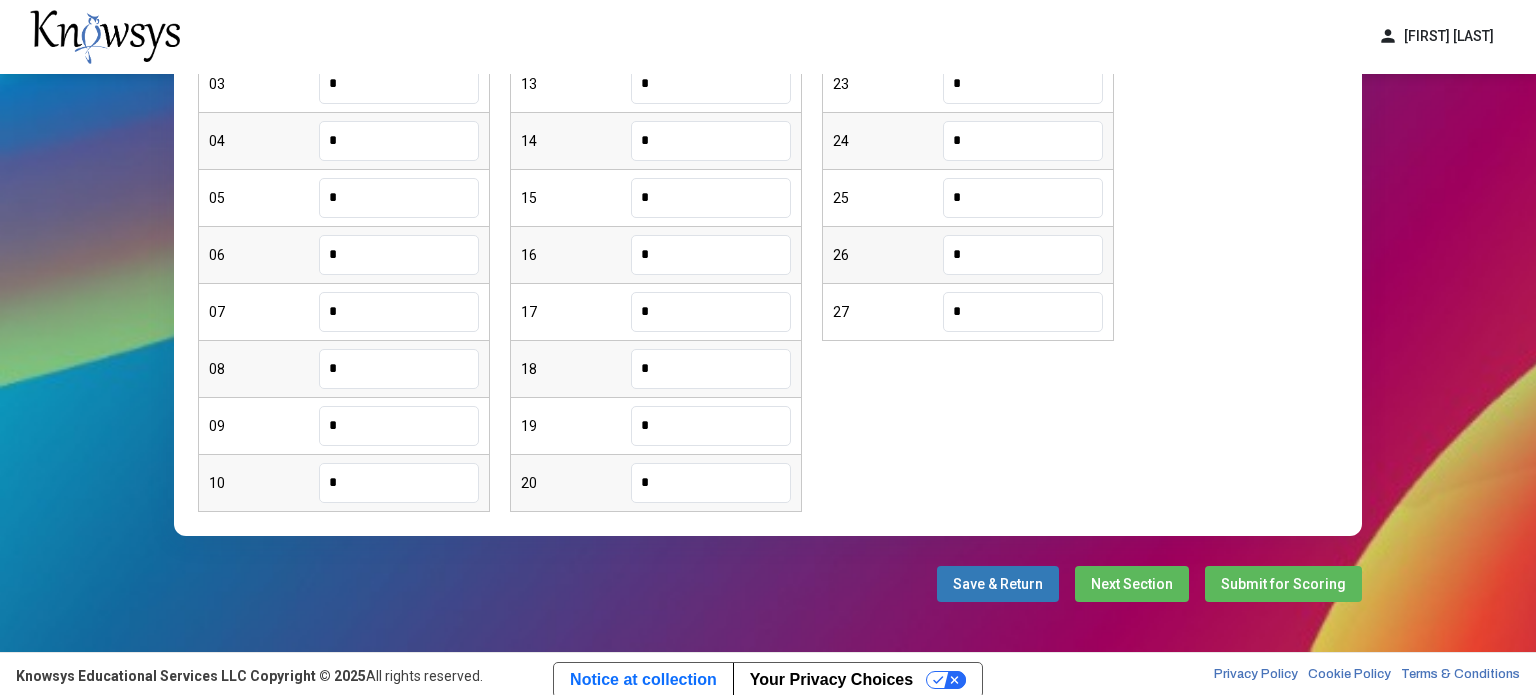 scroll, scrollTop: 484, scrollLeft: 0, axis: vertical 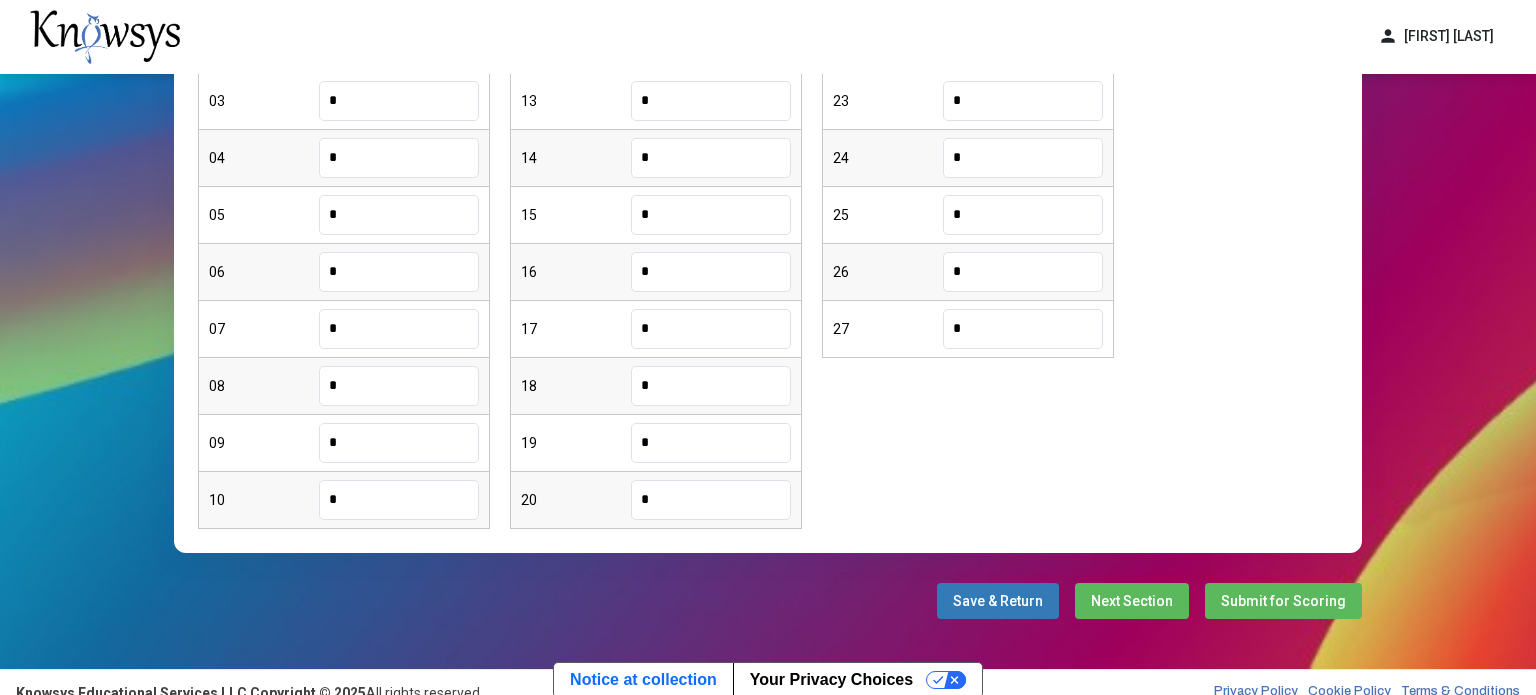 type on "*" 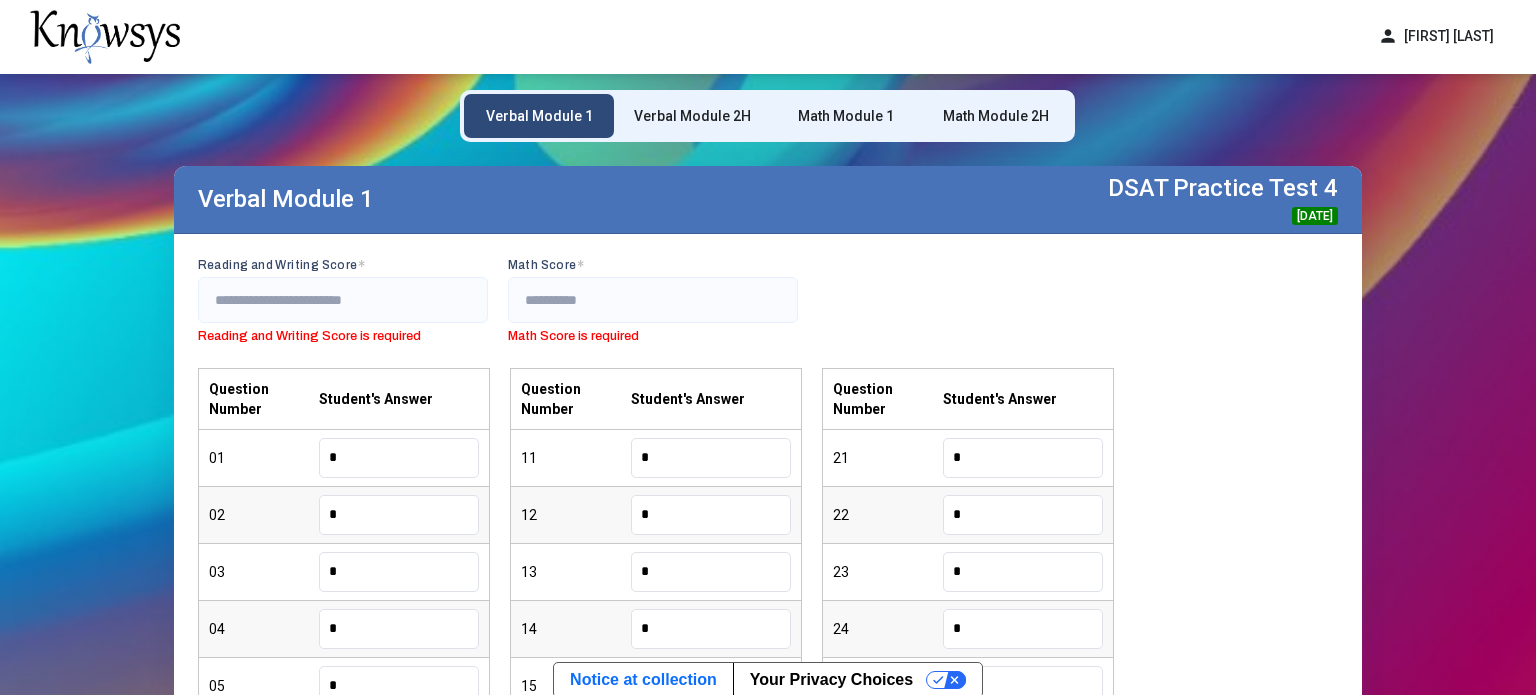 scroll, scrollTop: 13, scrollLeft: 0, axis: vertical 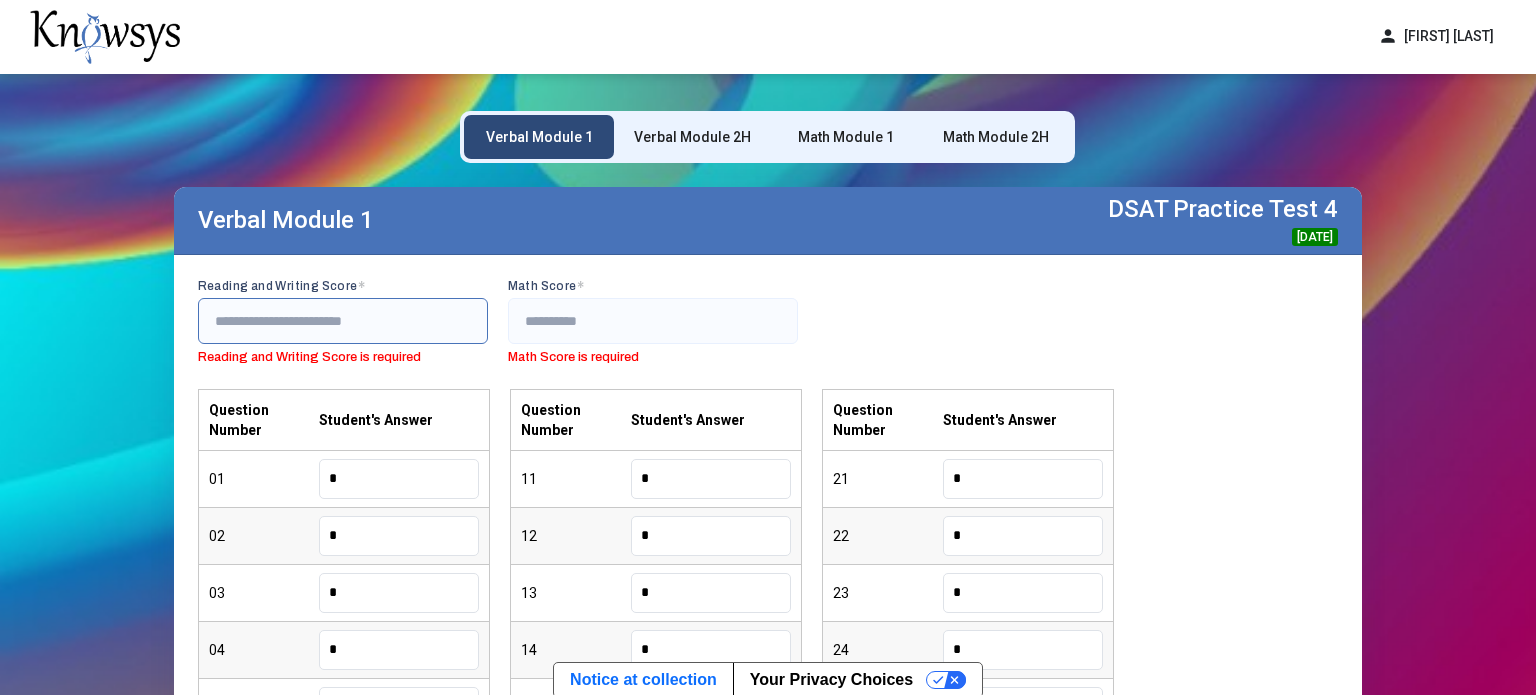 click at bounding box center [343, 321] 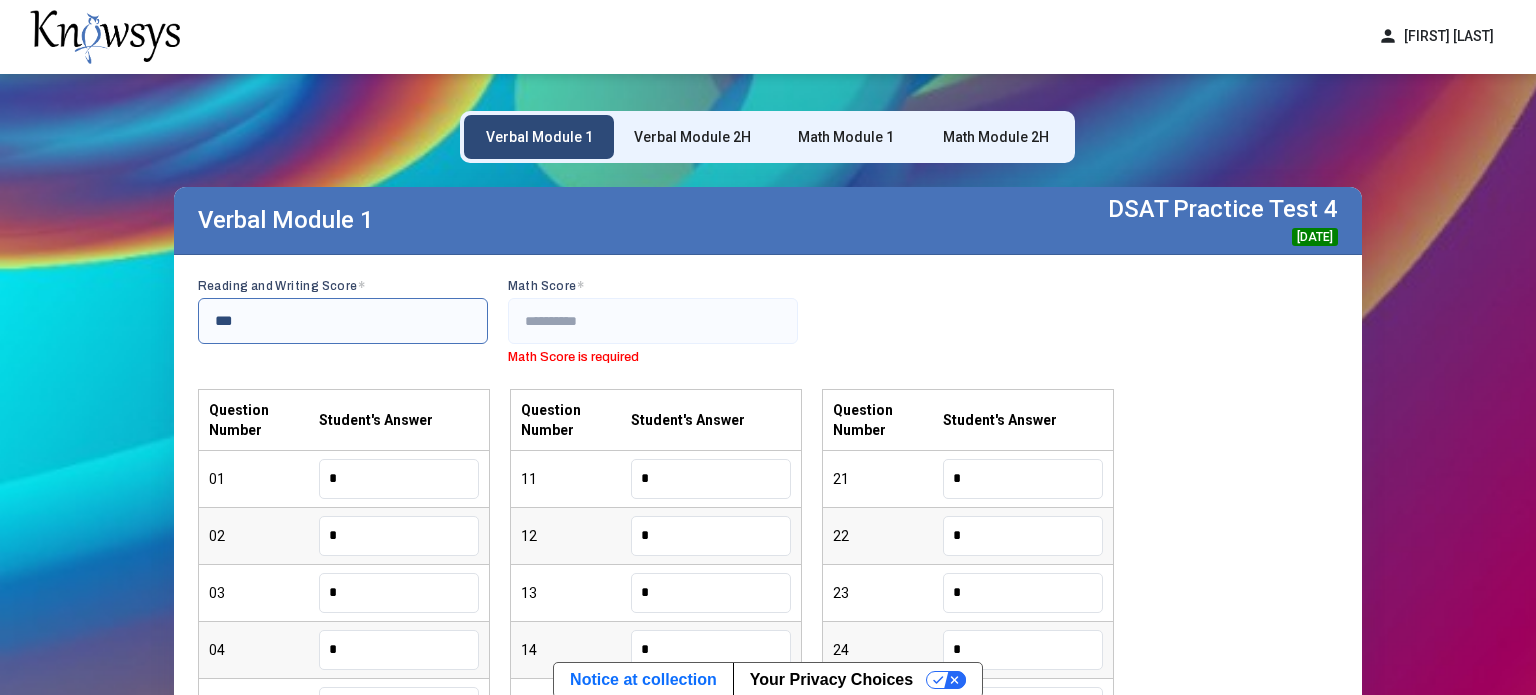 type on "***" 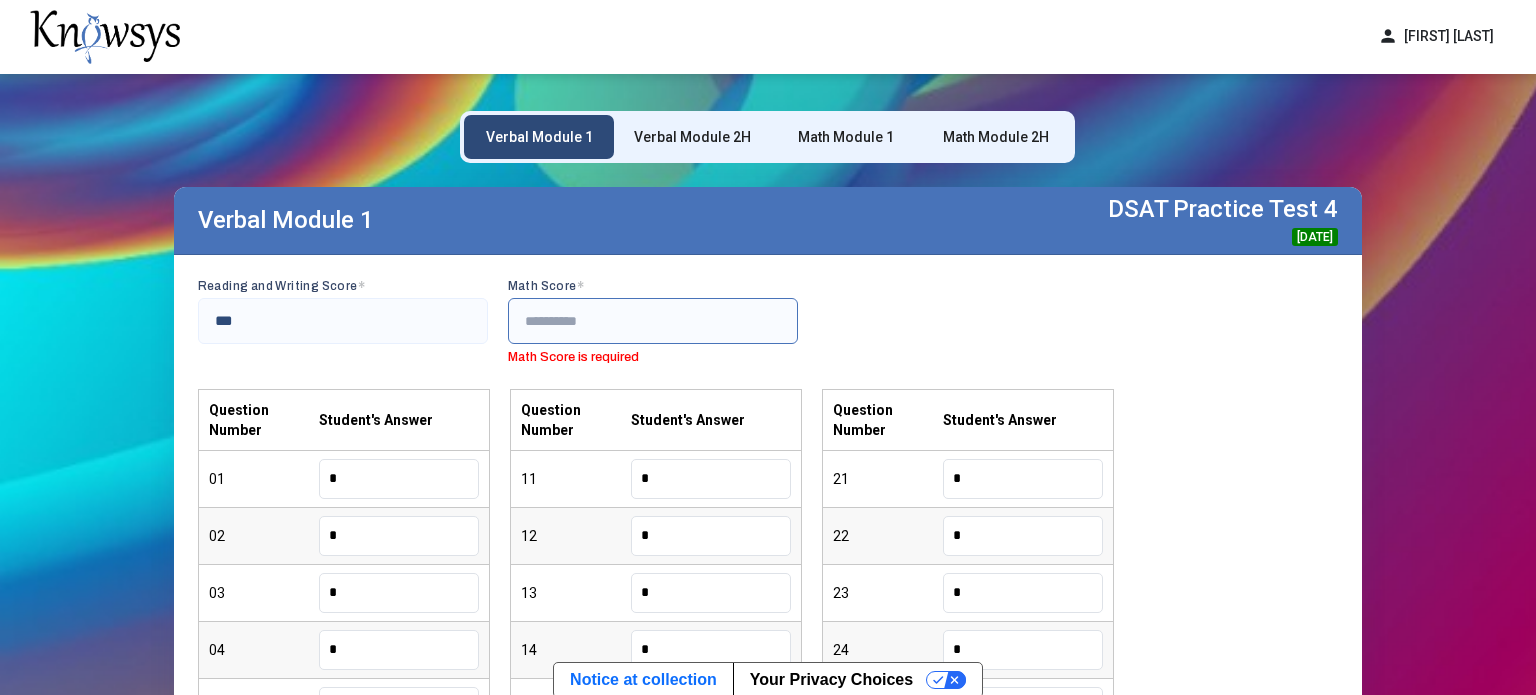 click at bounding box center (653, 321) 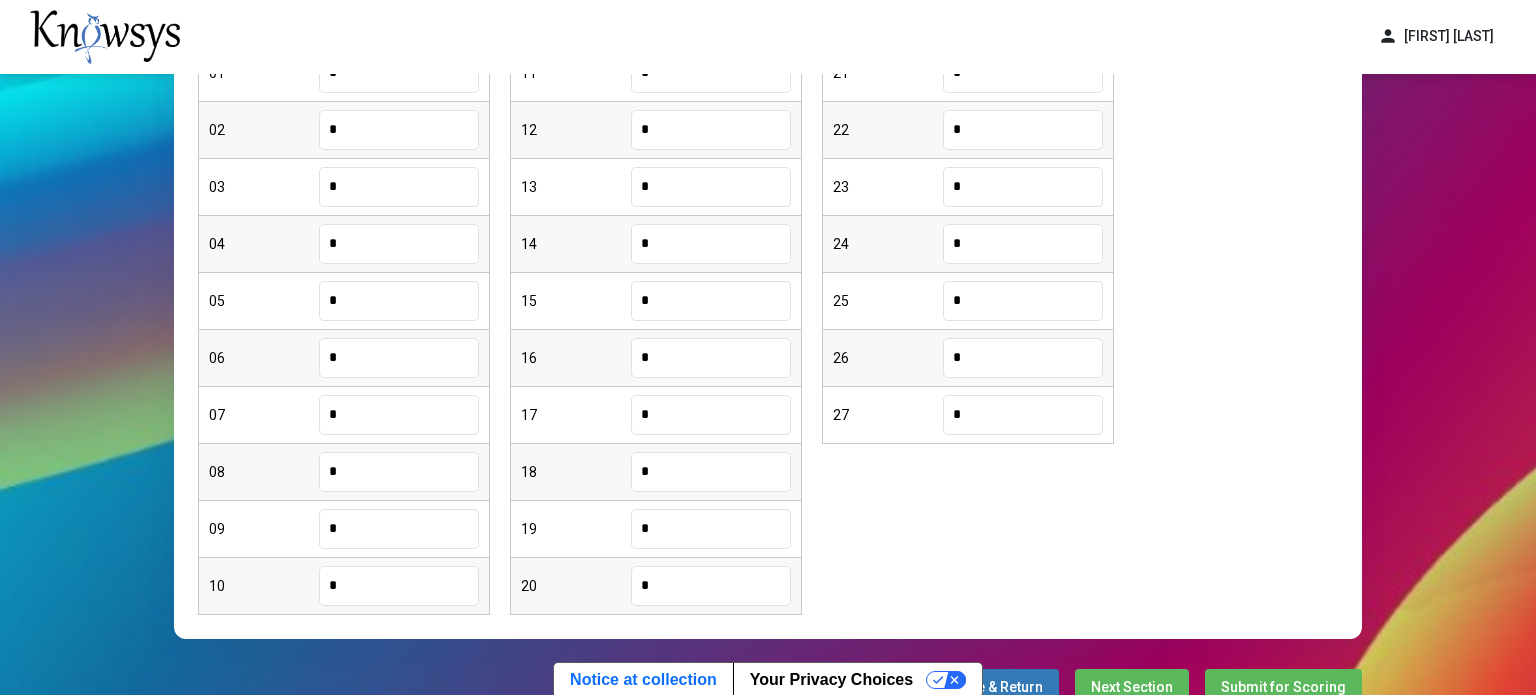 scroll, scrollTop: 501, scrollLeft: 0, axis: vertical 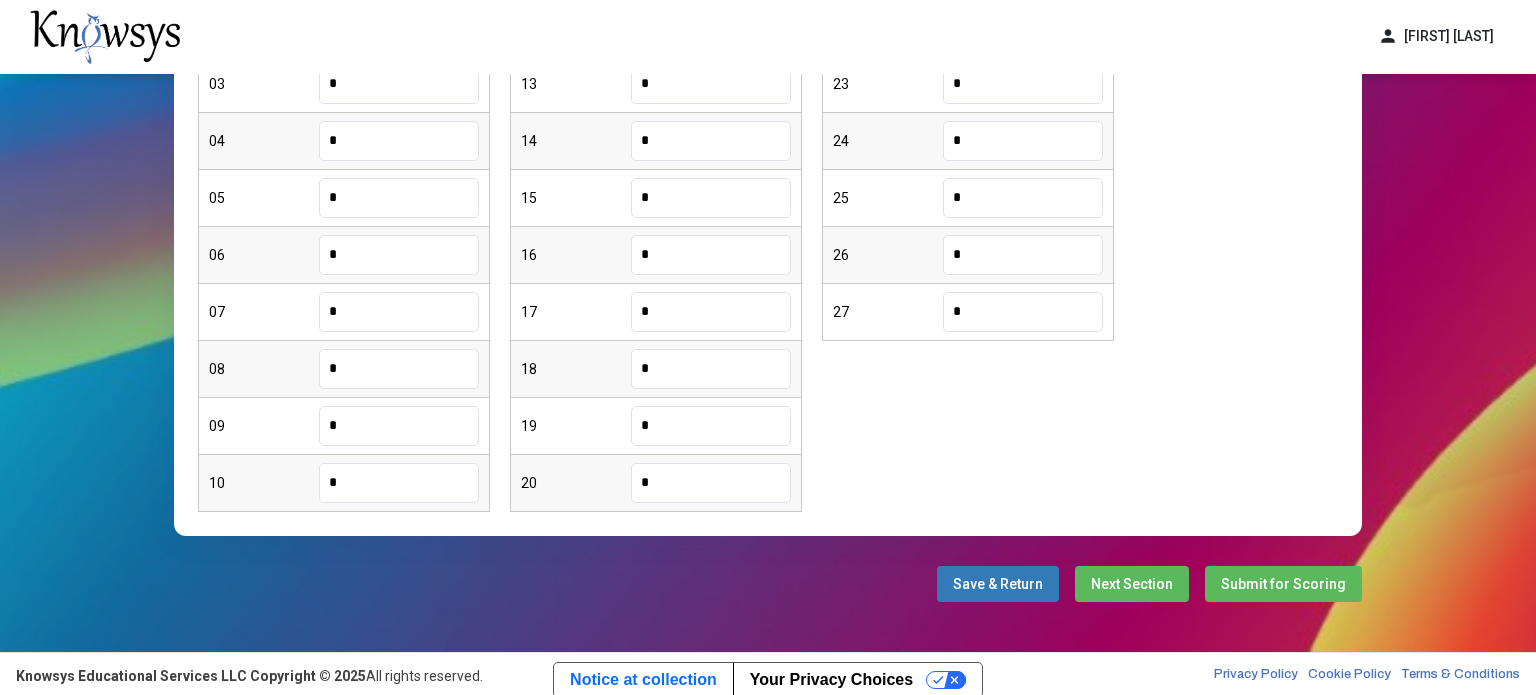 type on "***" 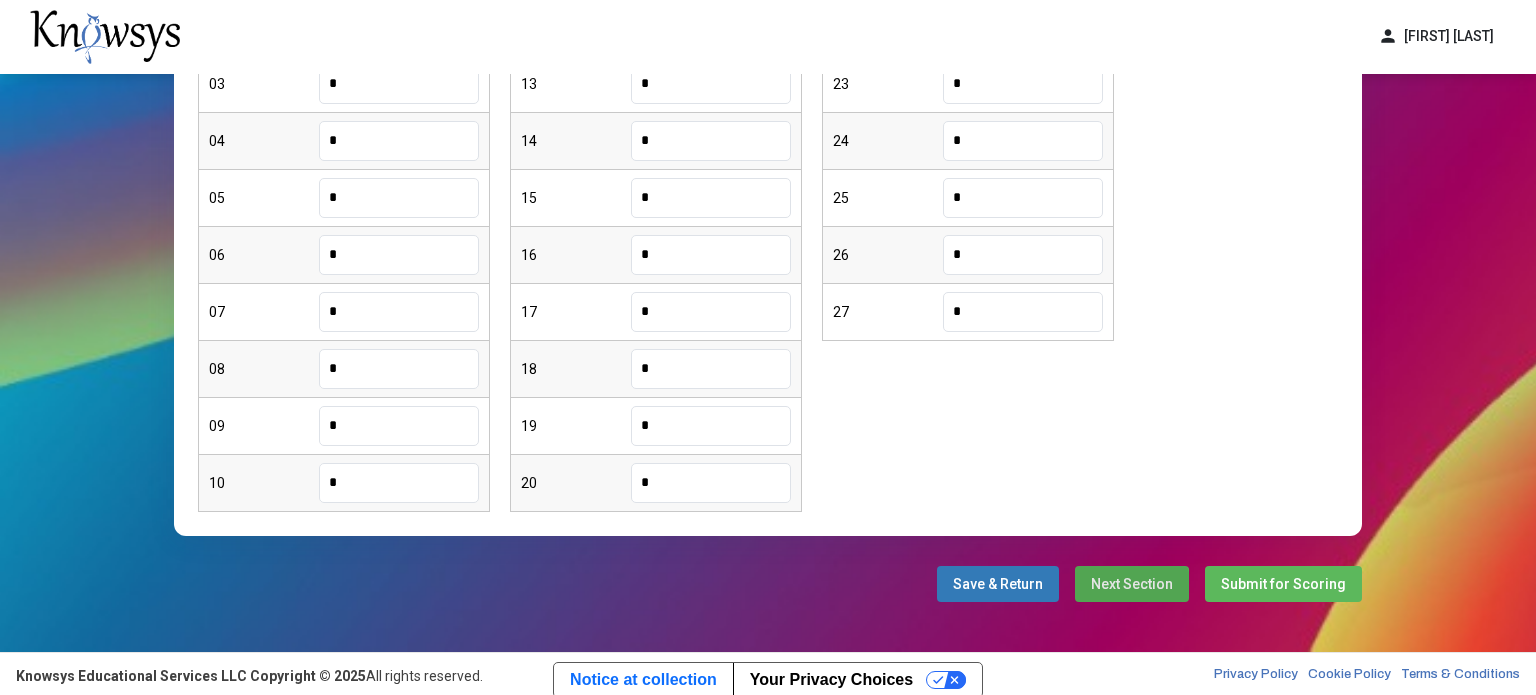 click on "Next Section" at bounding box center (1132, 584) 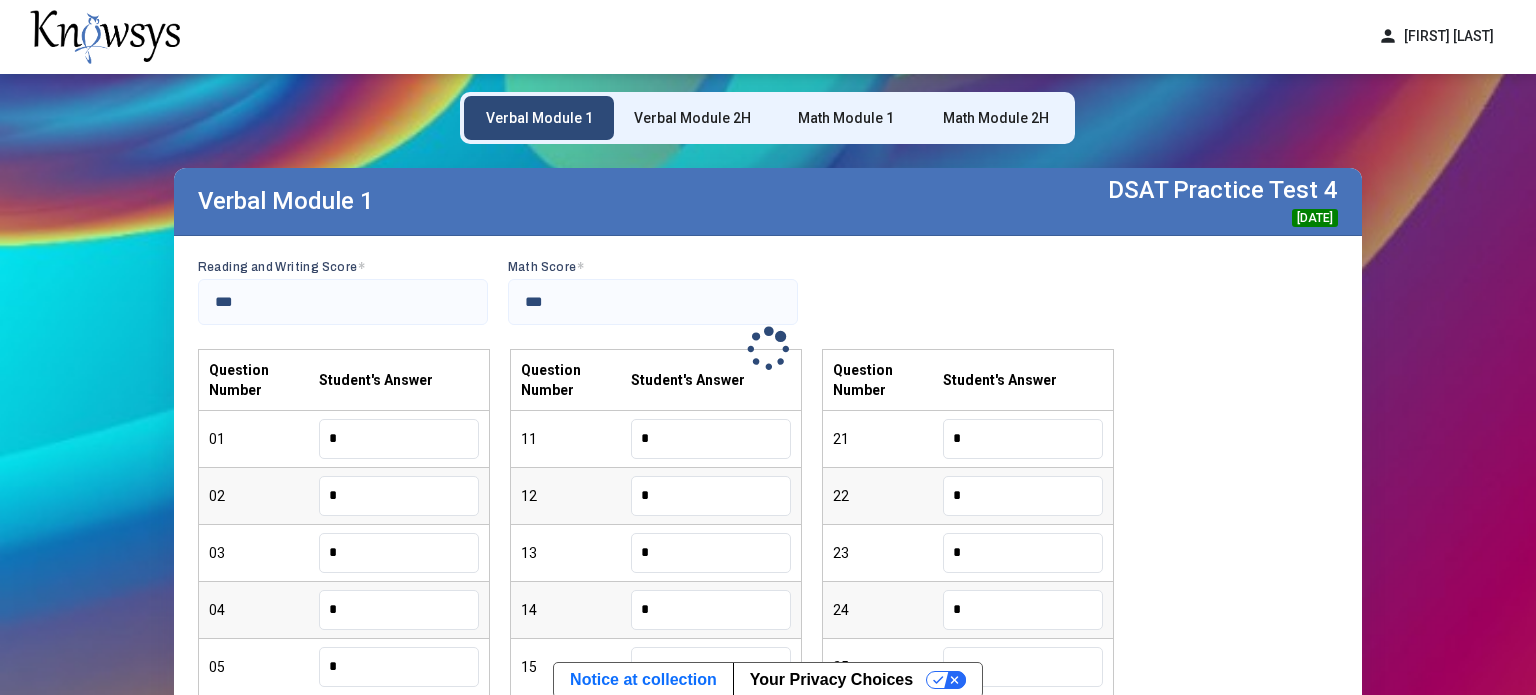 scroll, scrollTop: 24, scrollLeft: 0, axis: vertical 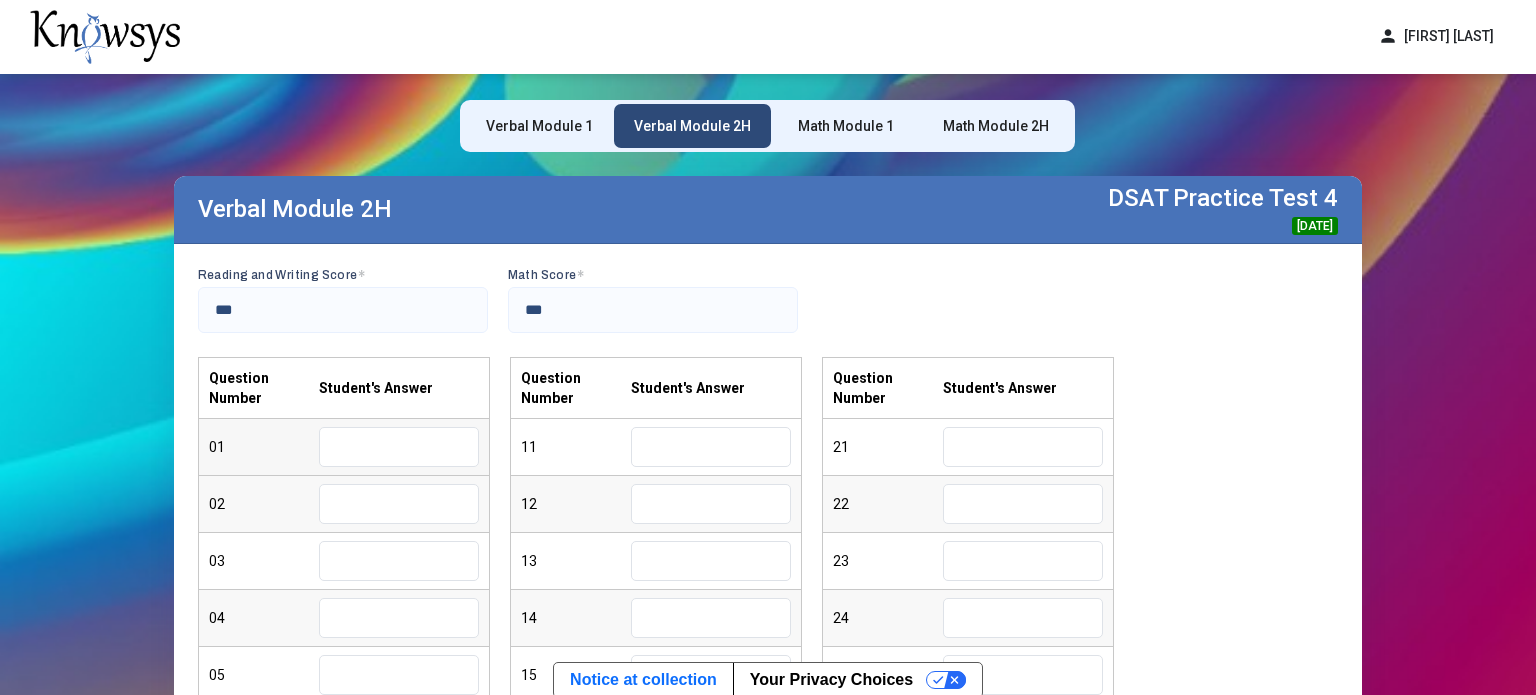 click at bounding box center [399, 447] 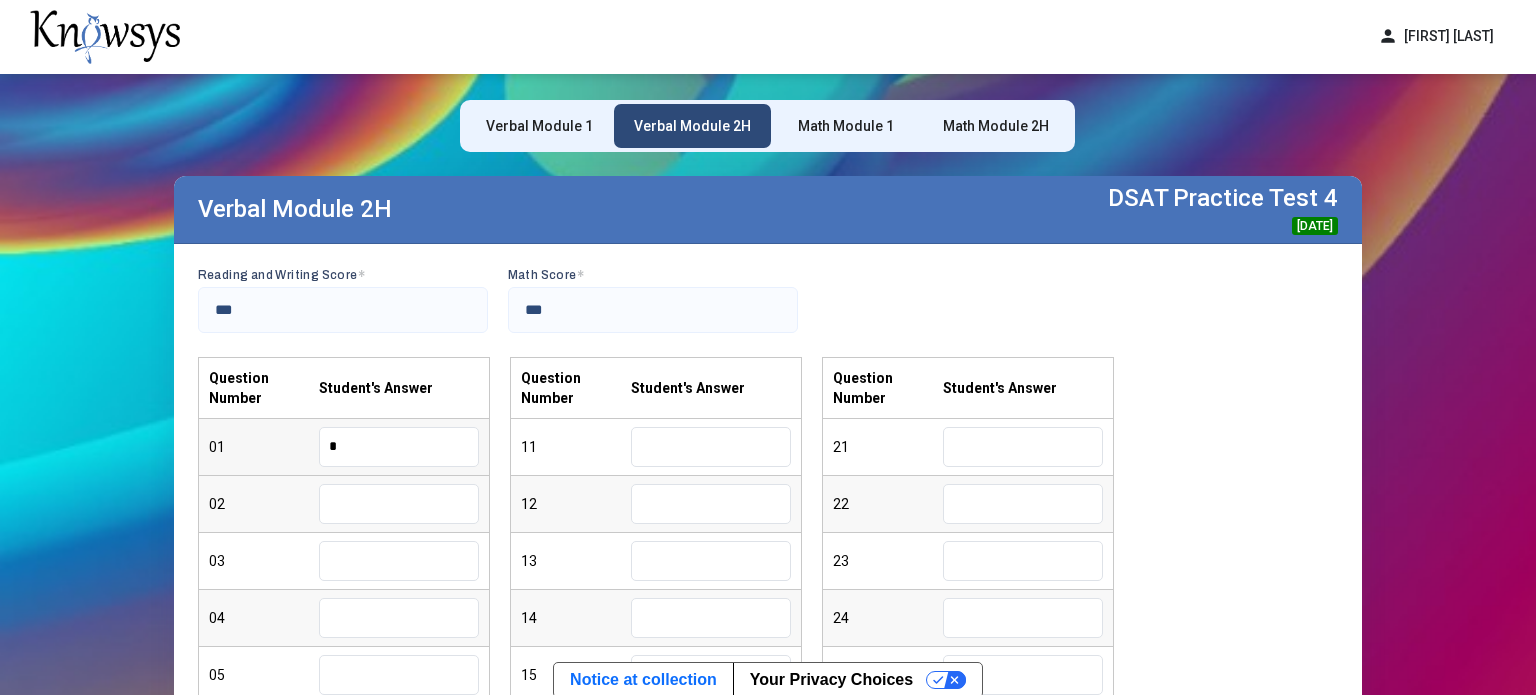 type on "*" 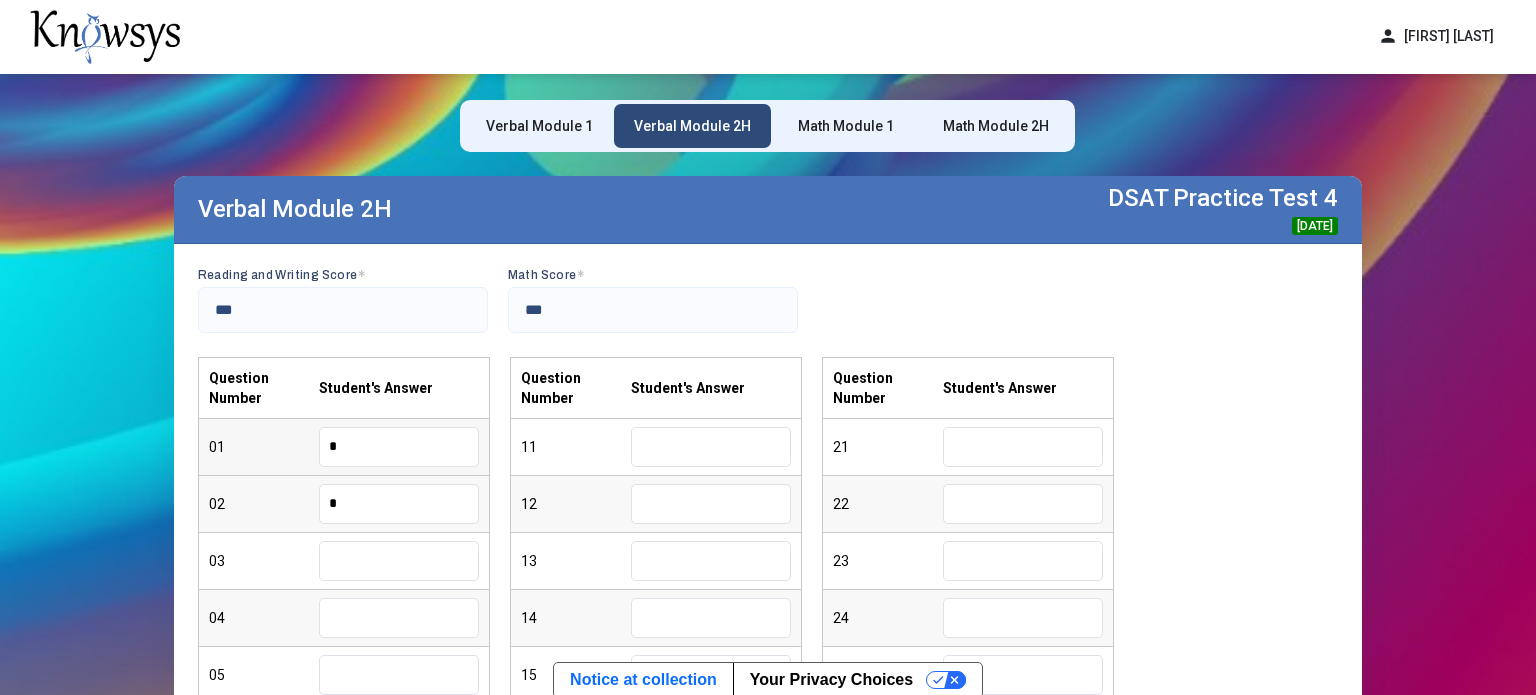 type on "*" 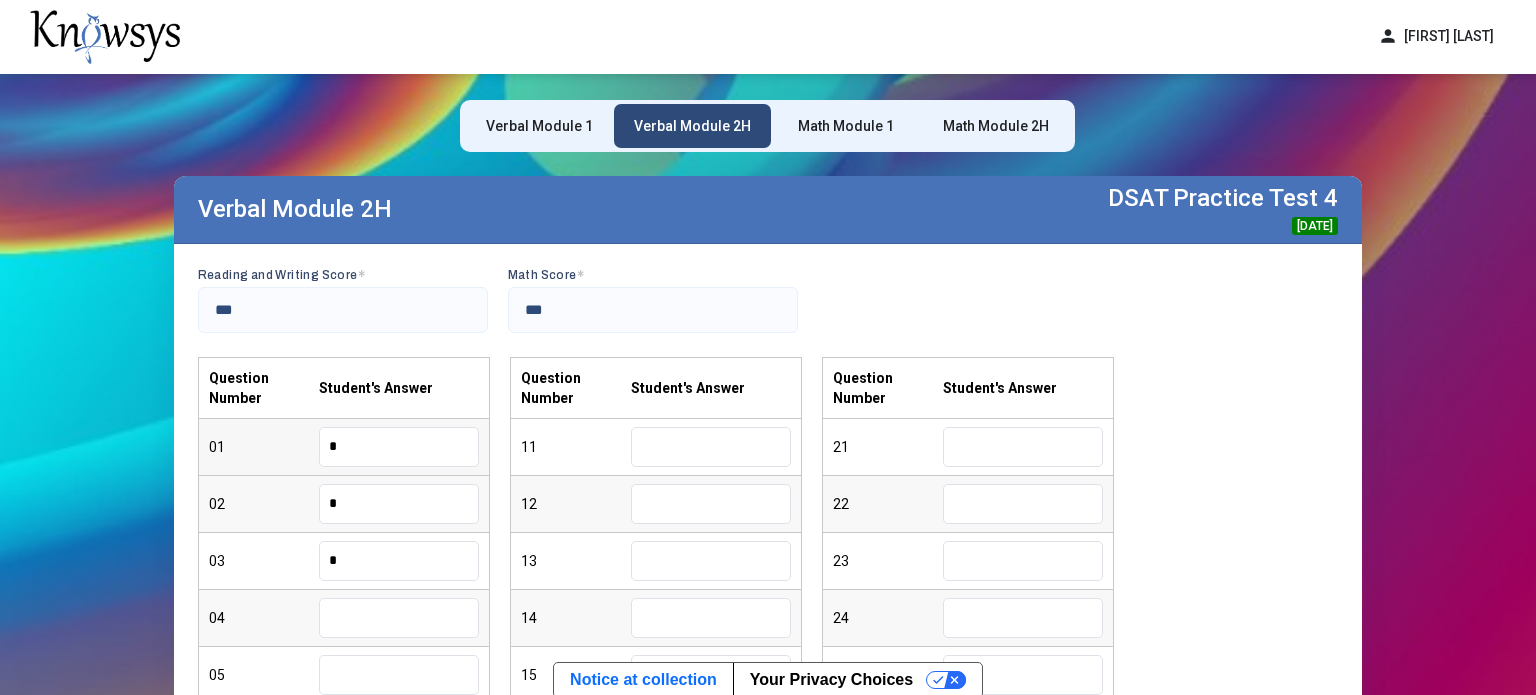 type on "*" 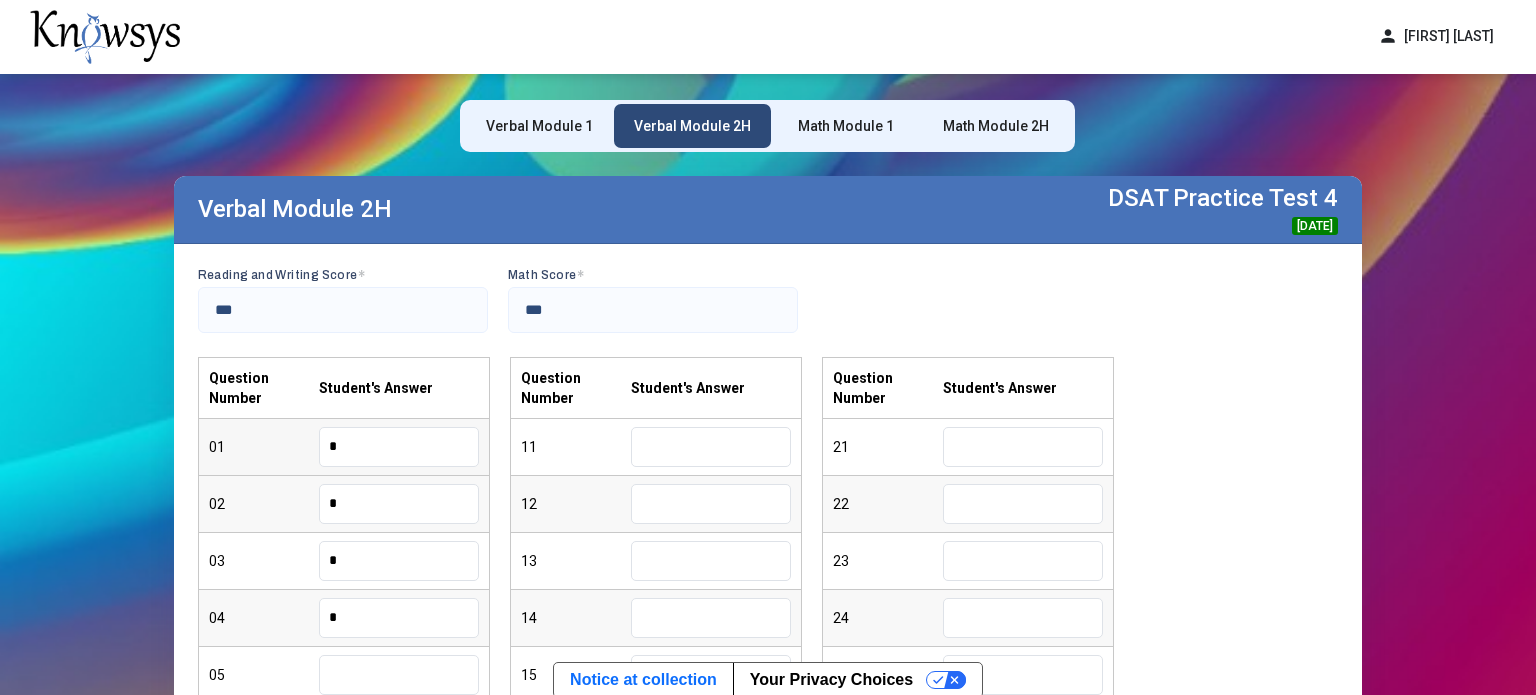 type on "*" 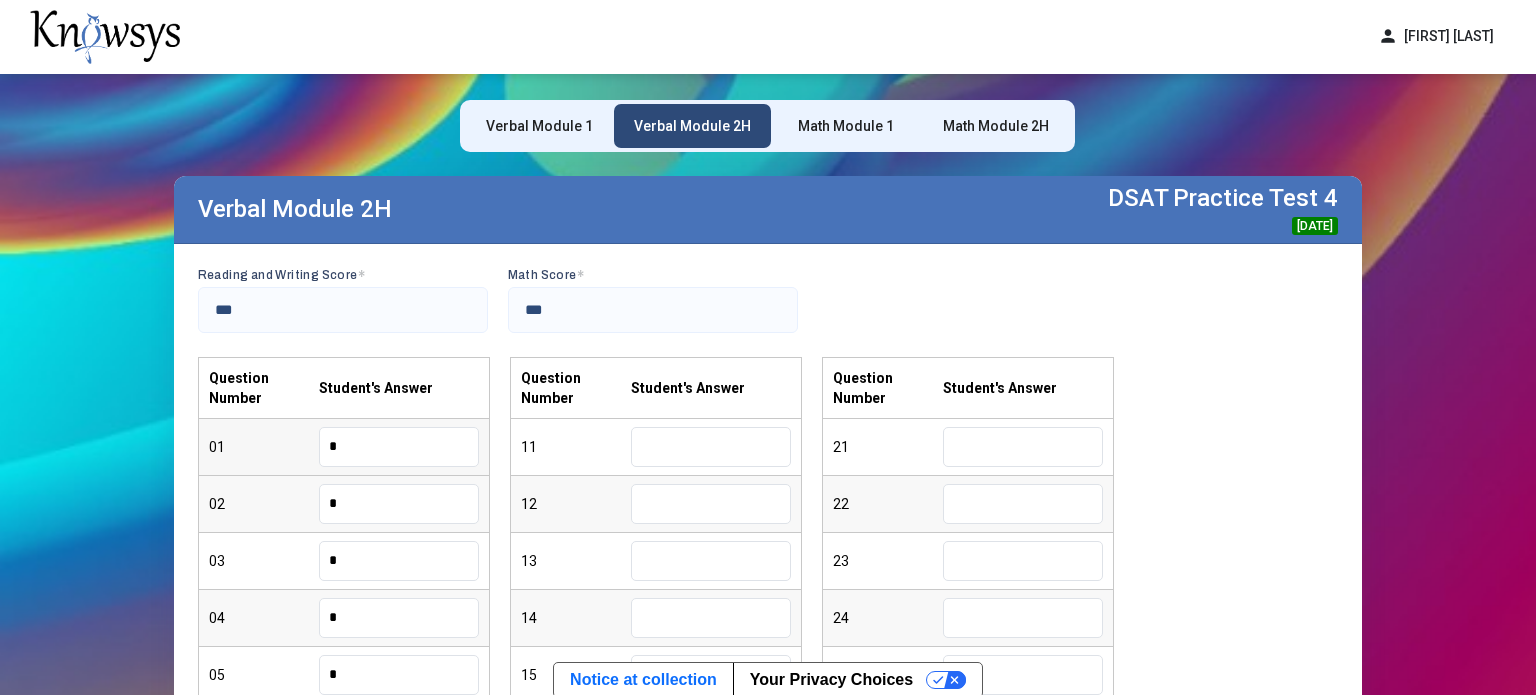 type on "*" 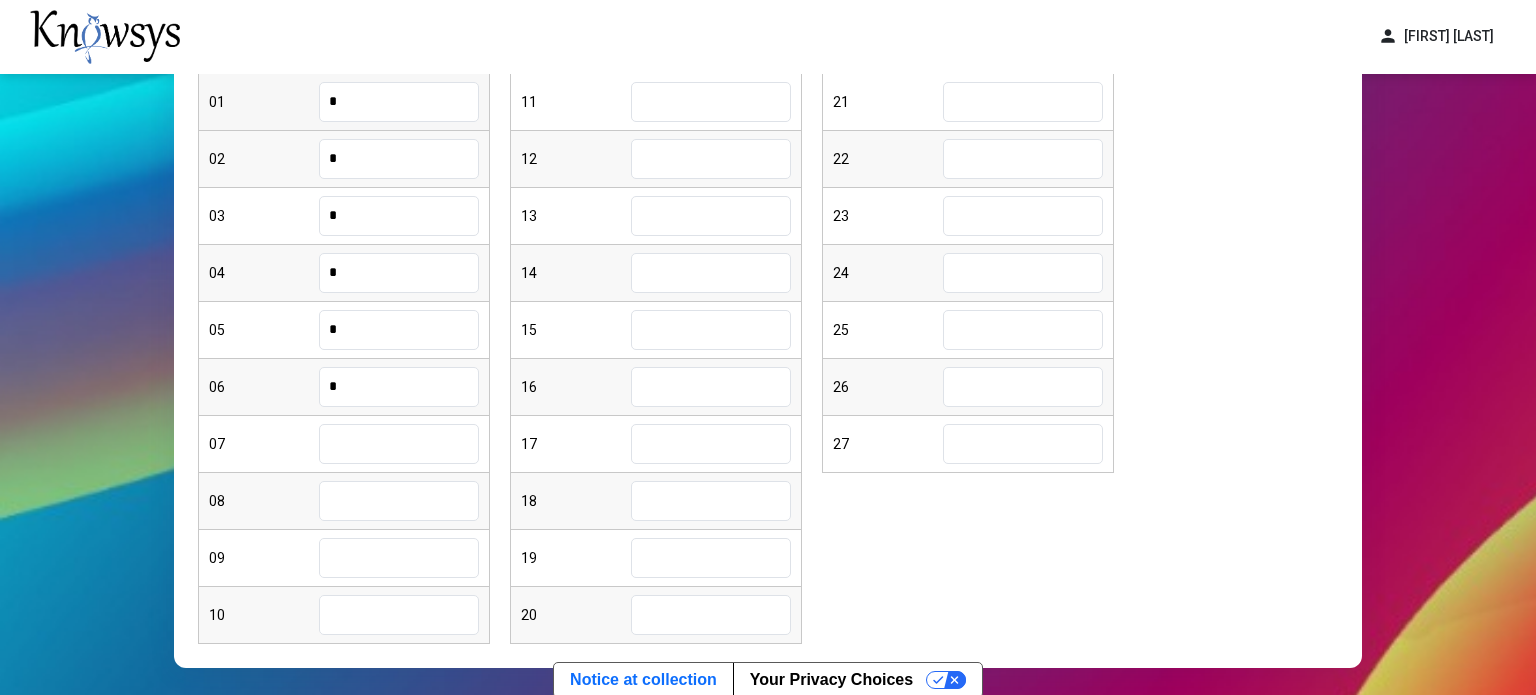 type on "*" 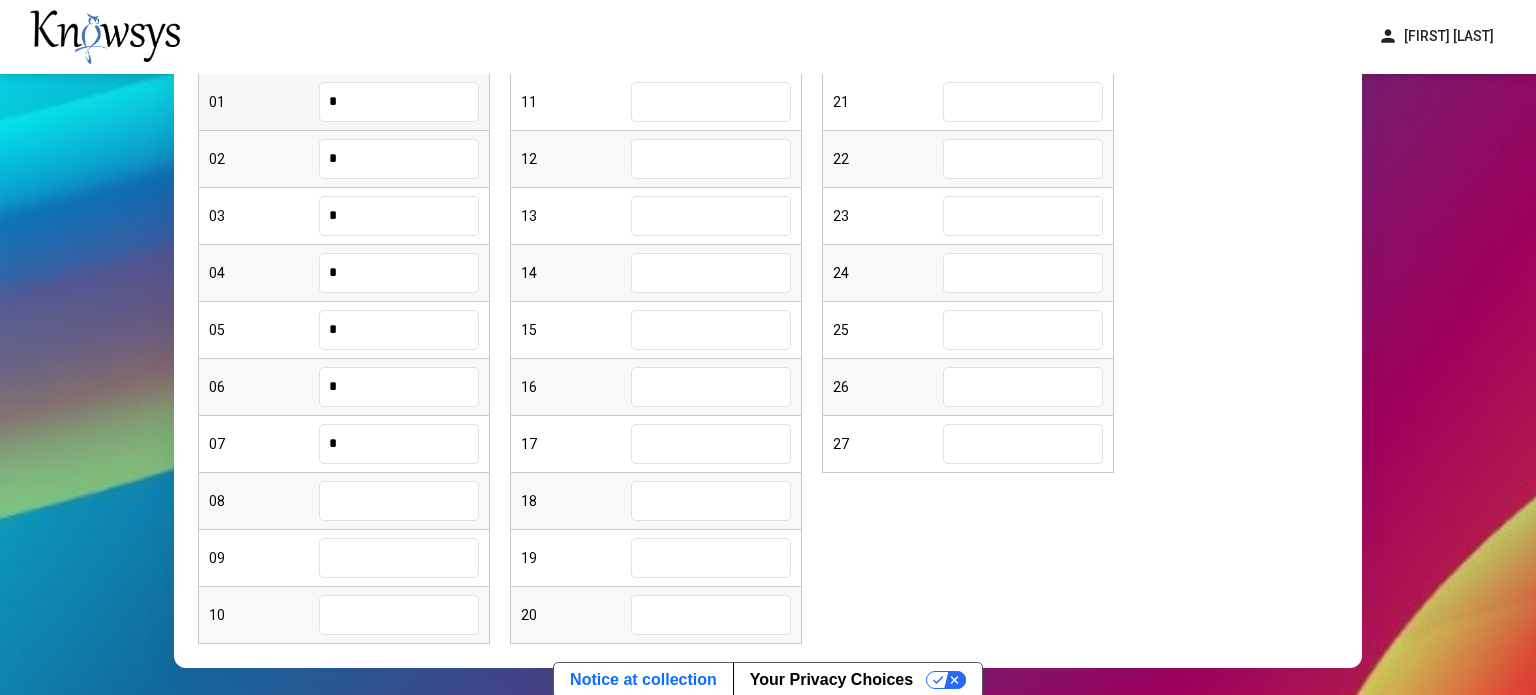 type on "*" 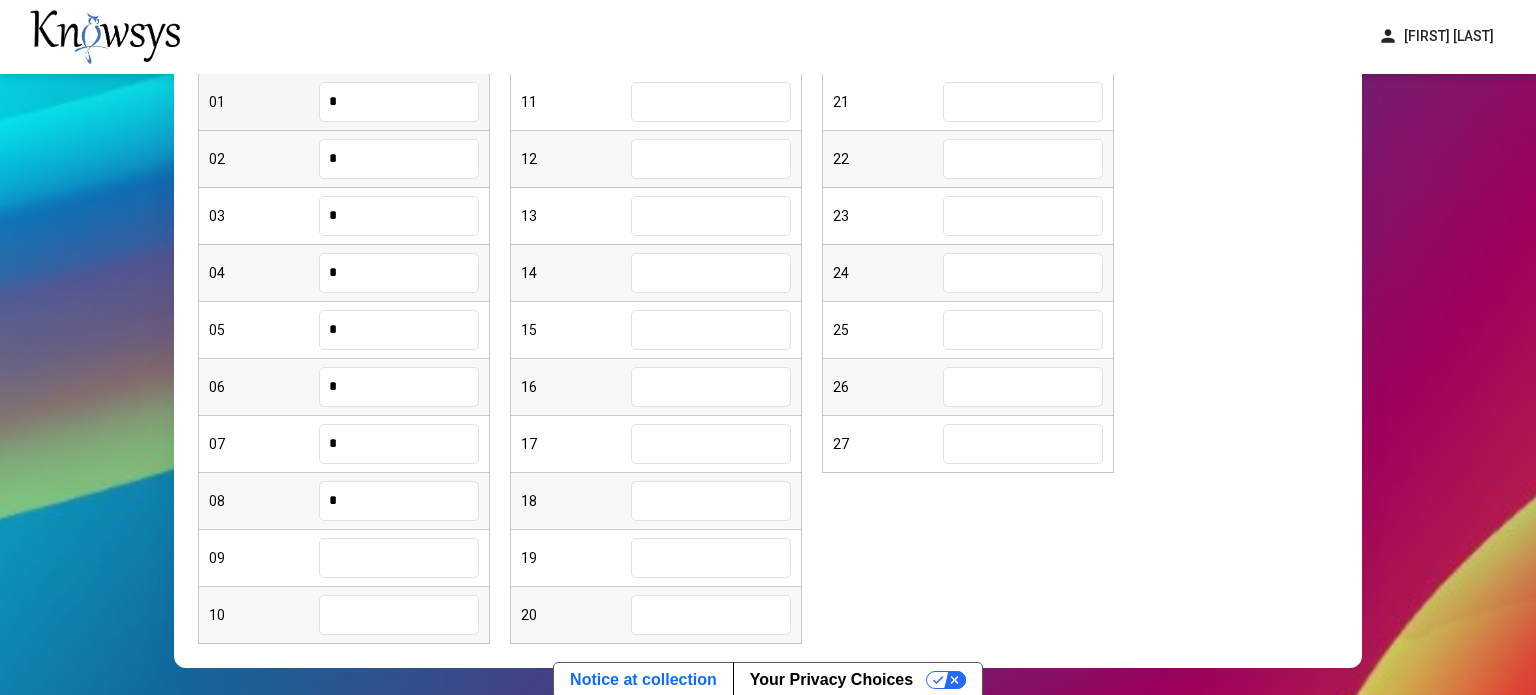 type on "*" 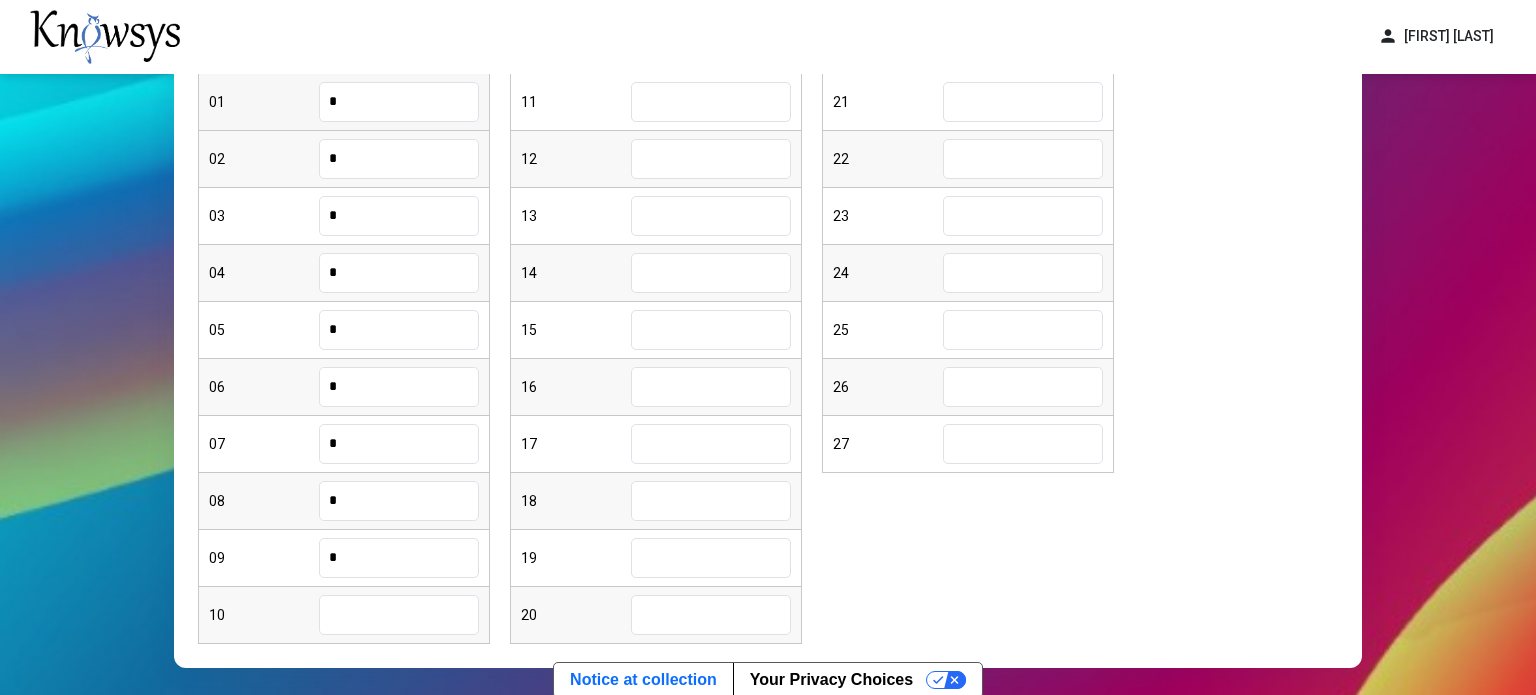 type on "*" 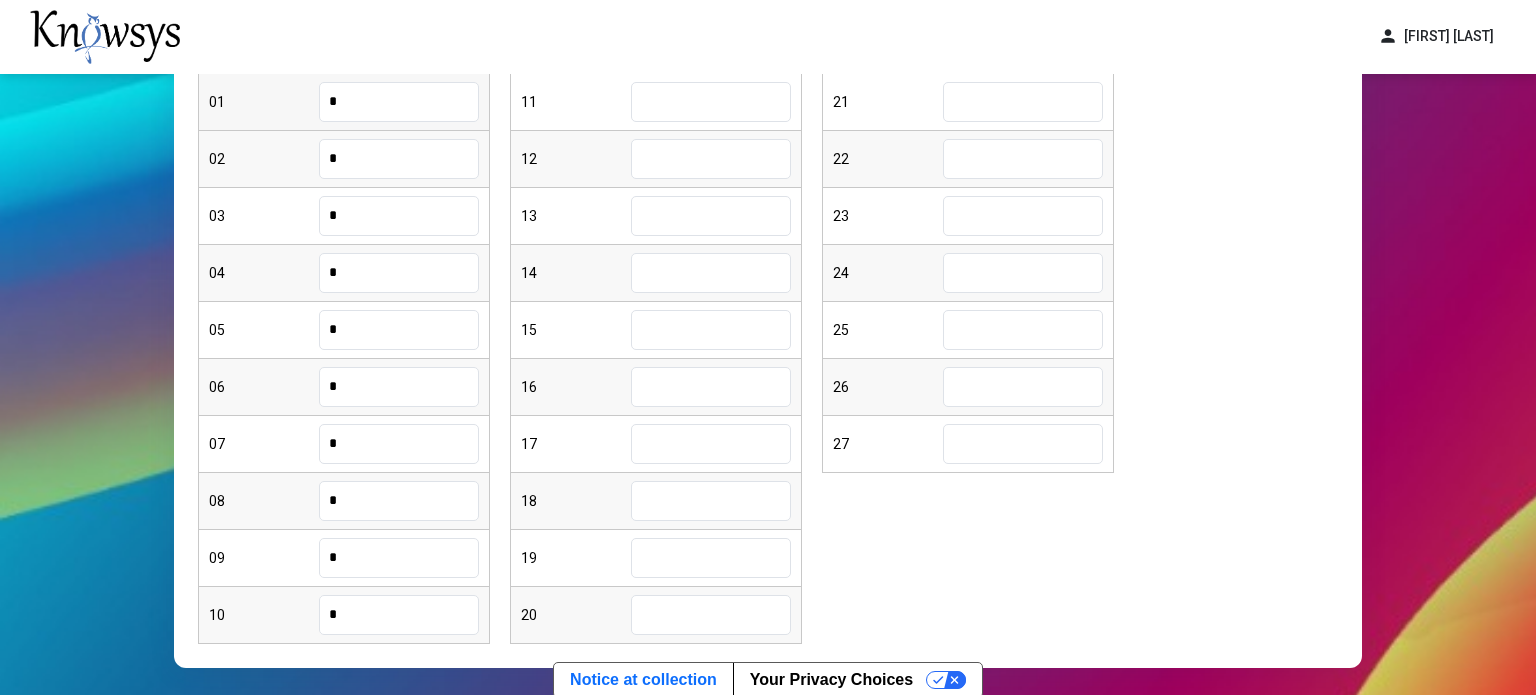 type on "*" 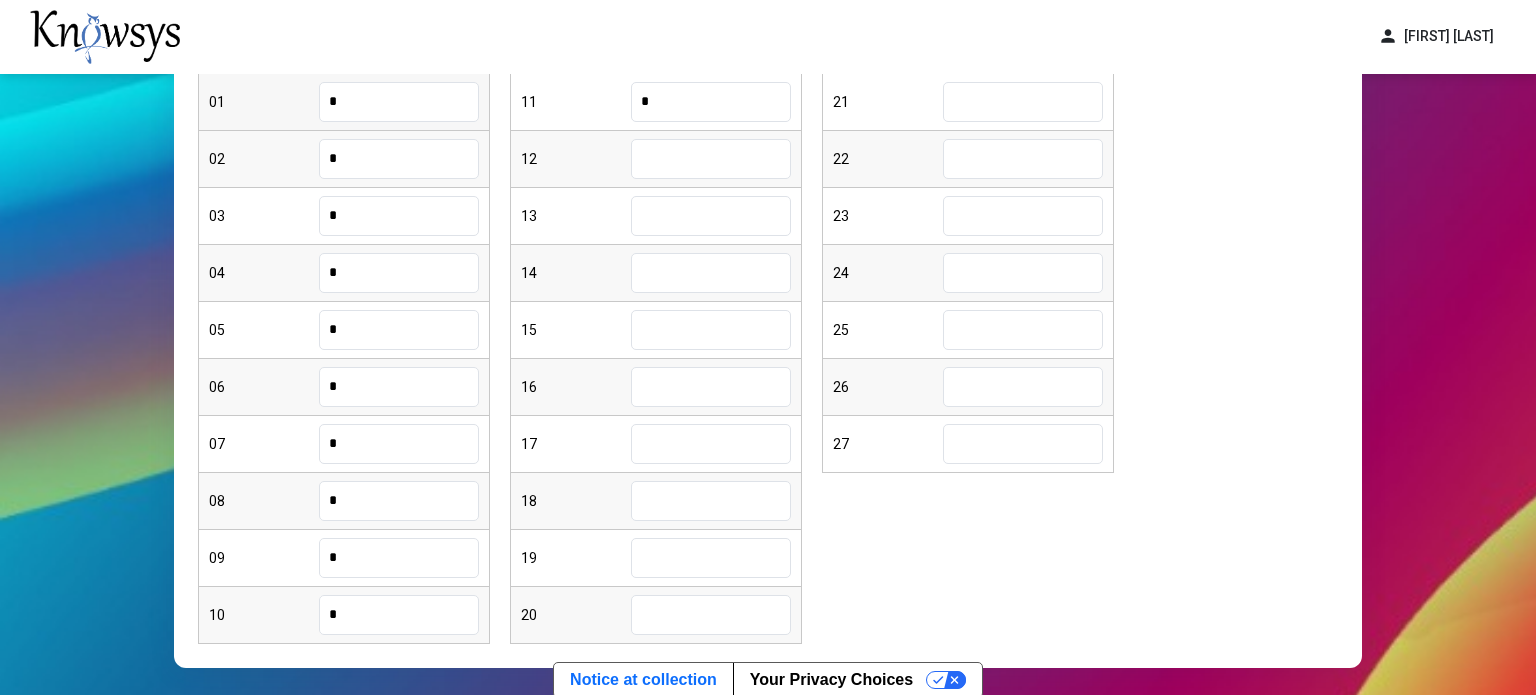 type on "*" 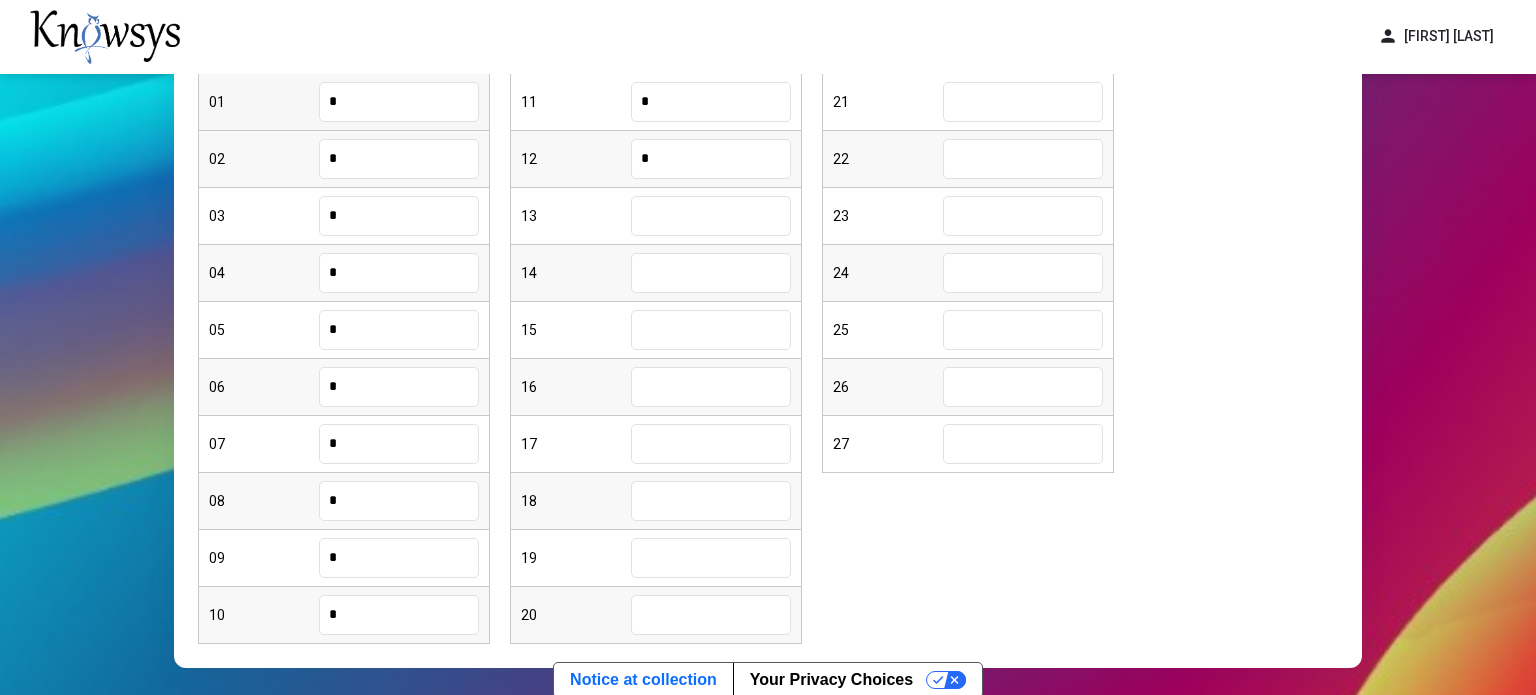type on "*" 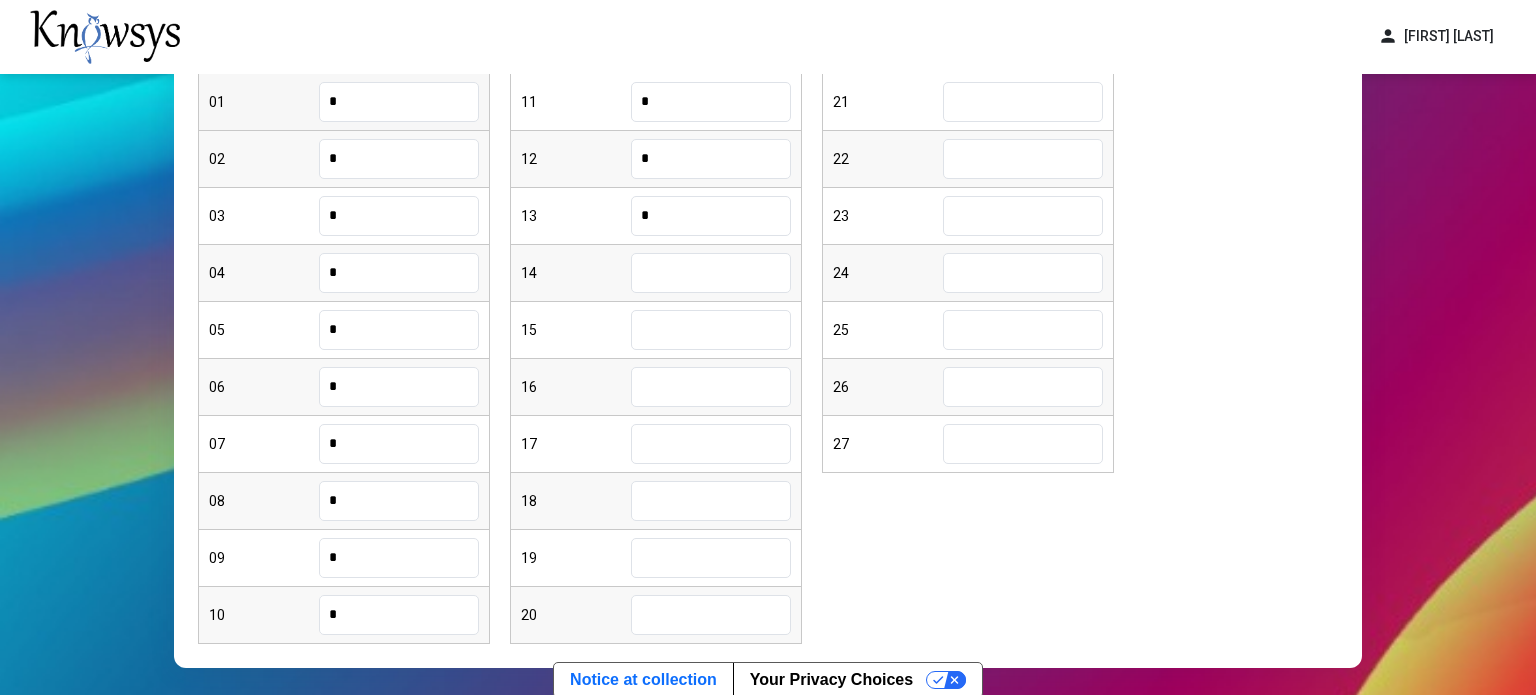 type on "*" 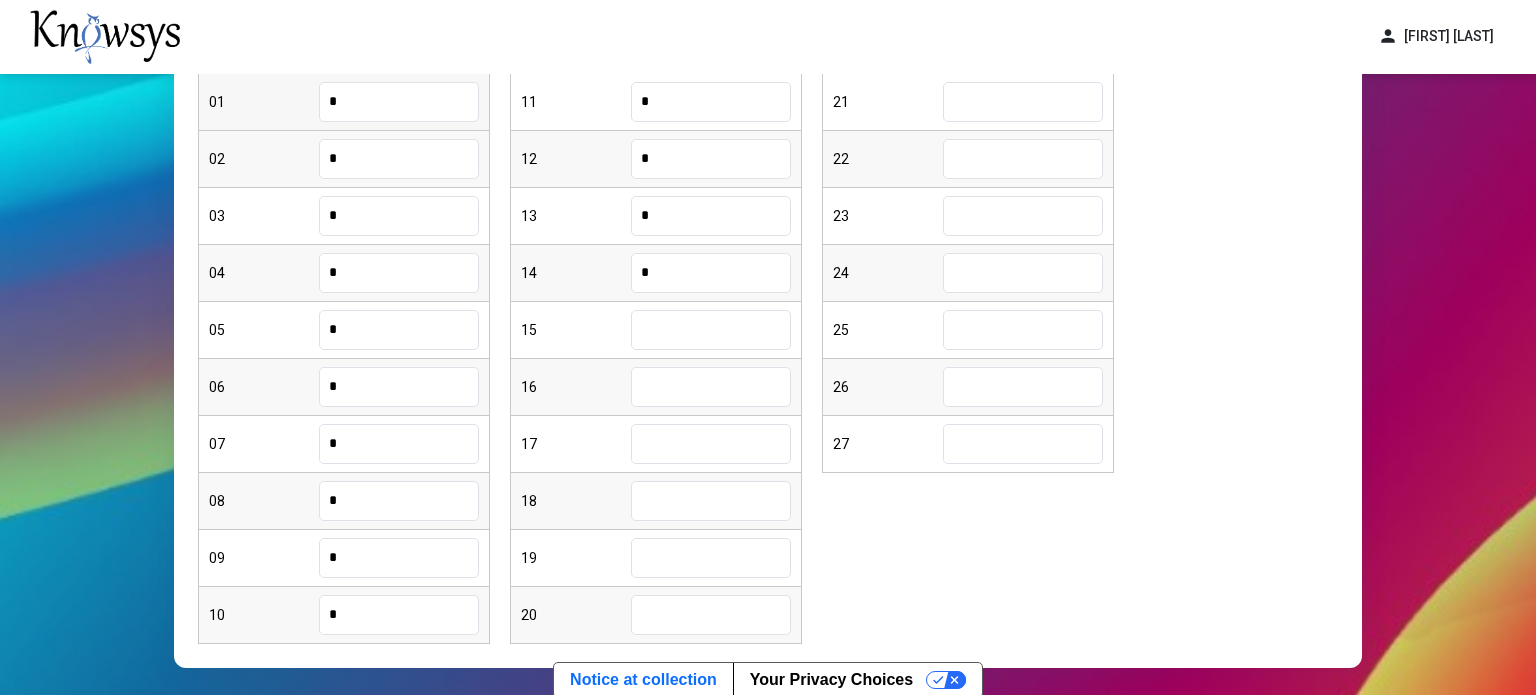 type on "*" 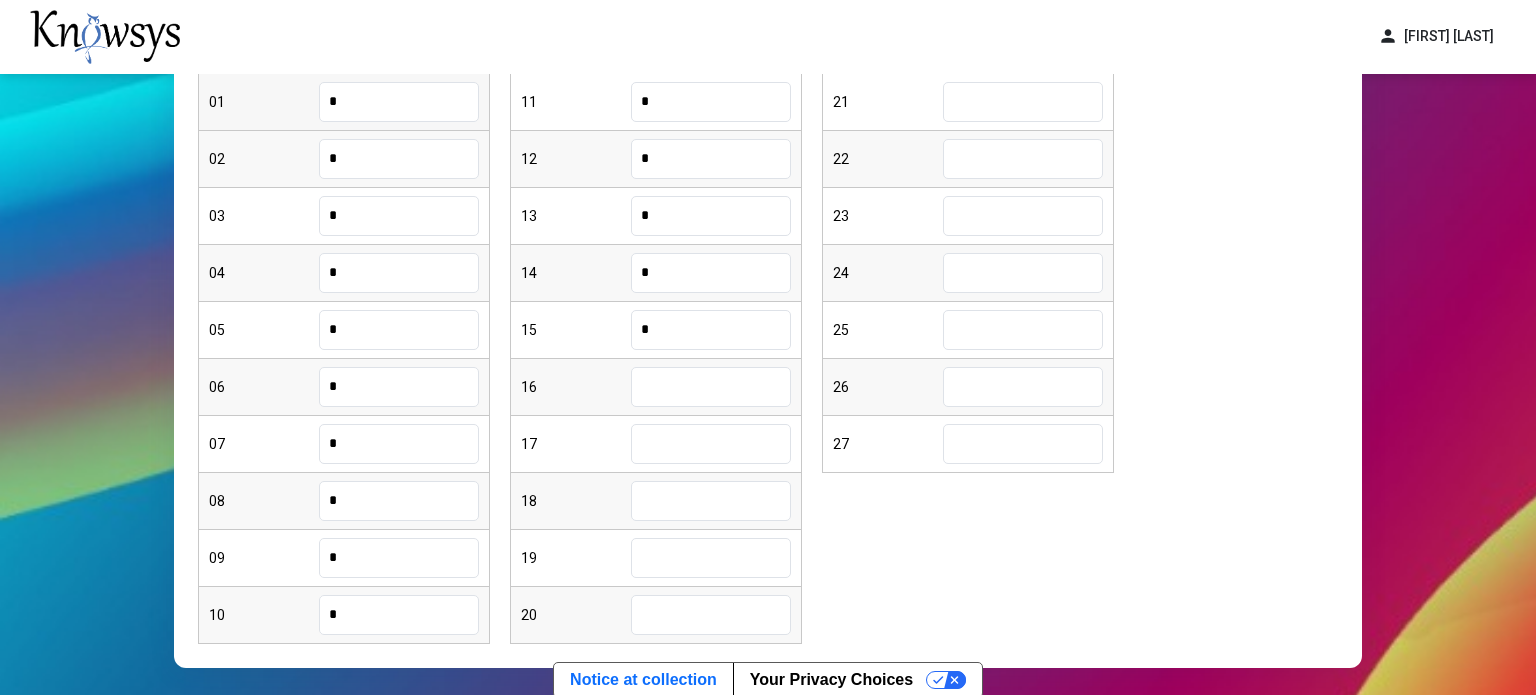 type on "*" 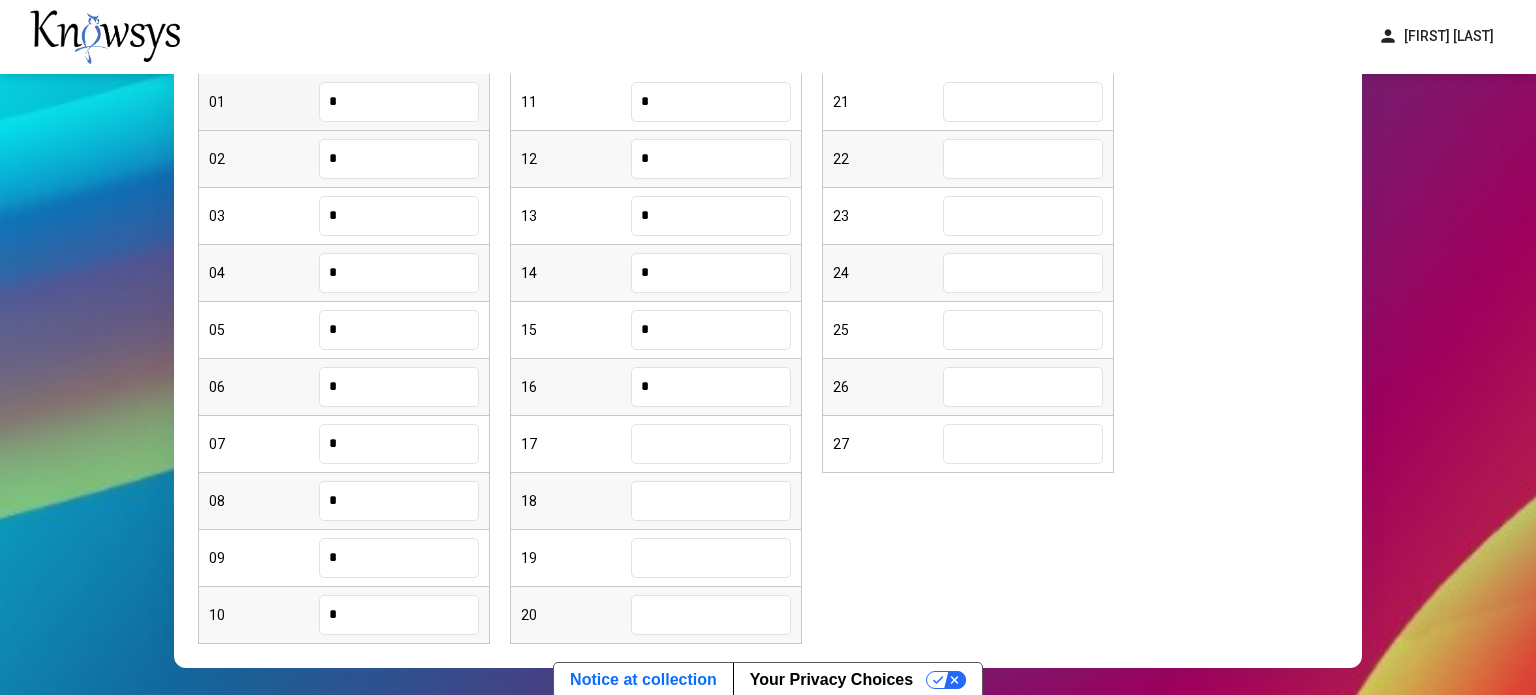 type on "*" 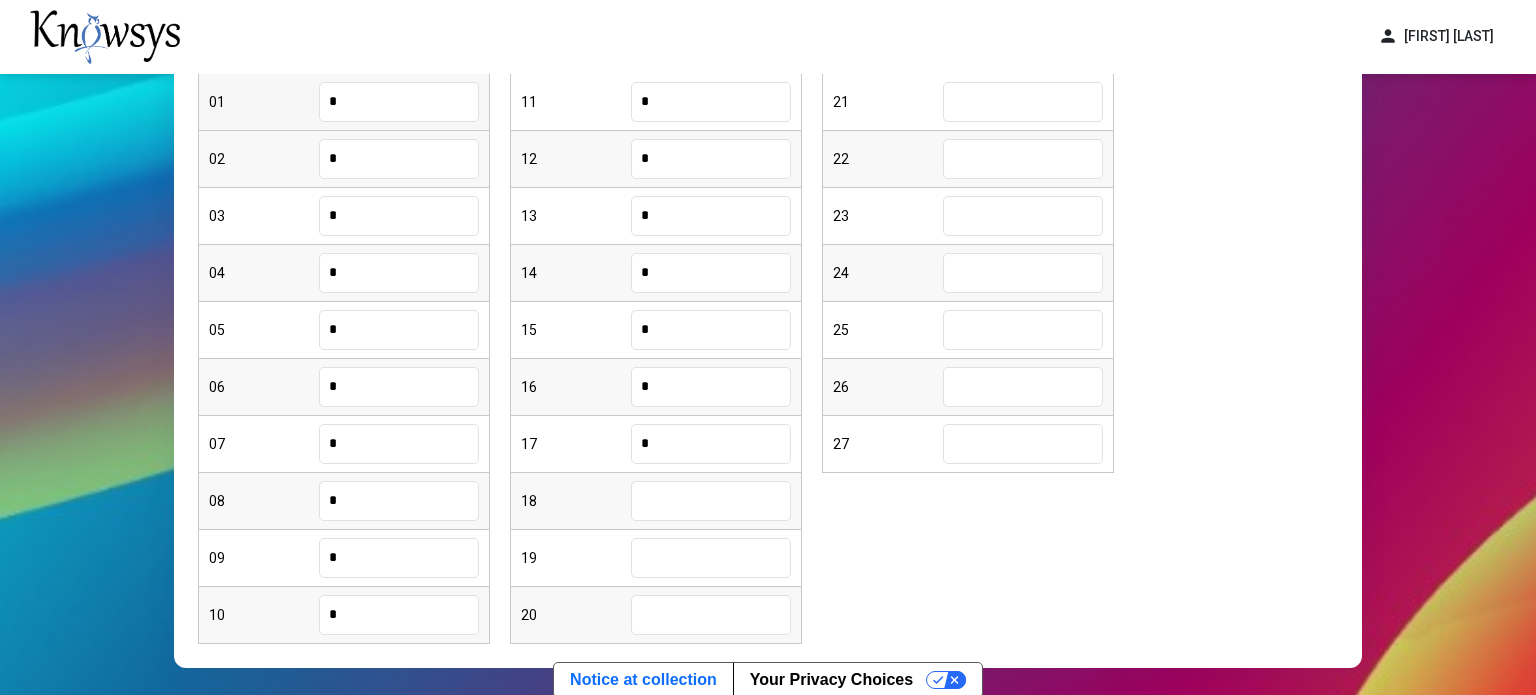 type on "*" 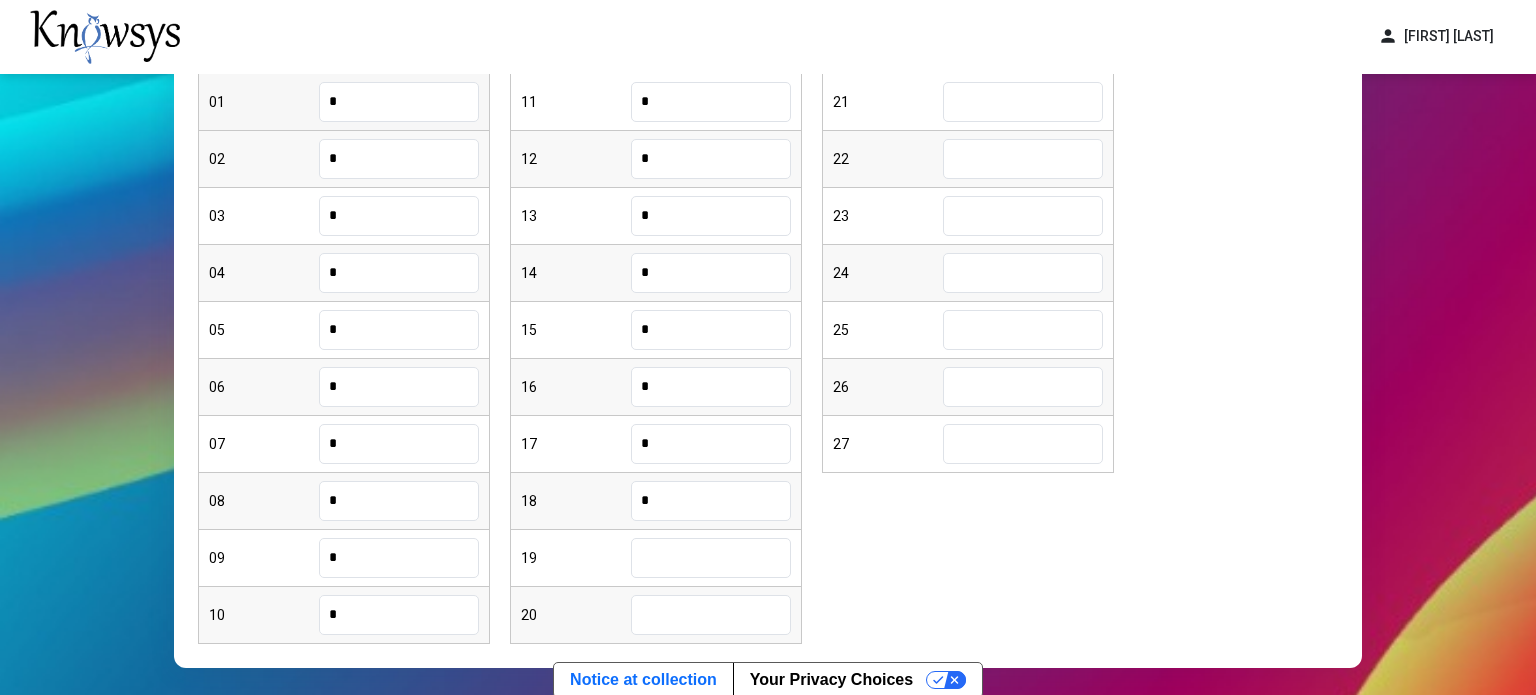 type on "*" 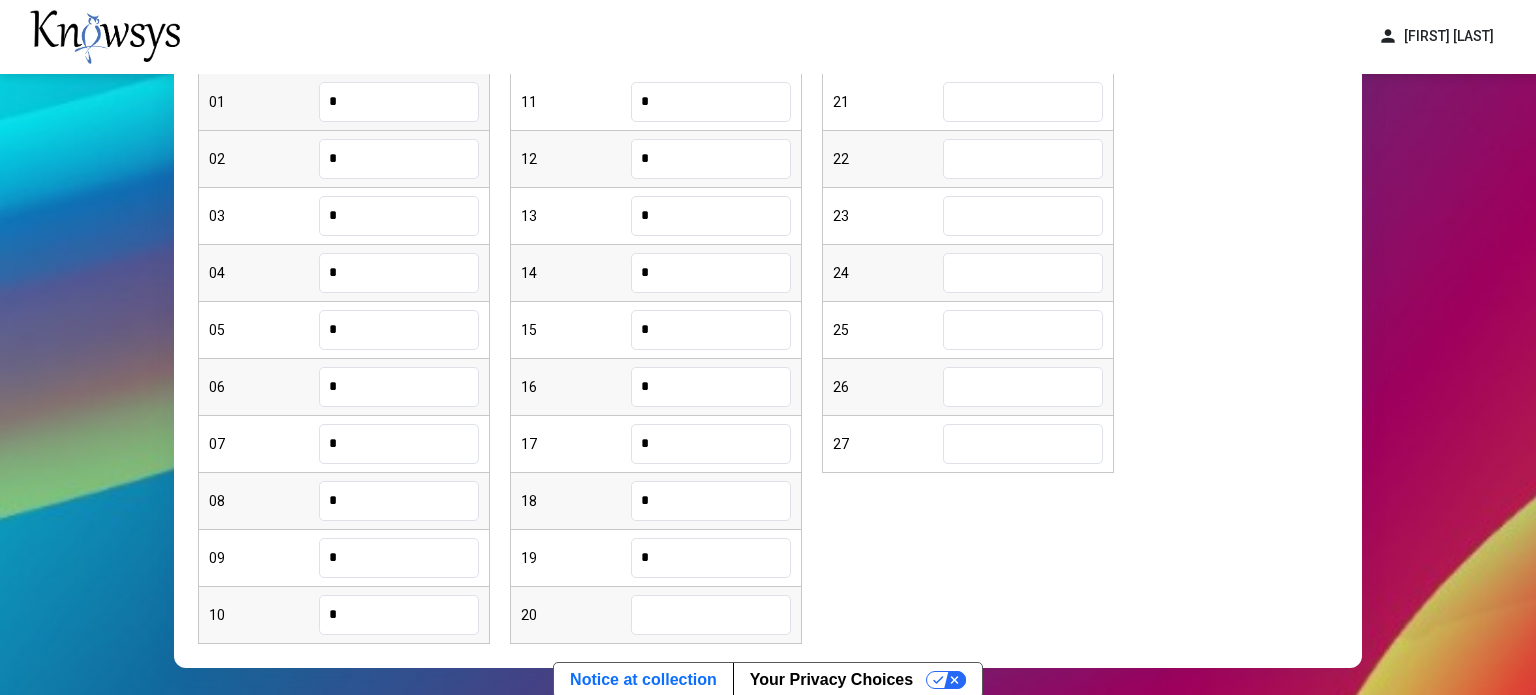 type on "*" 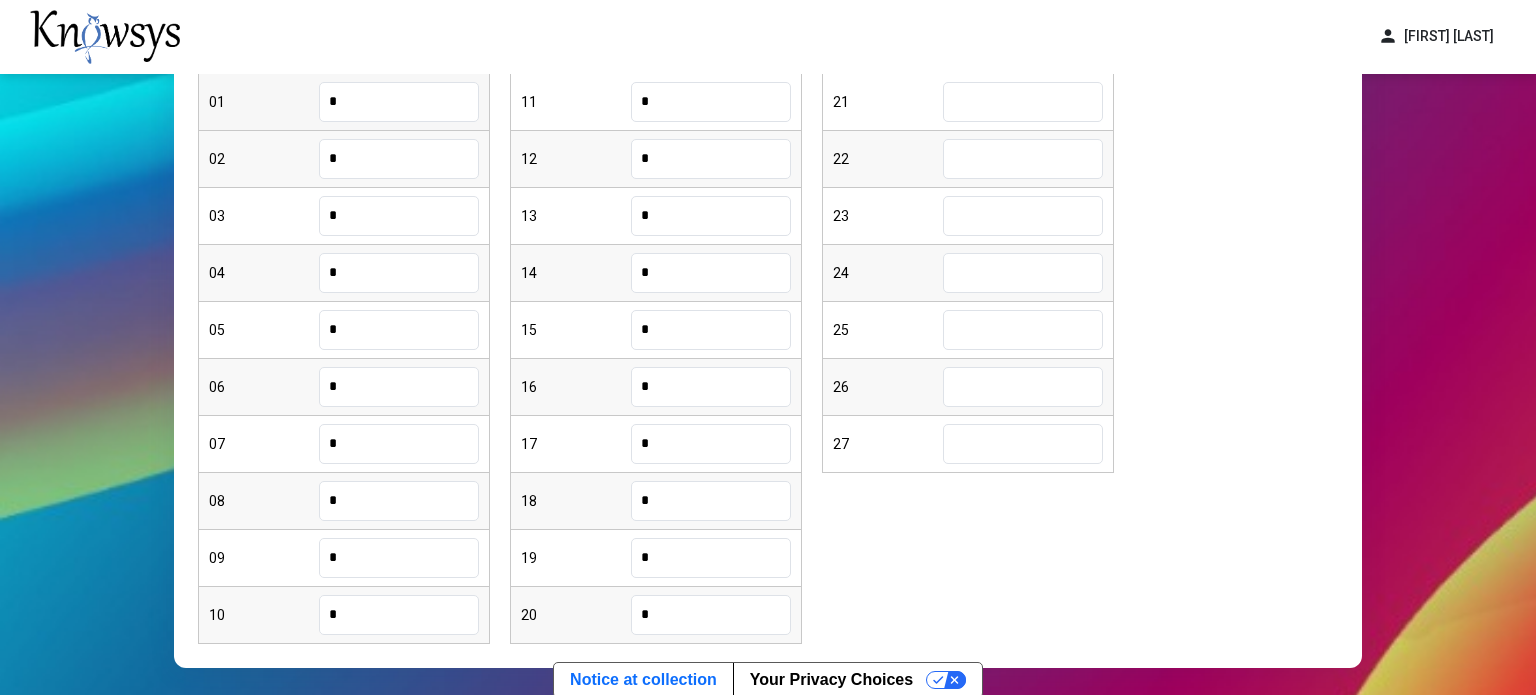 type on "*" 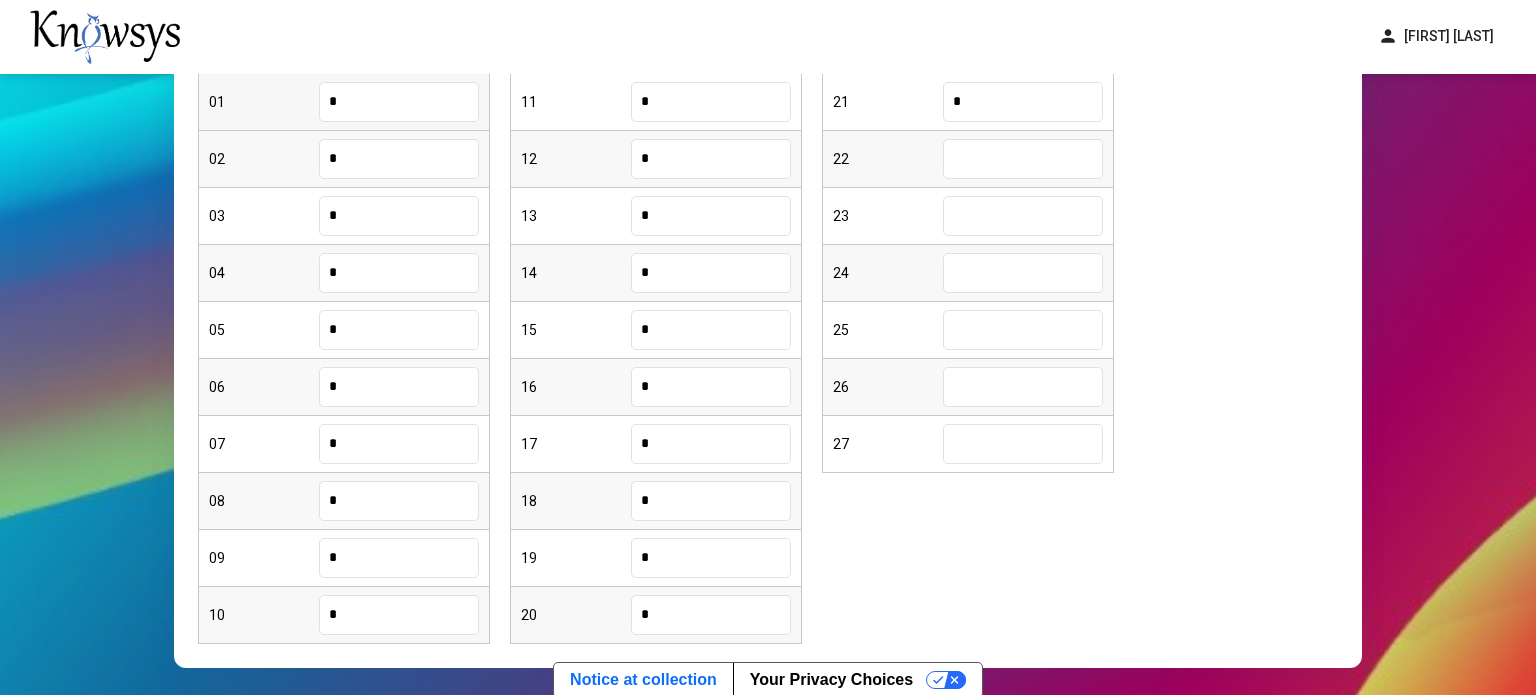 type on "*" 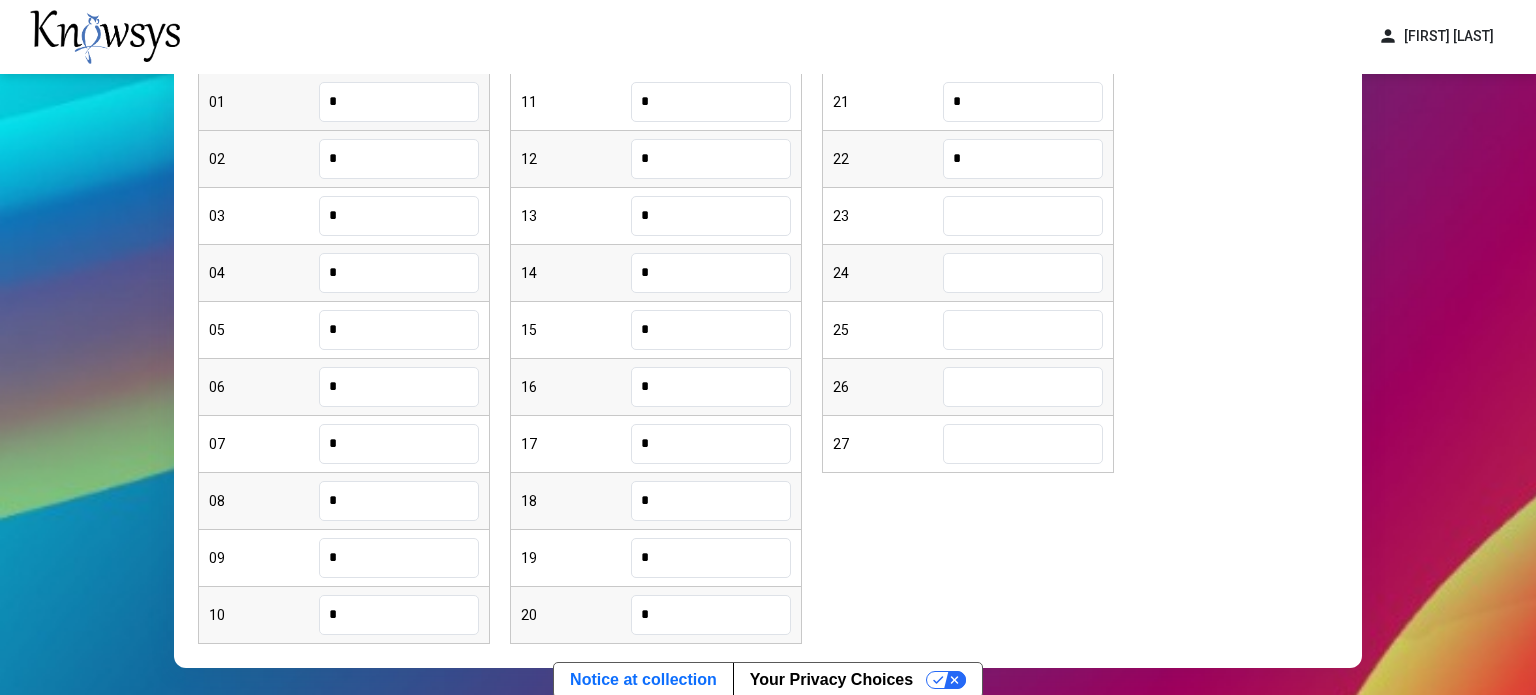type on "*" 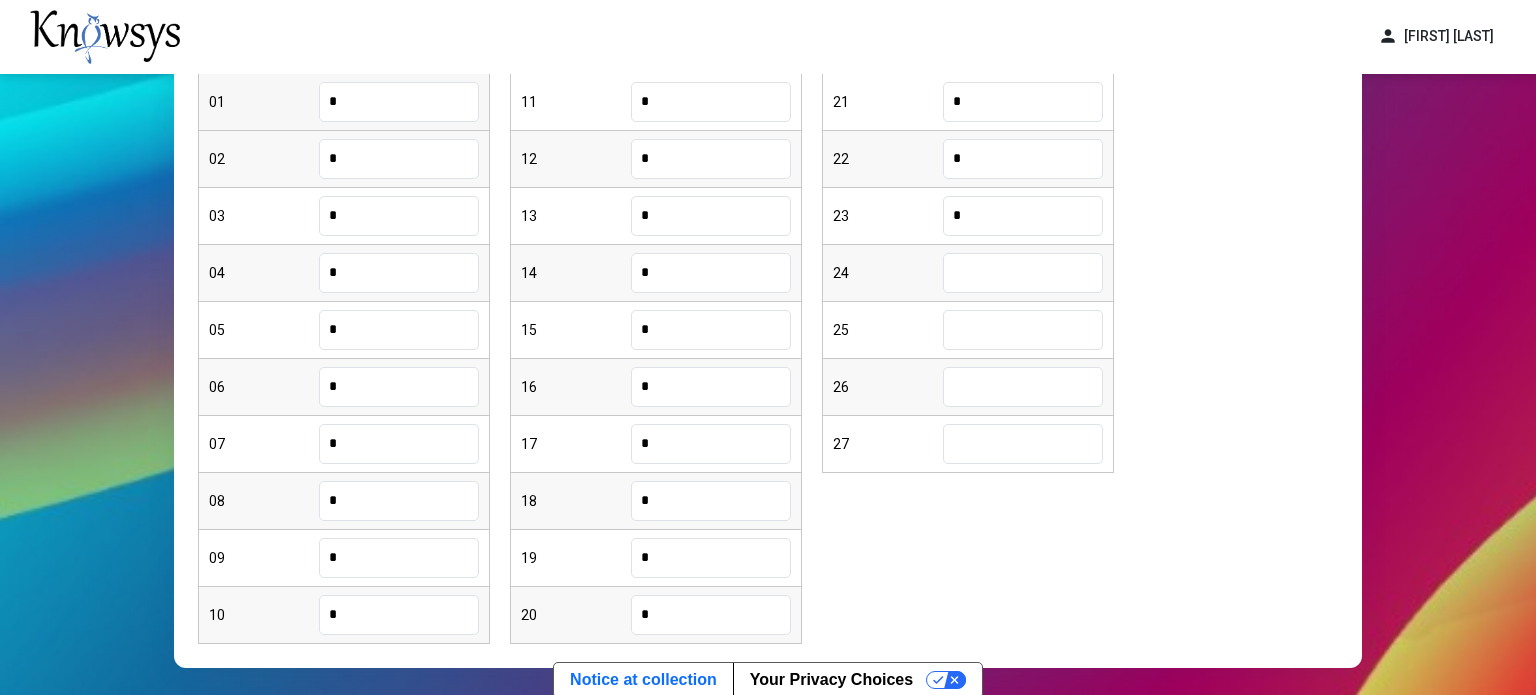 type on "*" 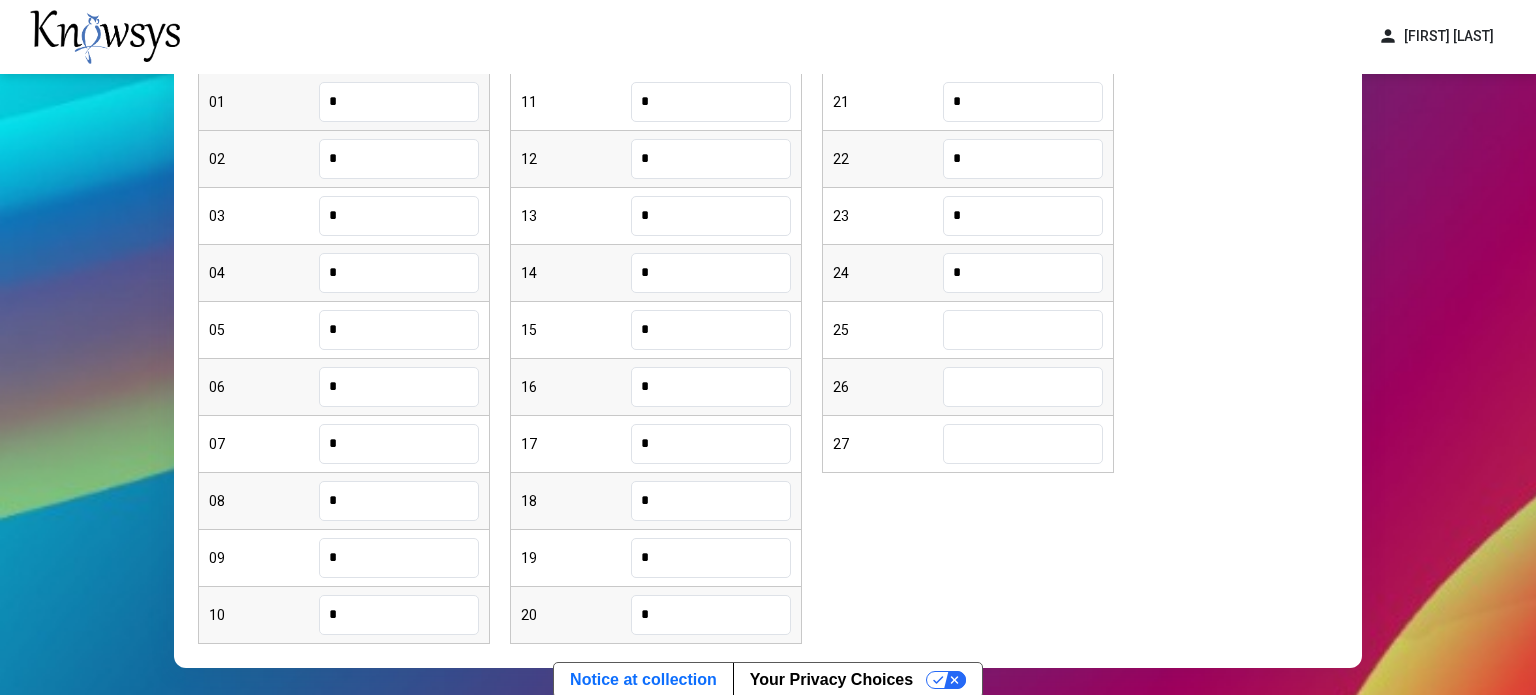 type on "*" 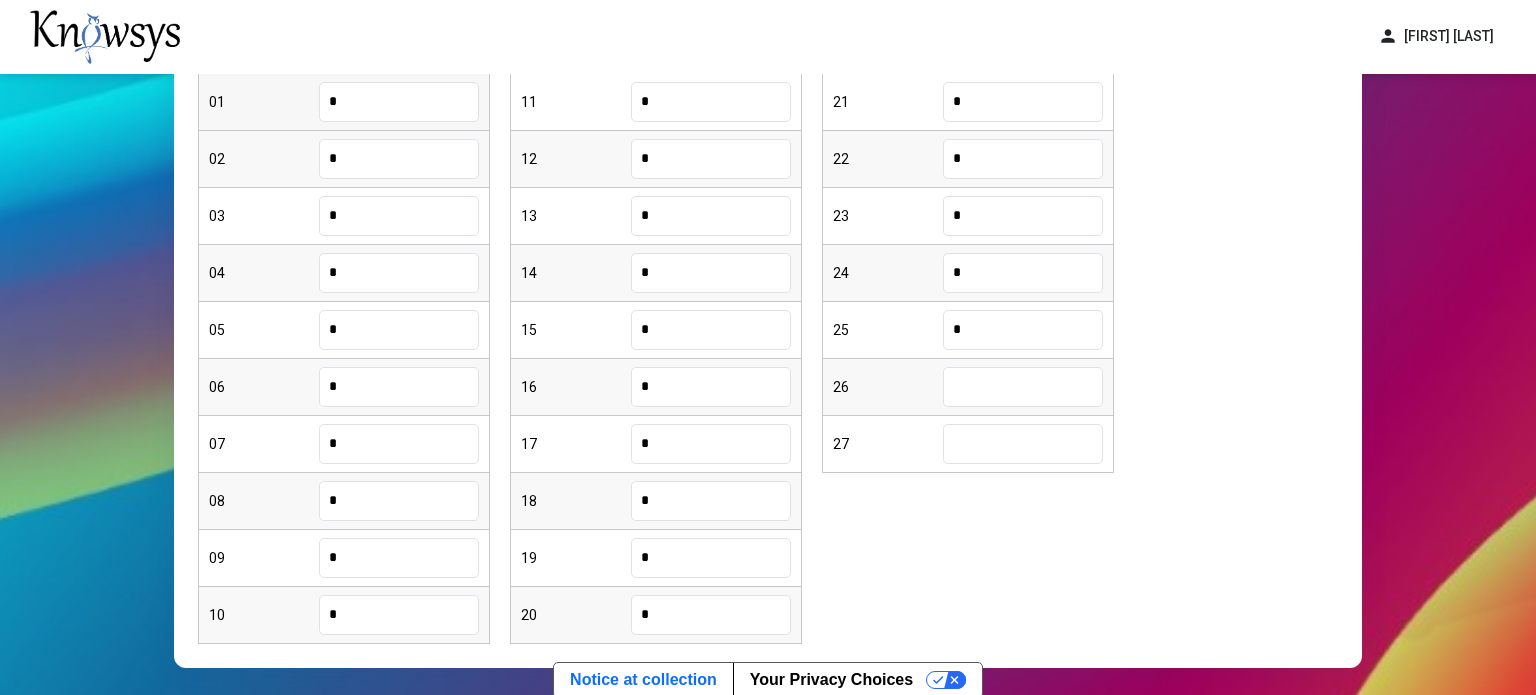 type on "*" 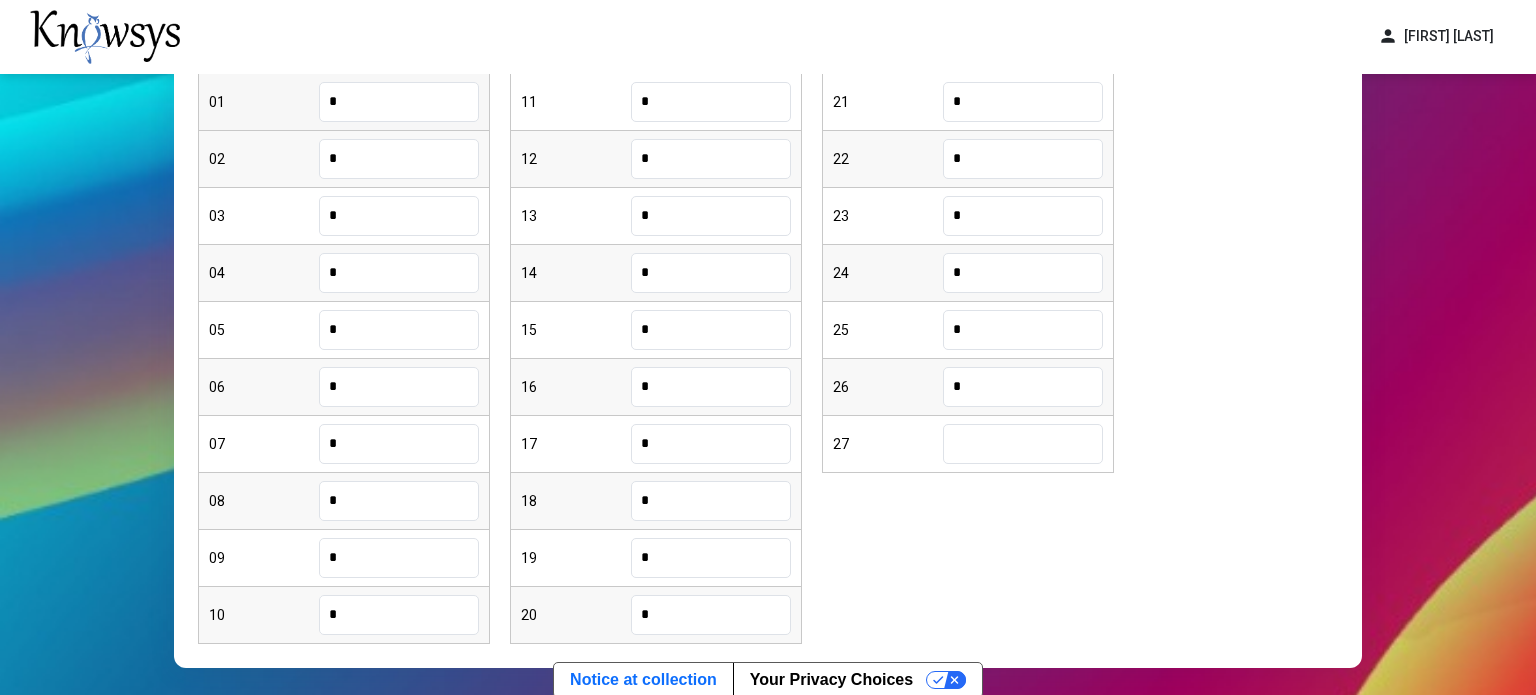 type on "*" 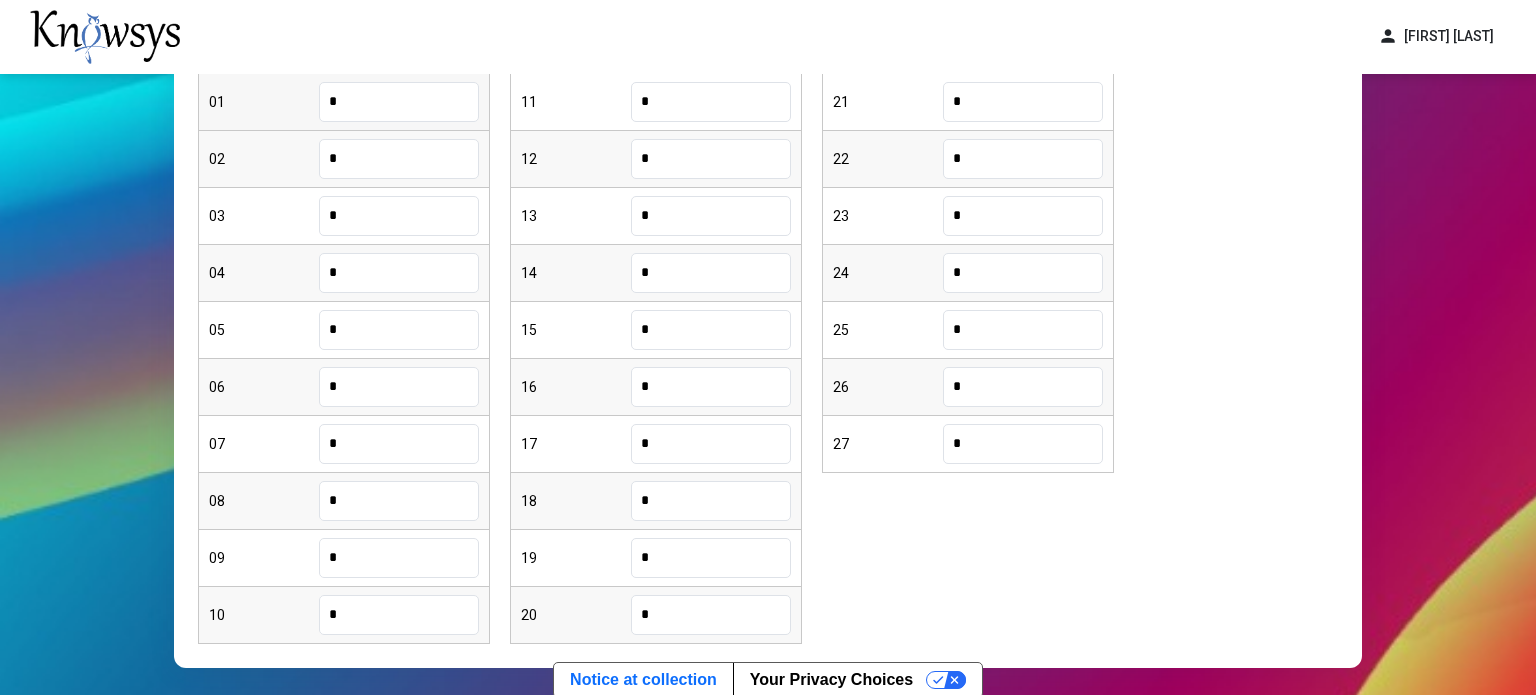 scroll, scrollTop: 501, scrollLeft: 0, axis: vertical 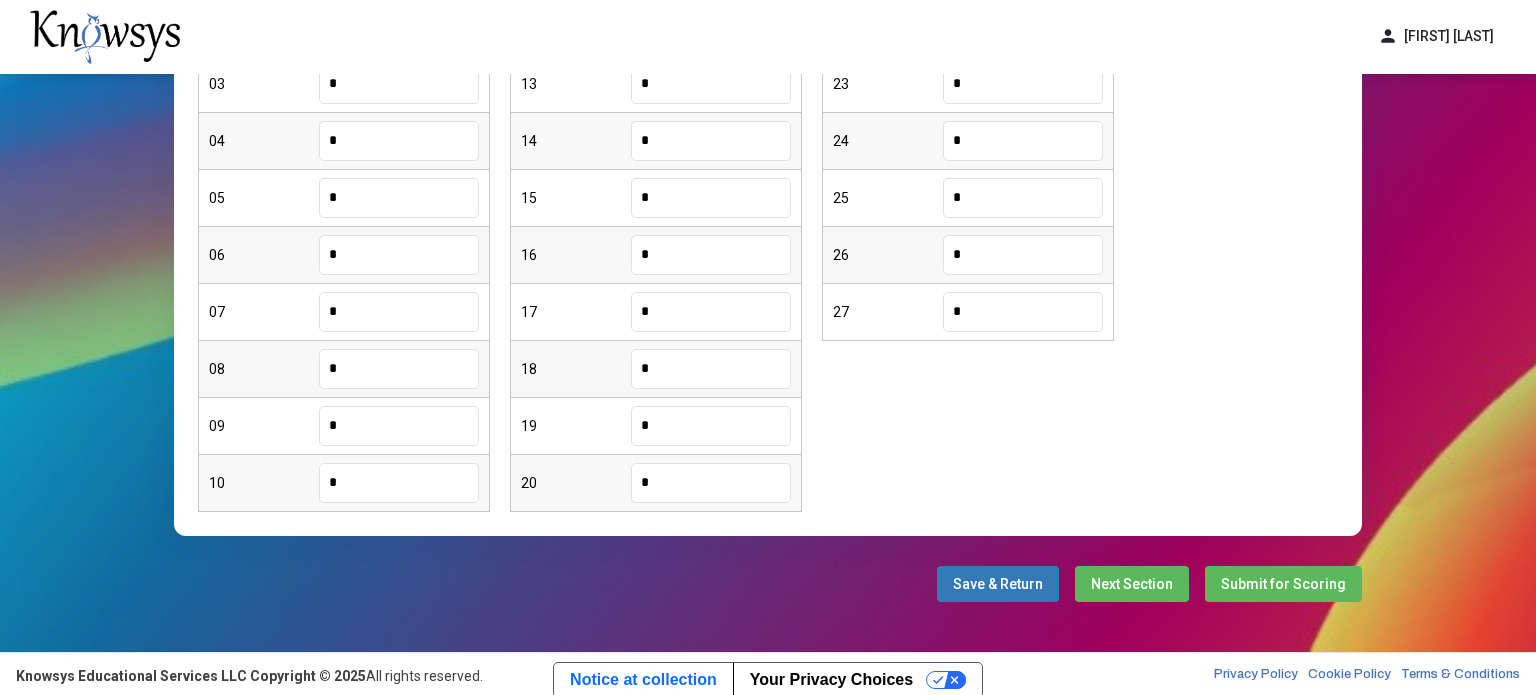 type on "*" 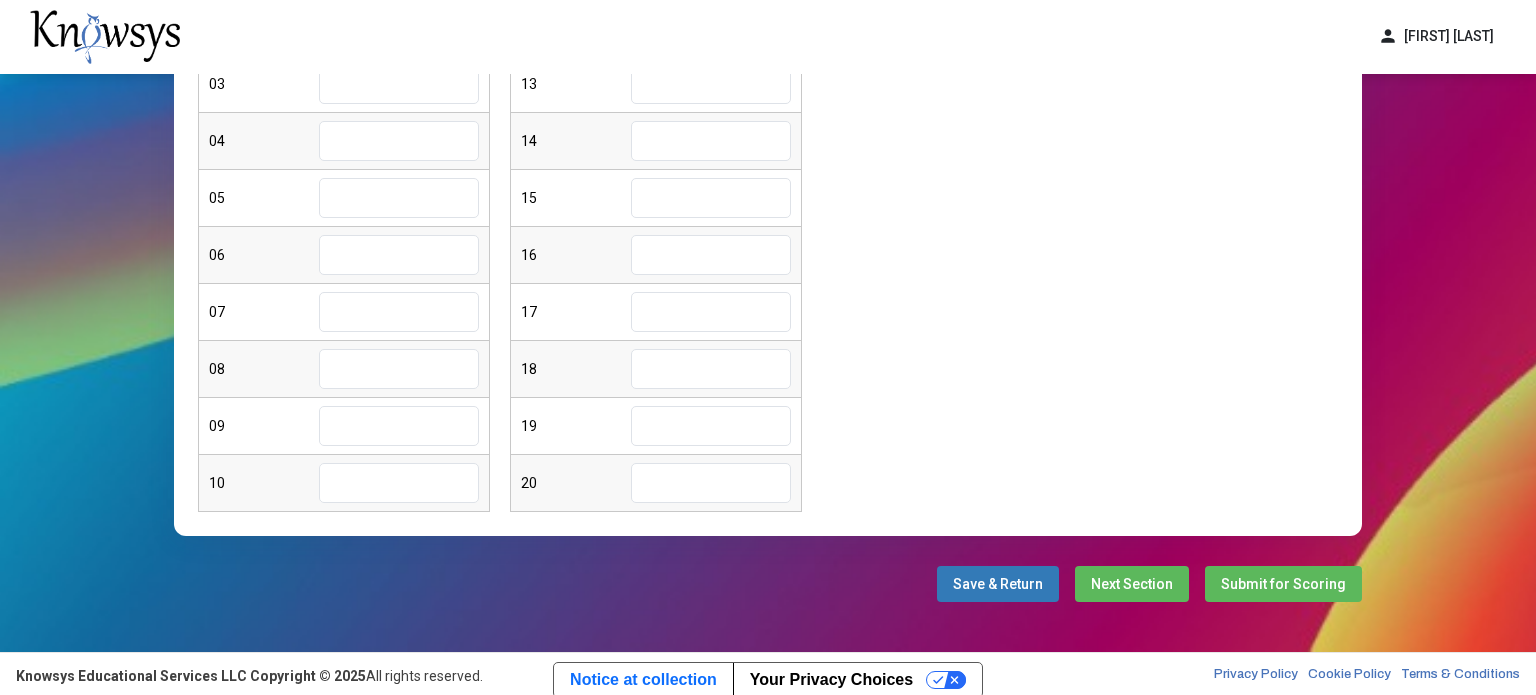 scroll, scrollTop: 0, scrollLeft: 0, axis: both 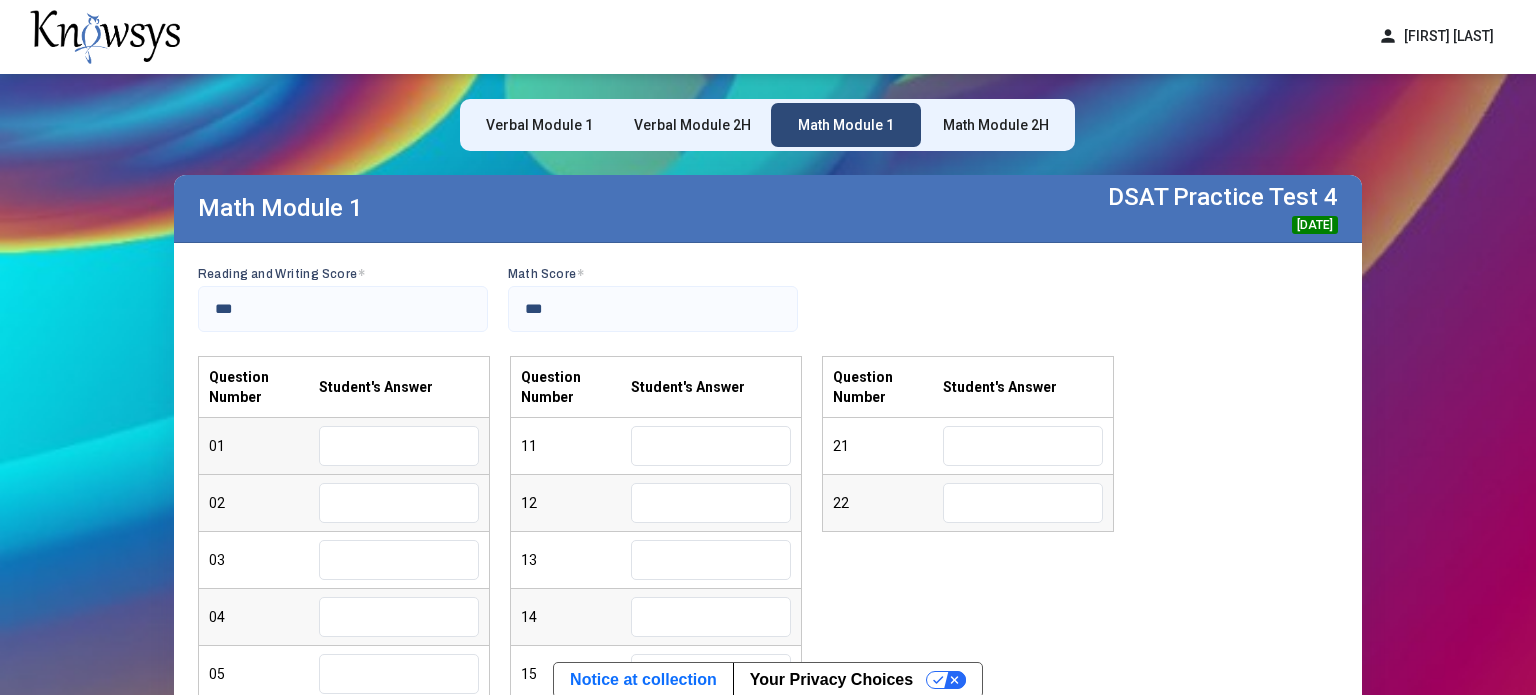 click at bounding box center (399, 446) 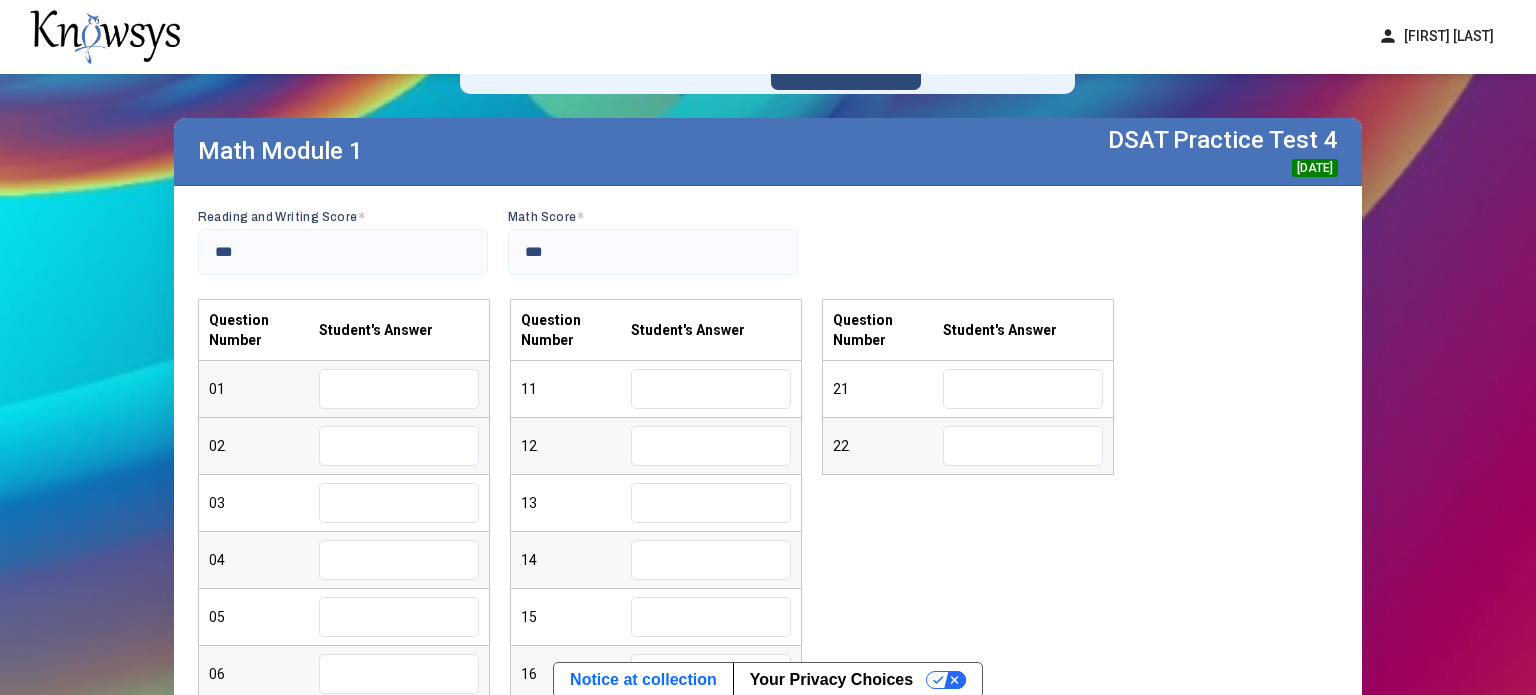 scroll, scrollTop: 84, scrollLeft: 0, axis: vertical 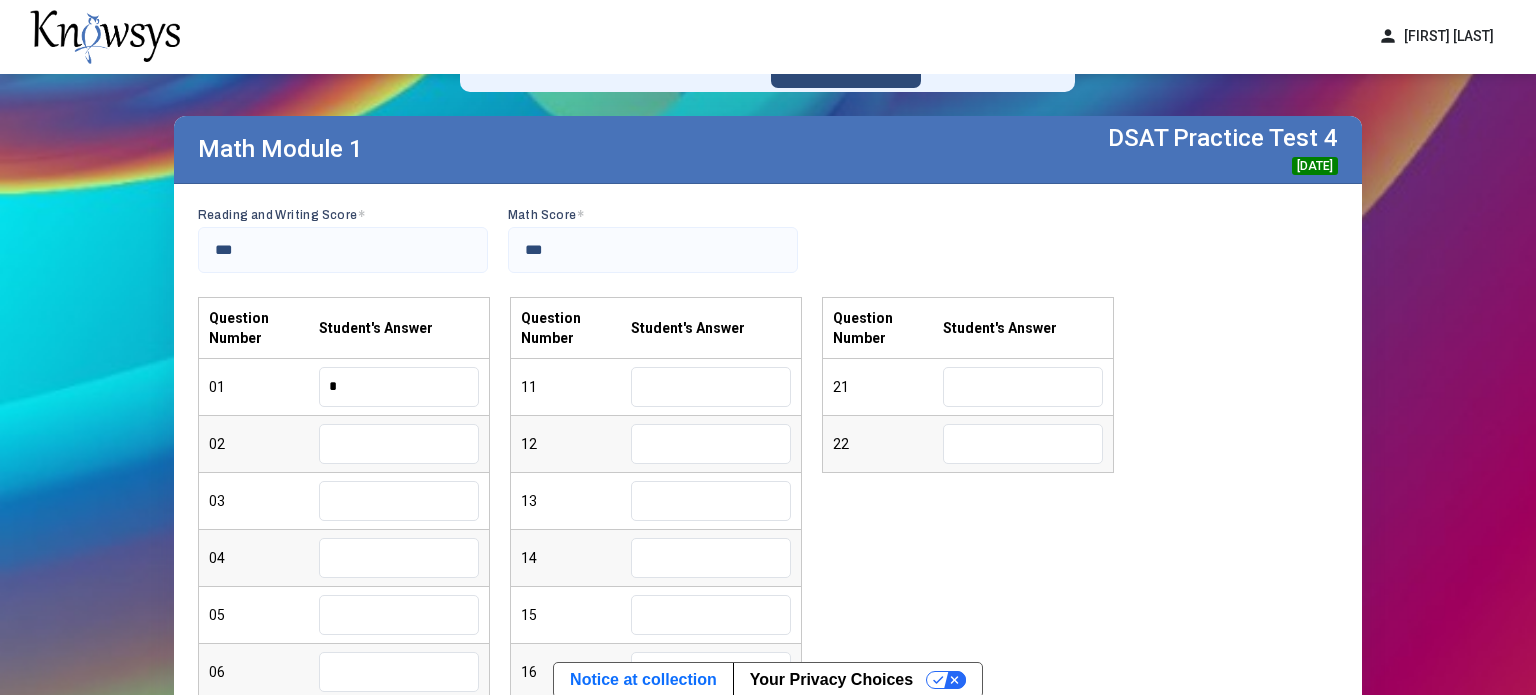 type on "*" 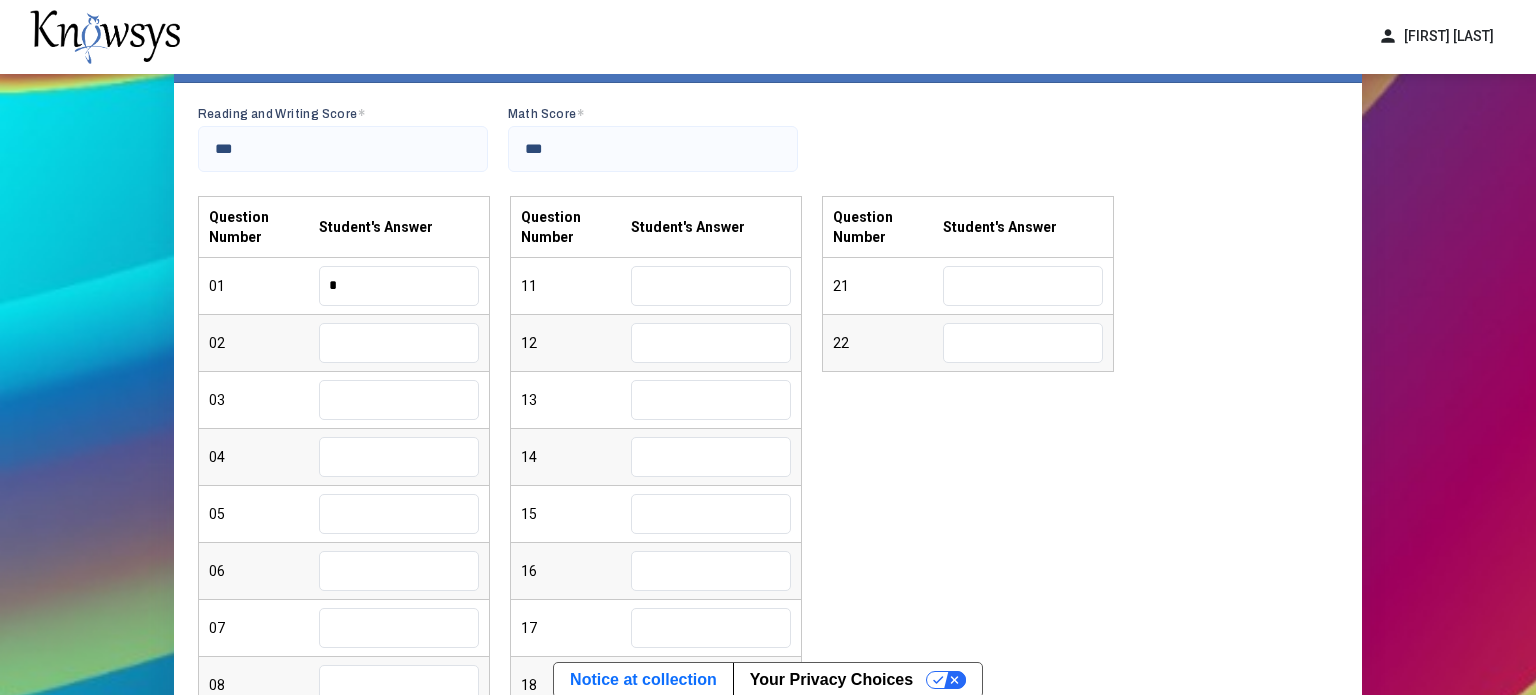 scroll, scrollTop: 188, scrollLeft: 0, axis: vertical 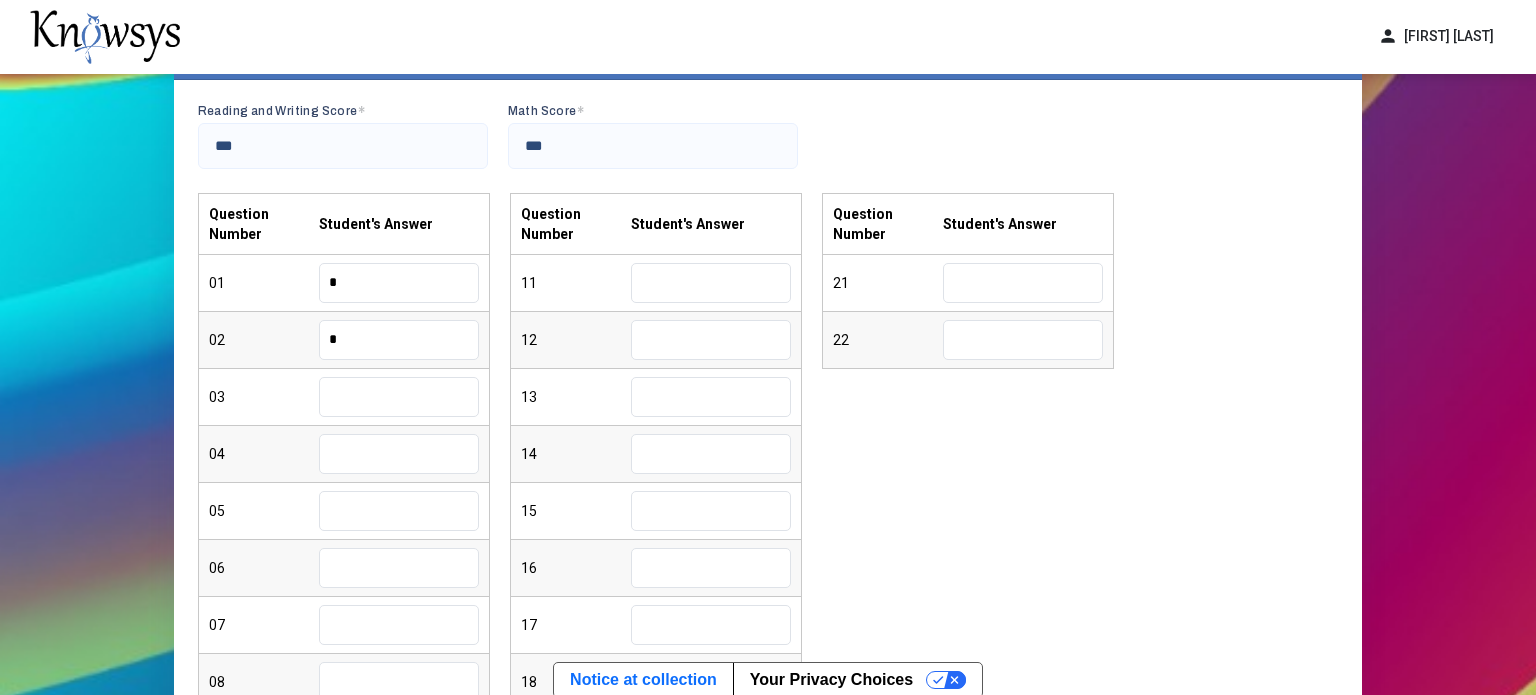 type on "*" 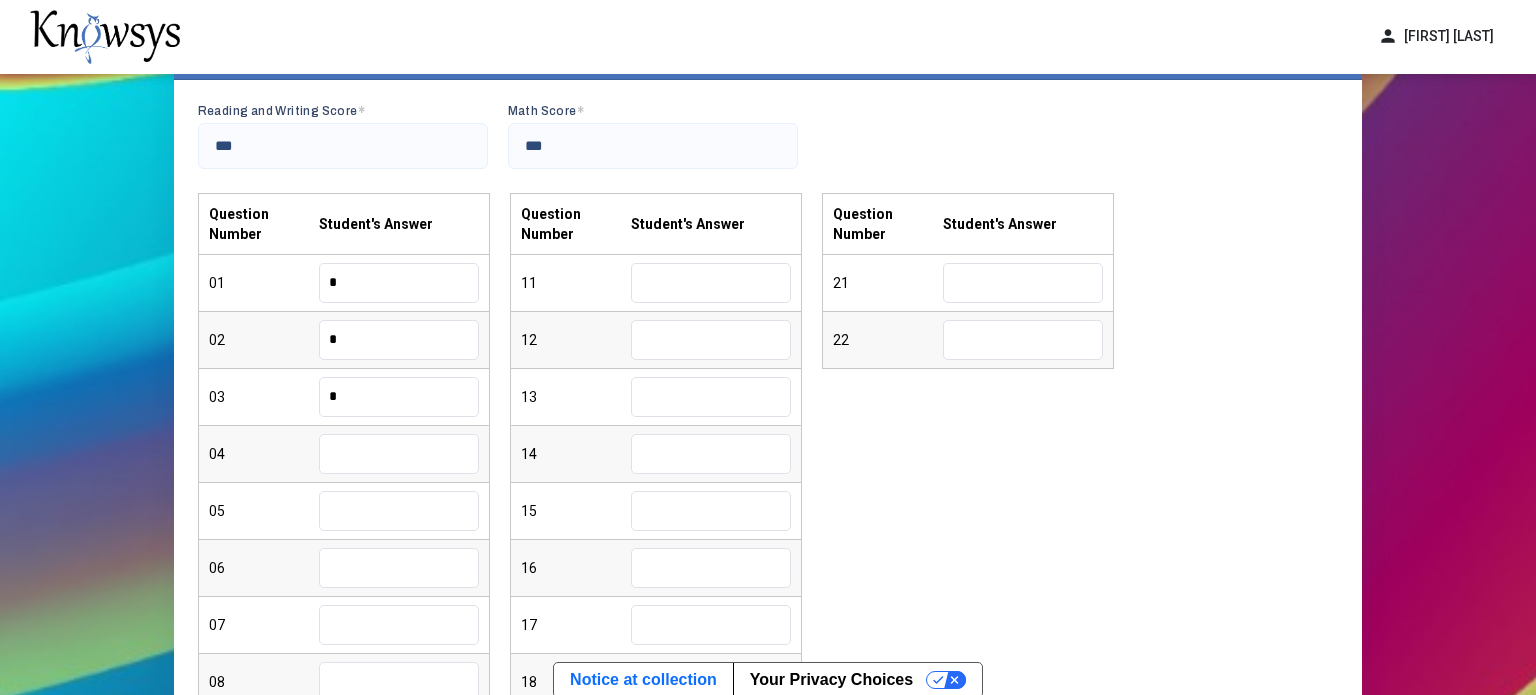 type on "*" 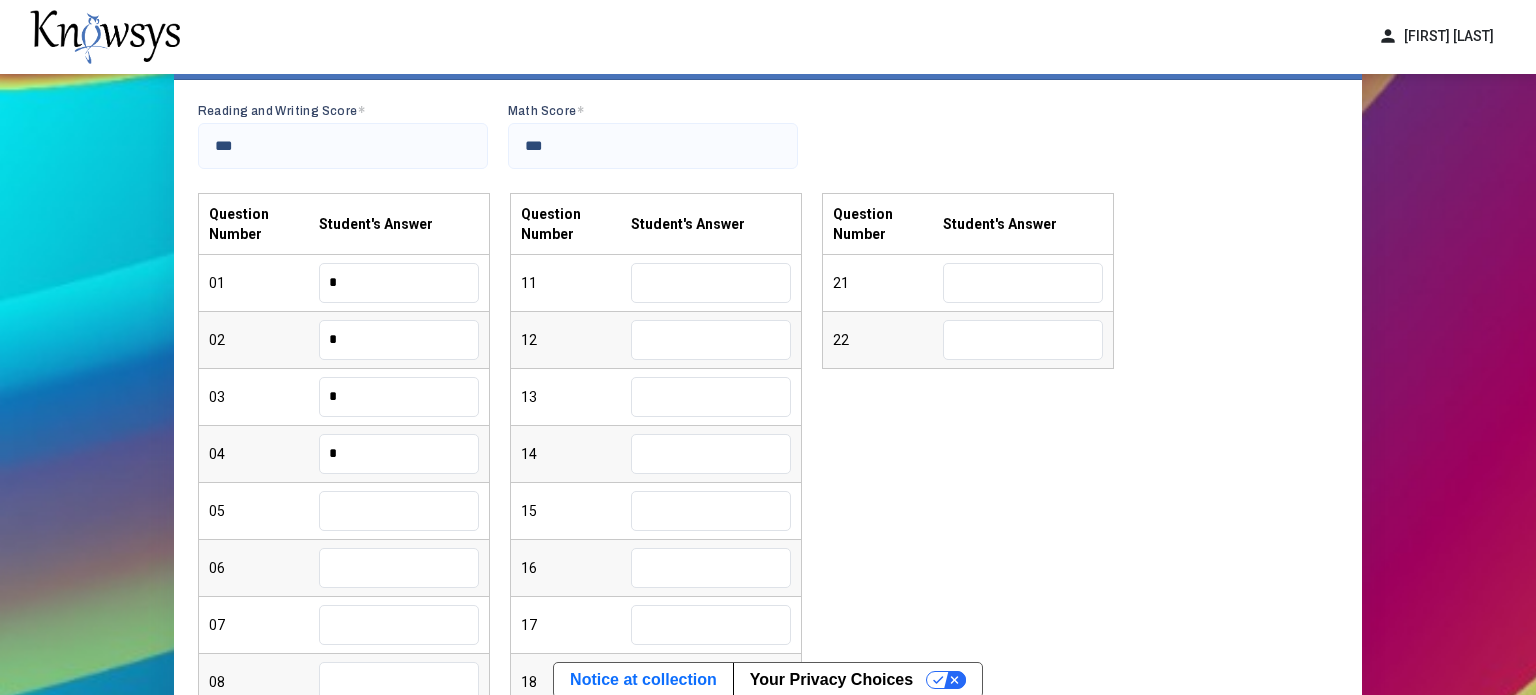 type on "*" 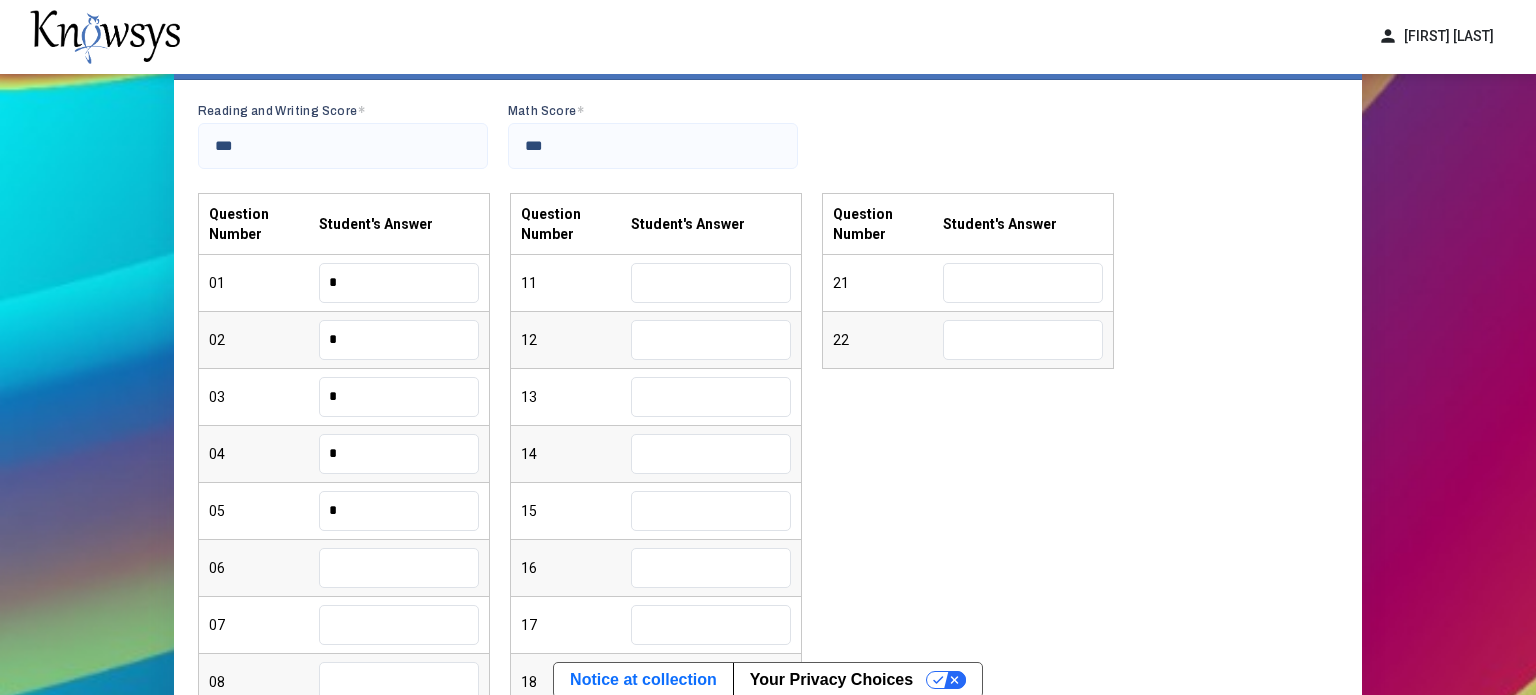 type on "*" 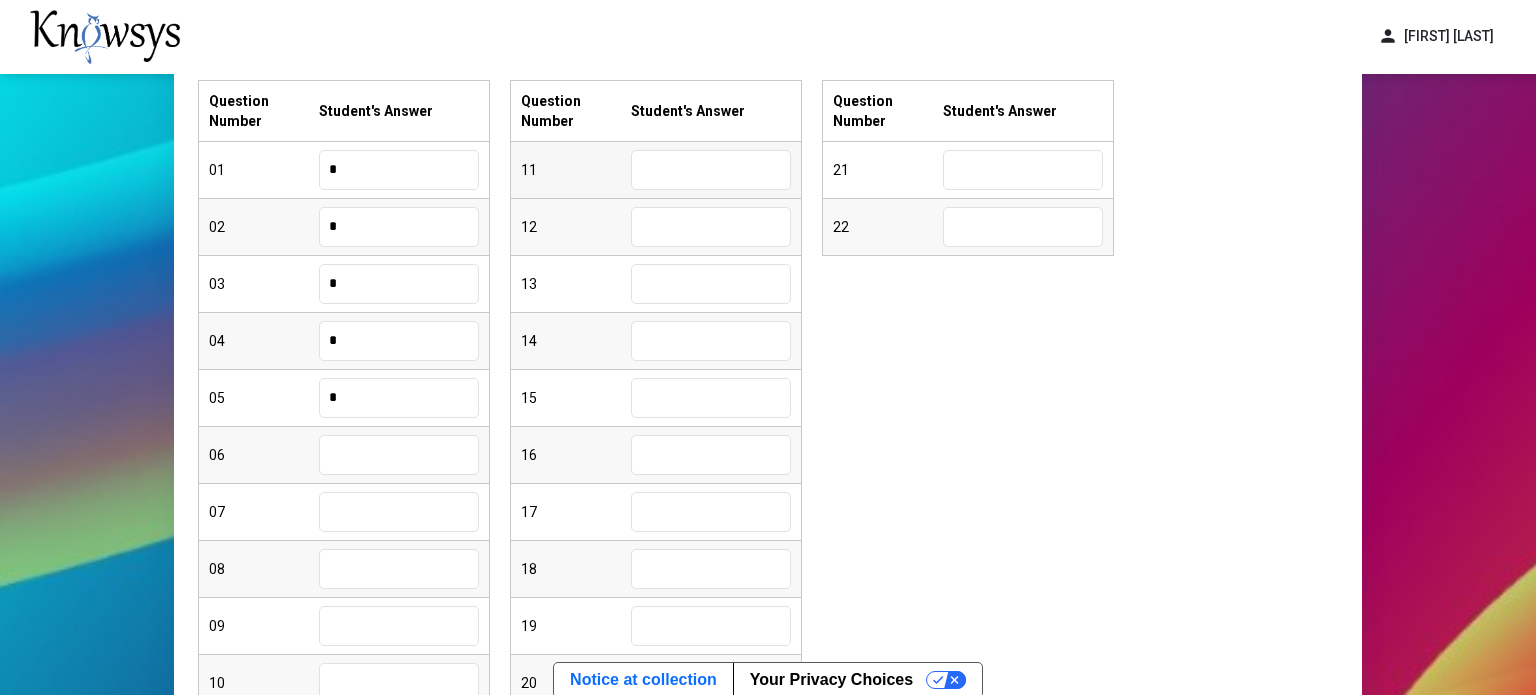 scroll, scrollTop: 304, scrollLeft: 0, axis: vertical 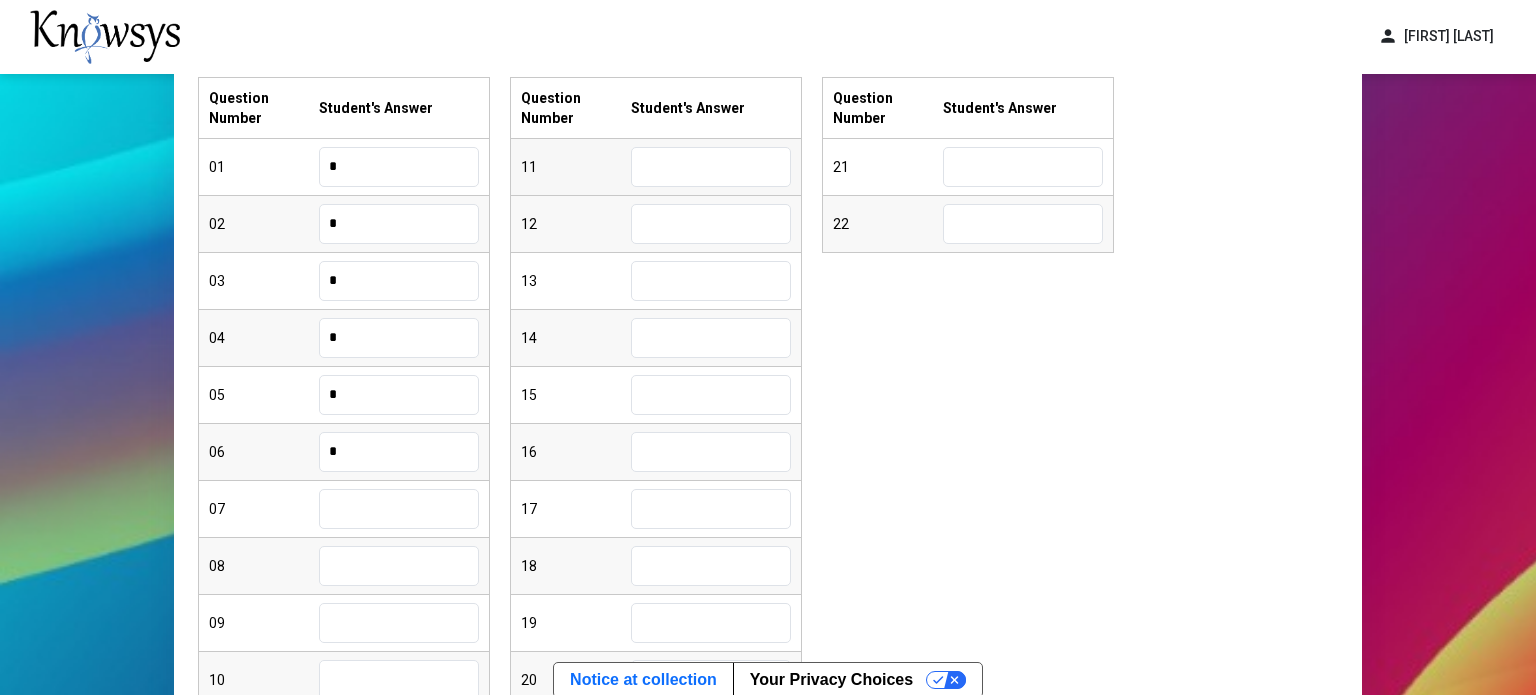 type on "*" 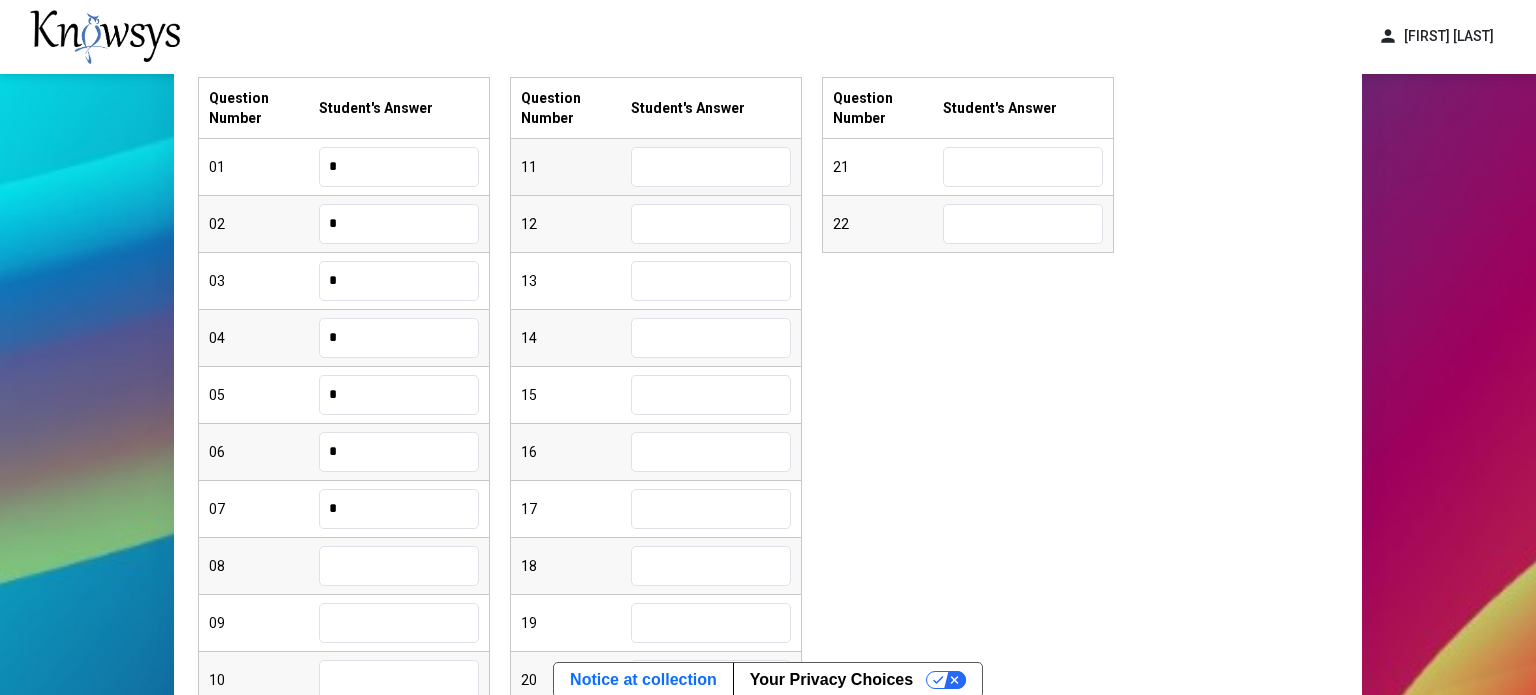 type on "*" 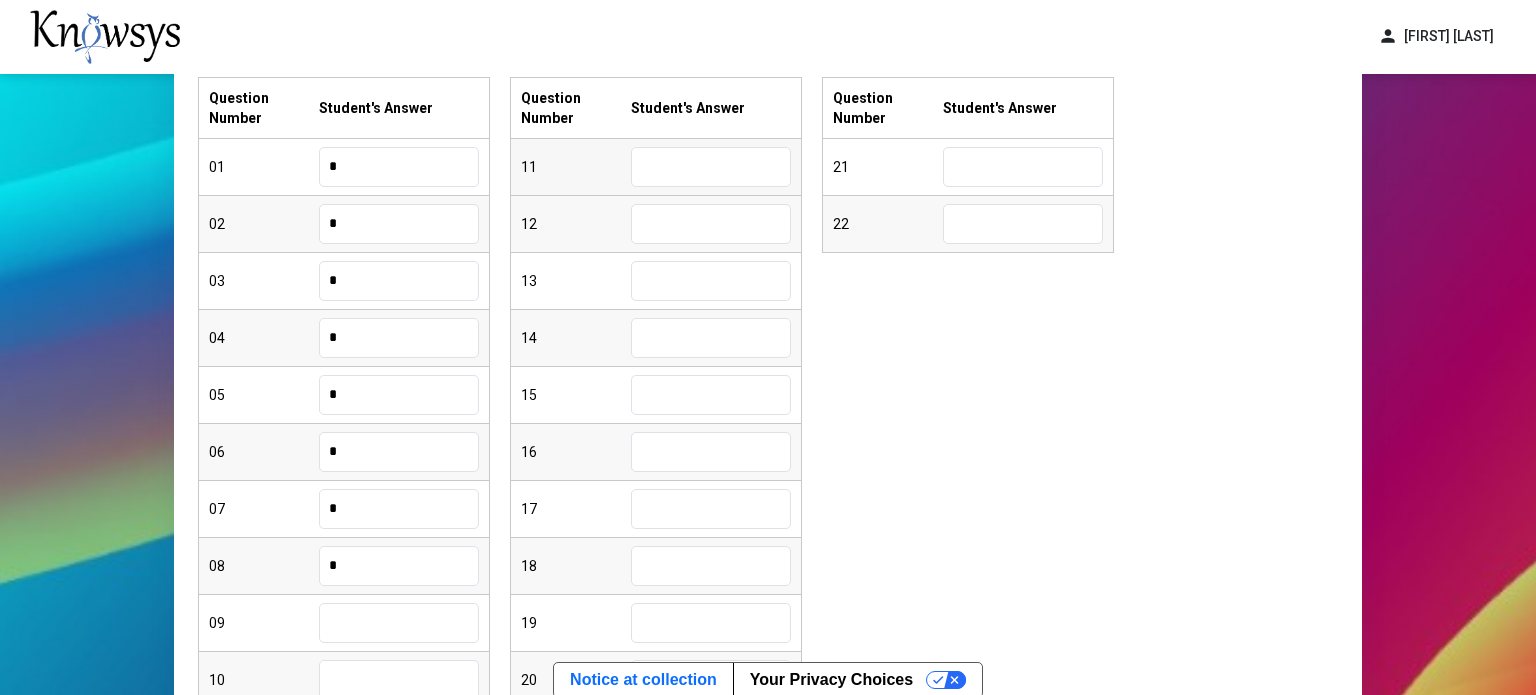 type on "*" 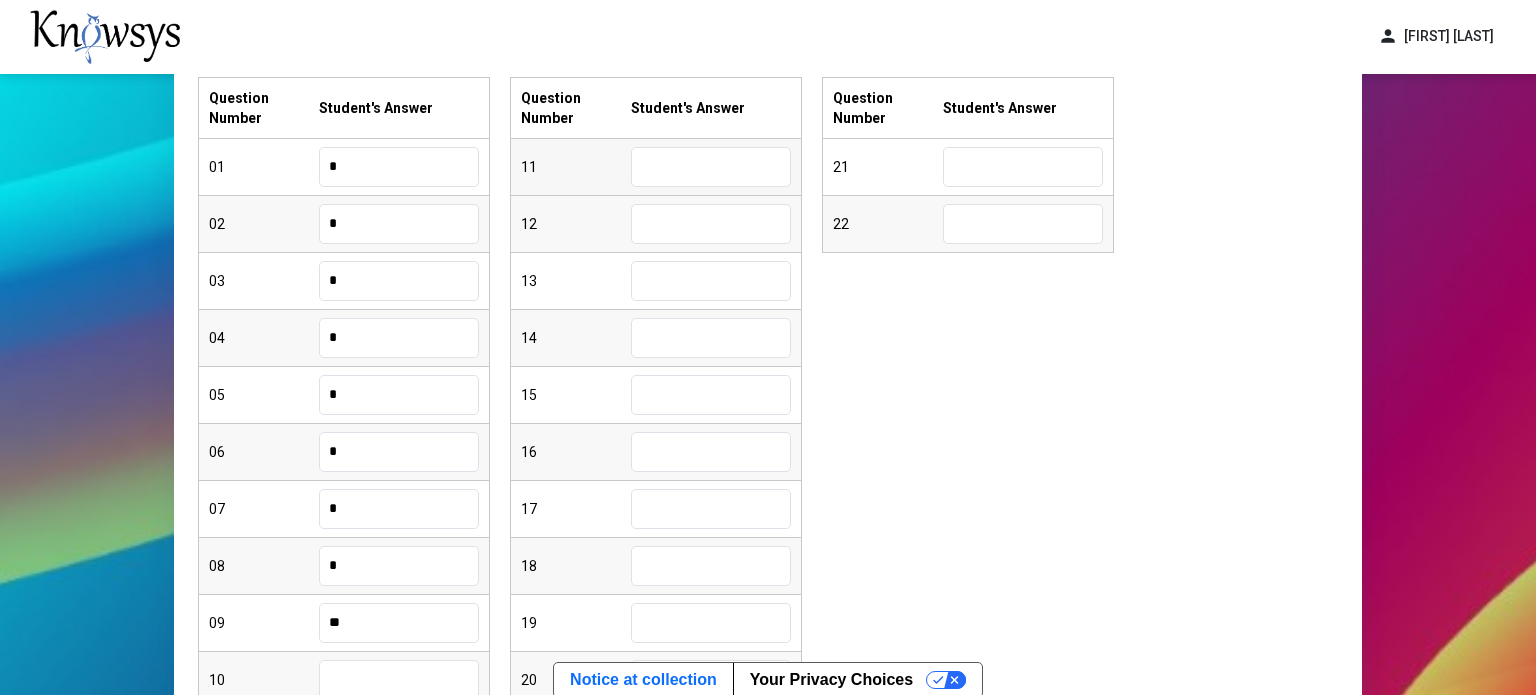 type on "**" 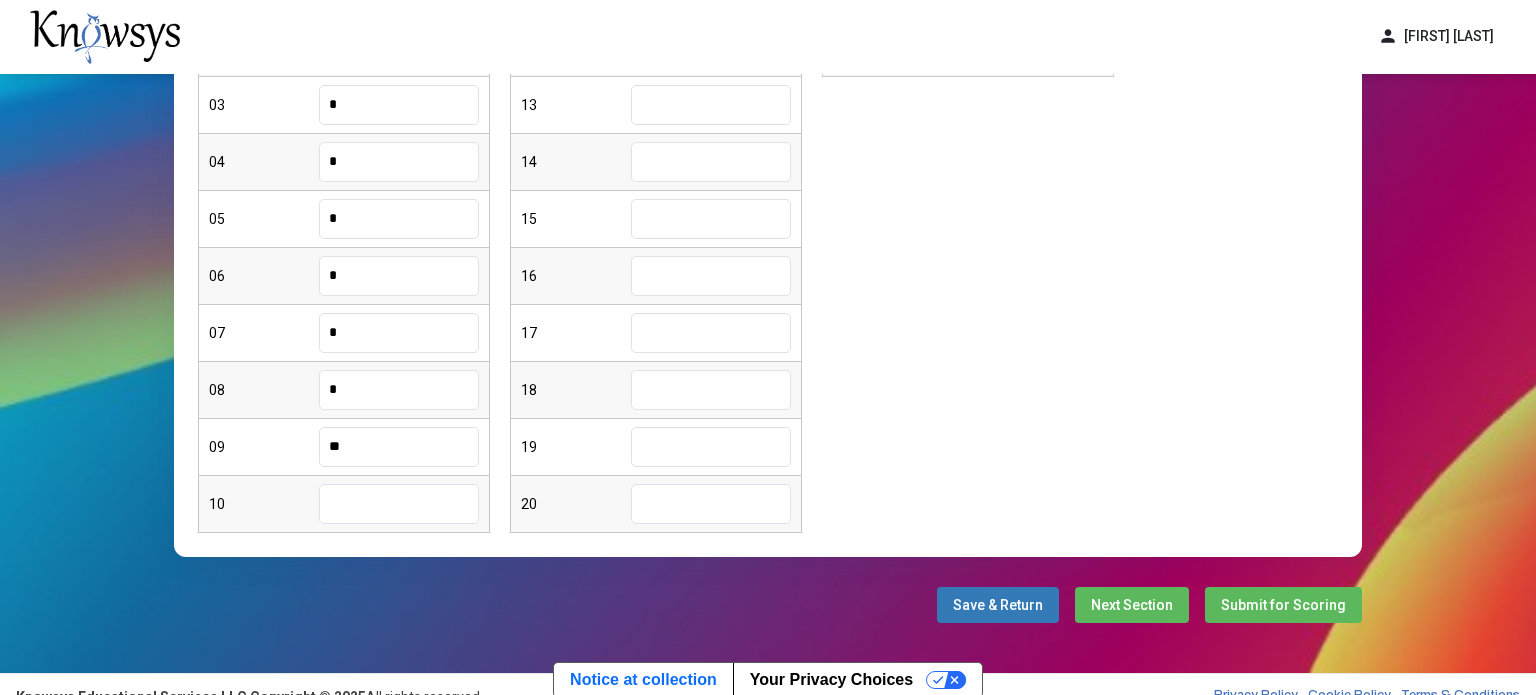 scroll, scrollTop: 481, scrollLeft: 0, axis: vertical 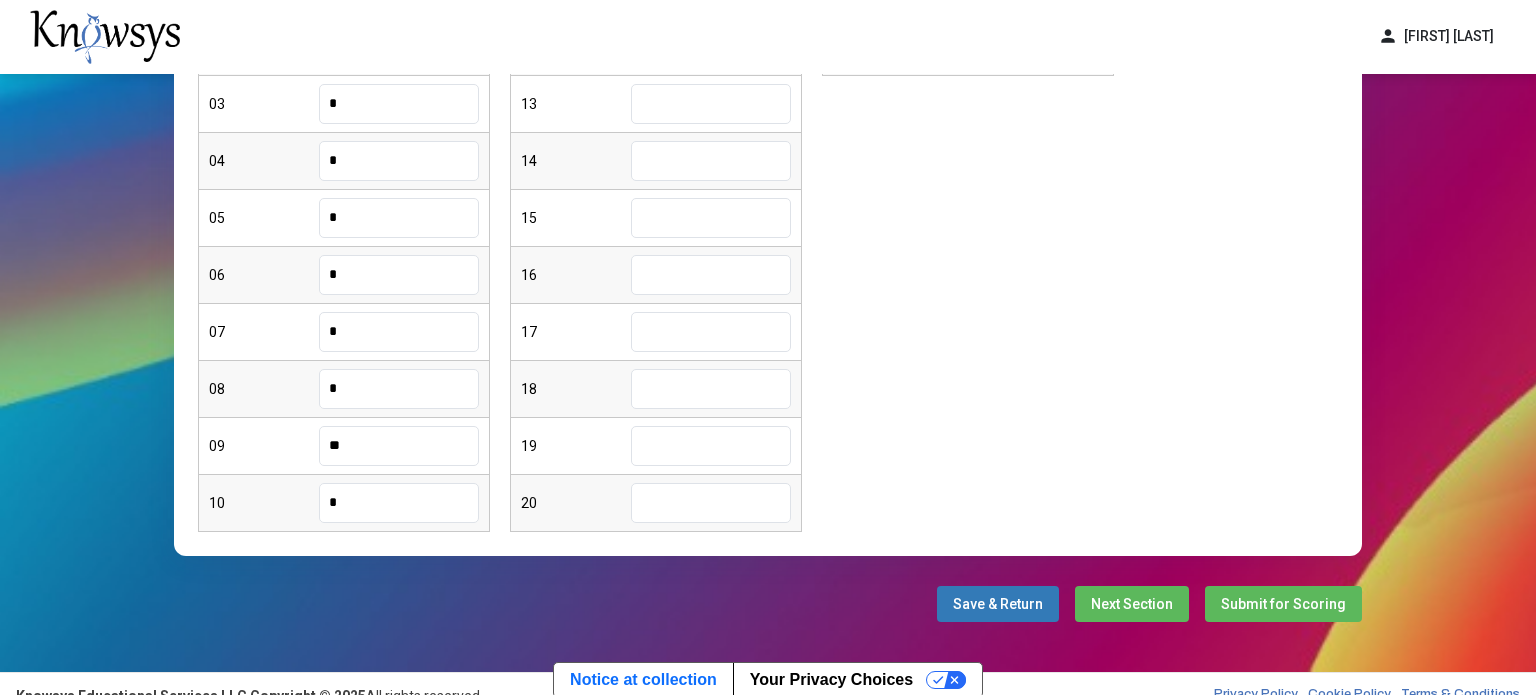 type on "*" 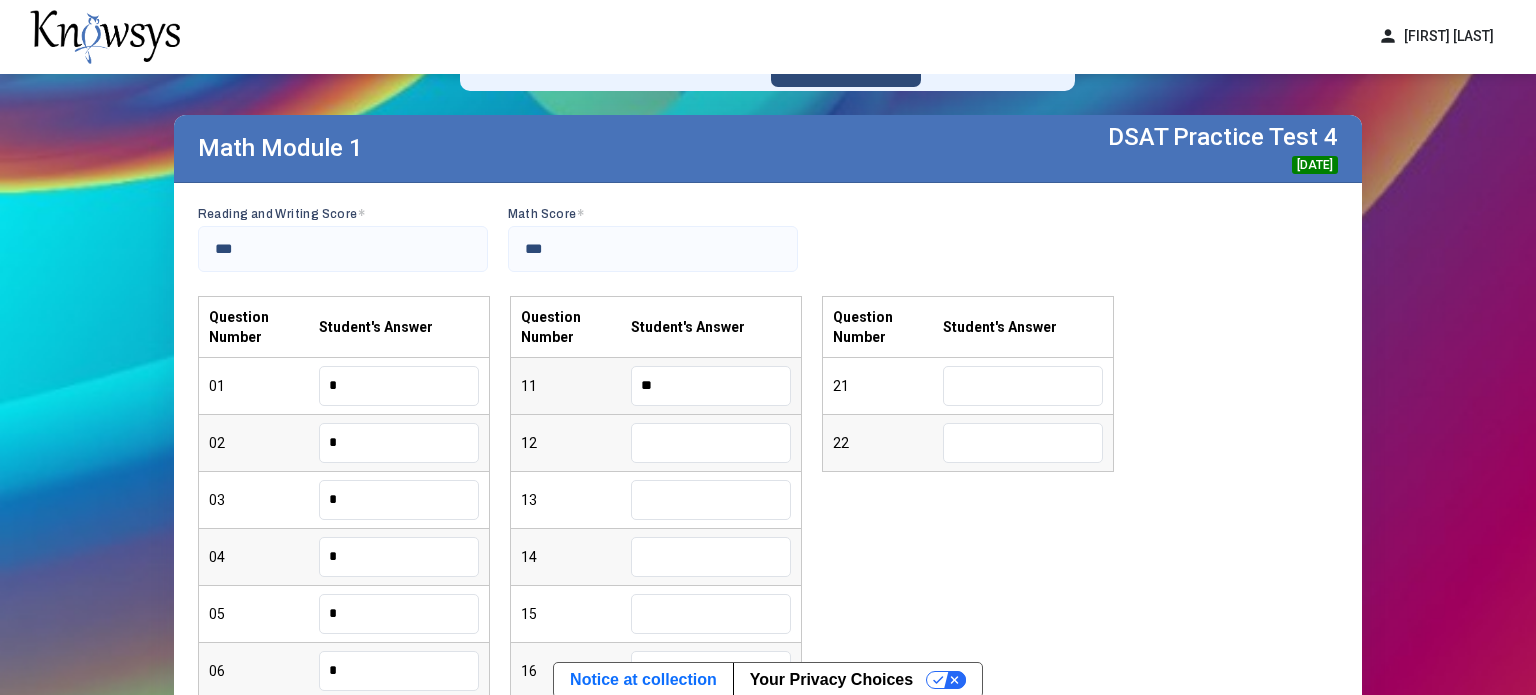 type on "**" 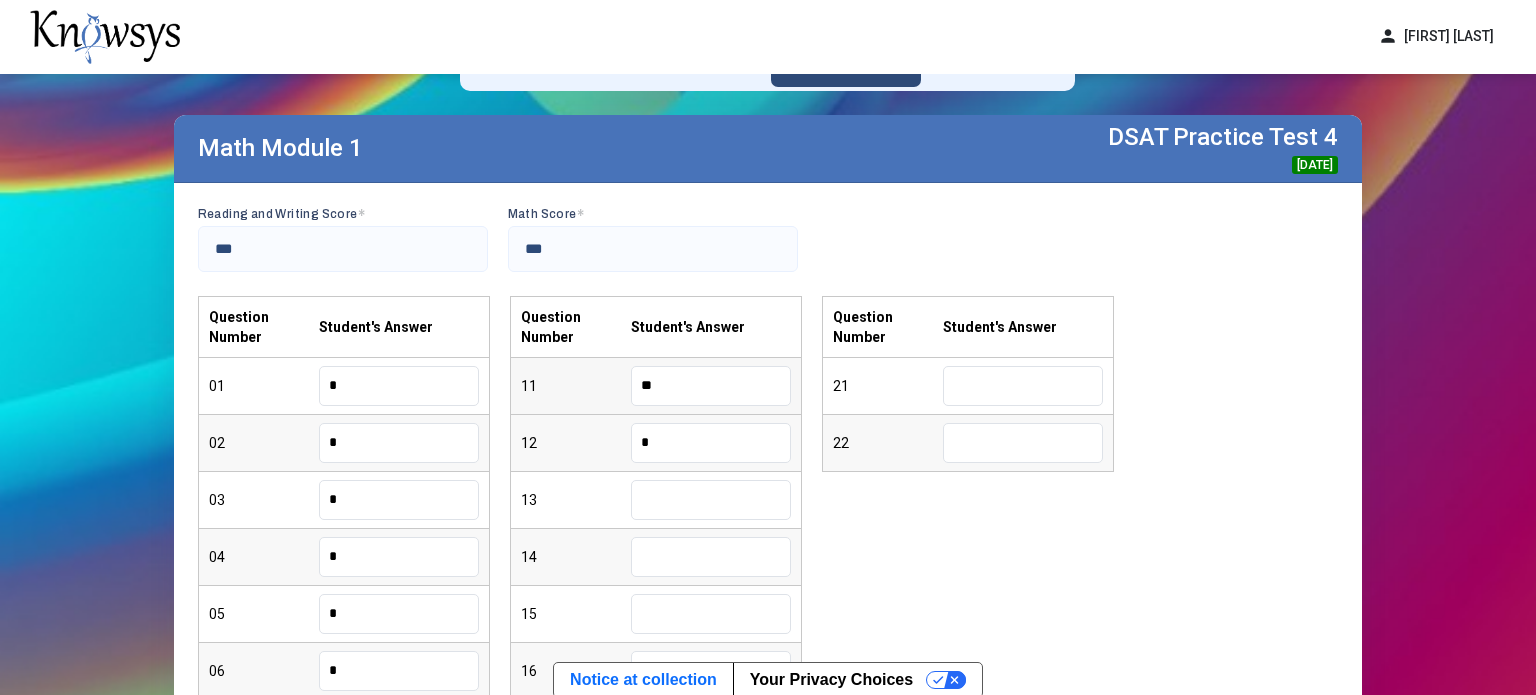 type on "*" 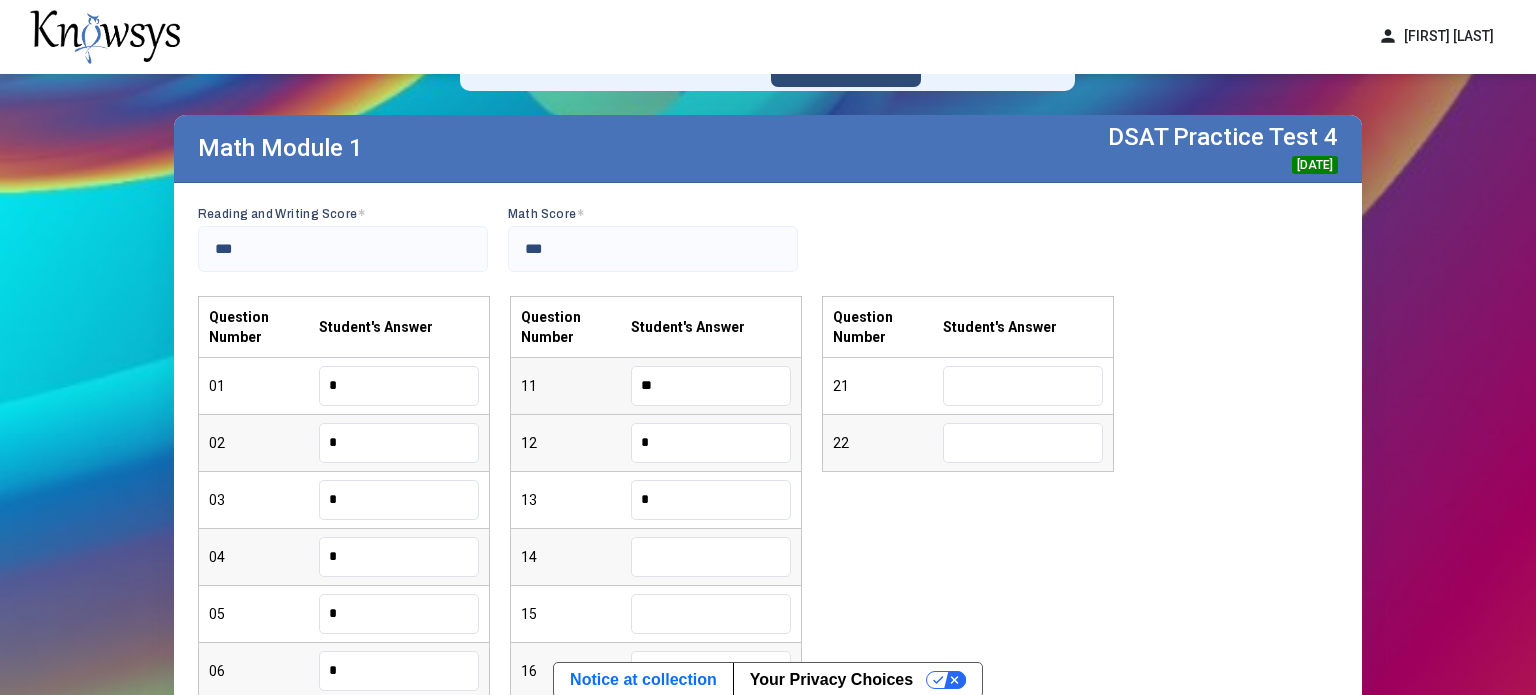 type on "*" 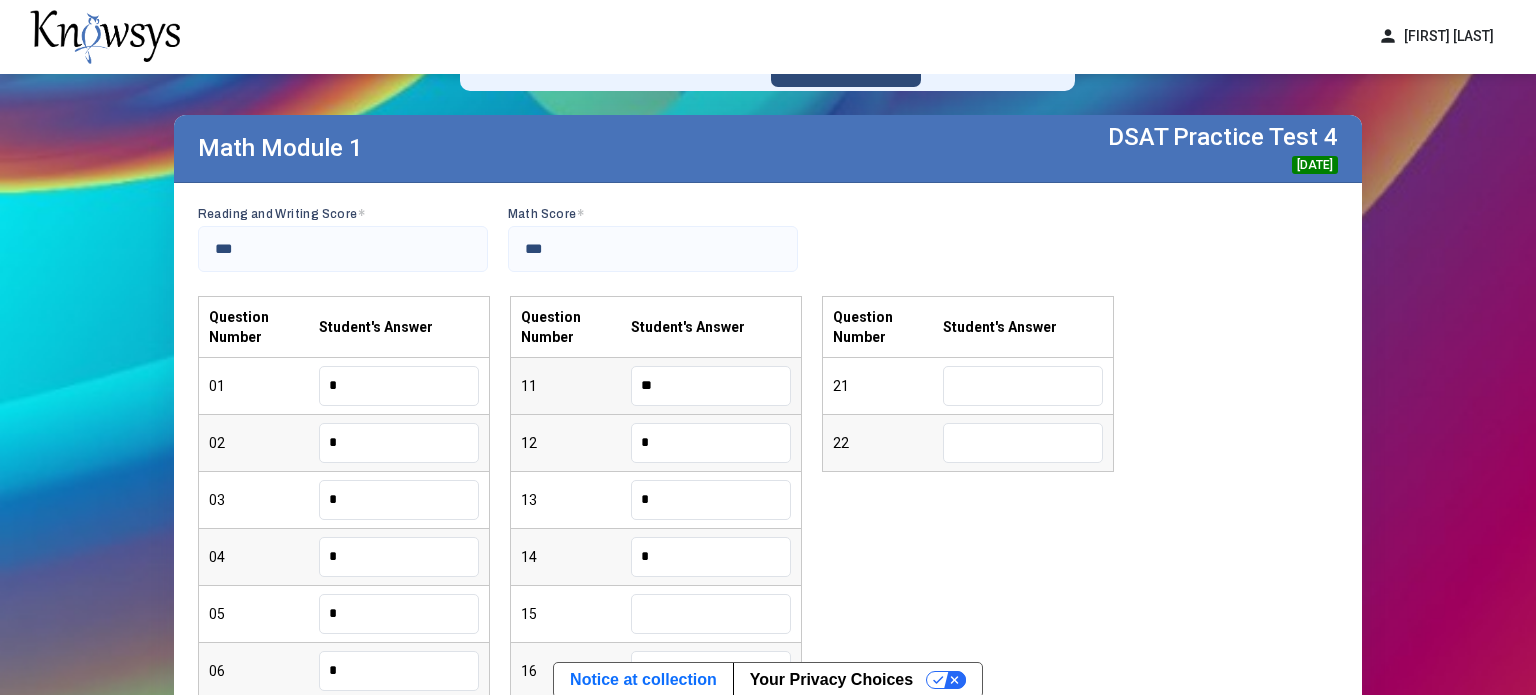 type on "*" 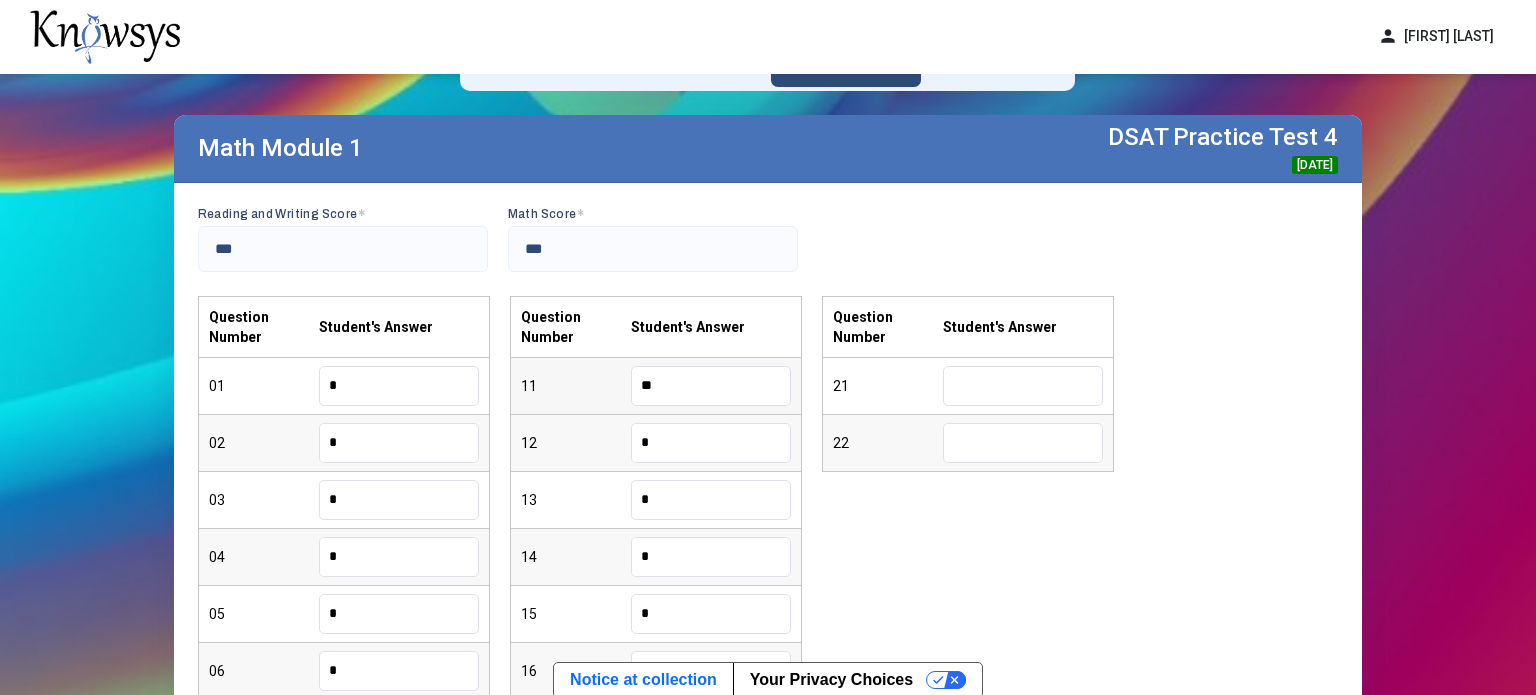 type on "*" 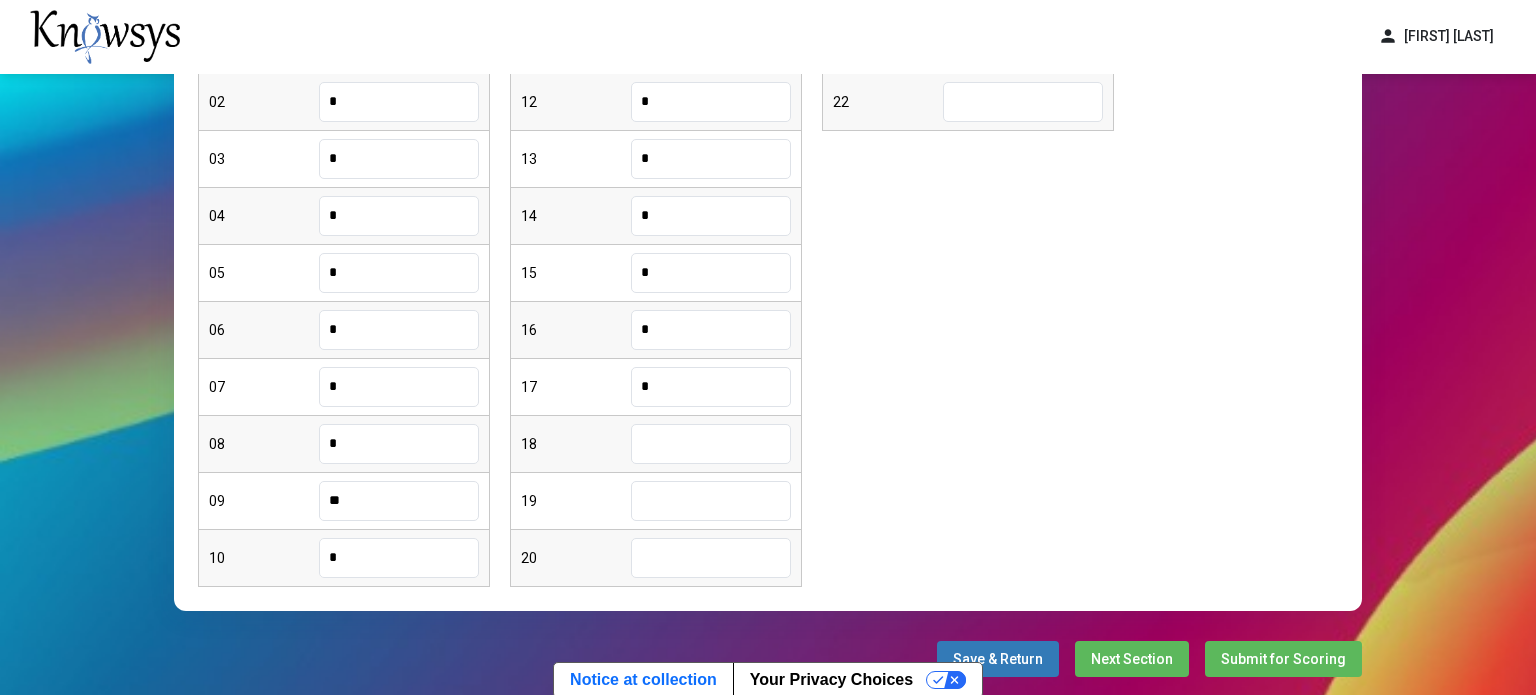 type on "*" 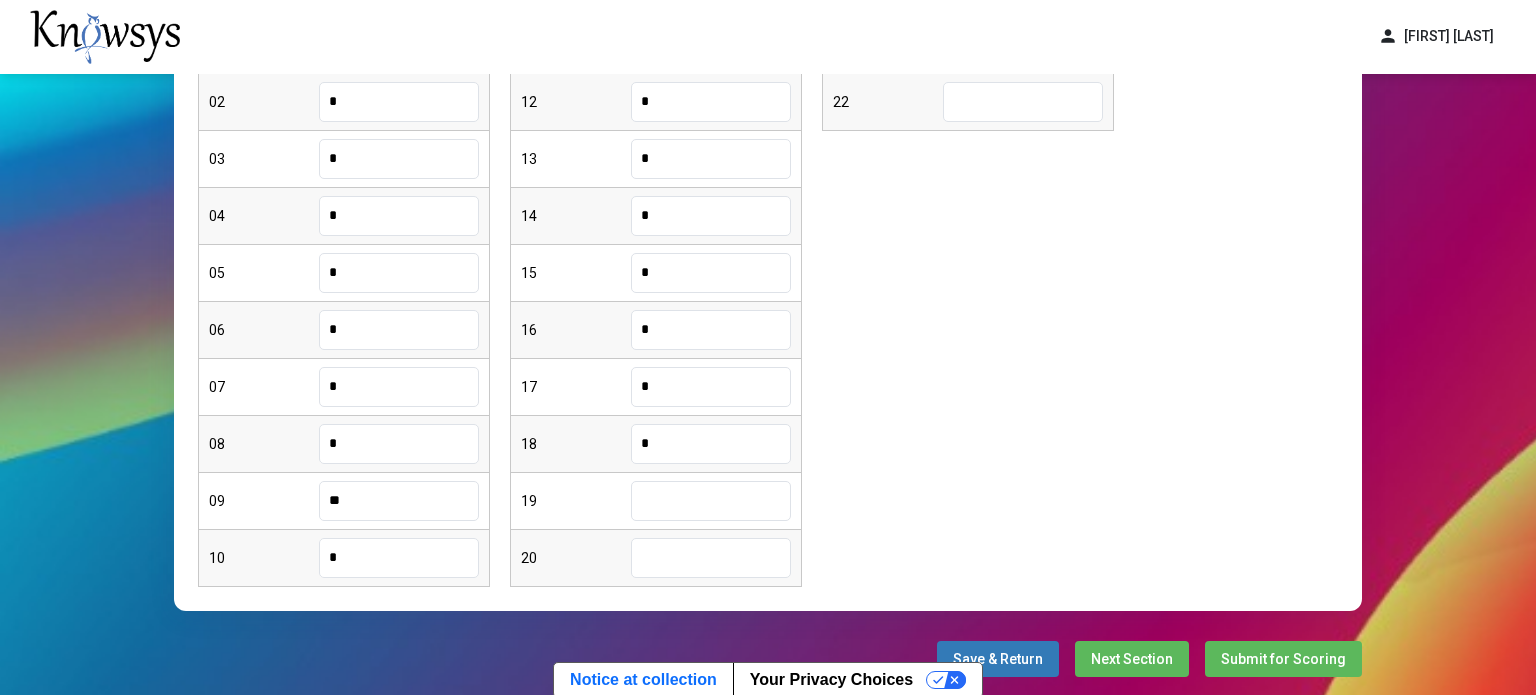 type on "*" 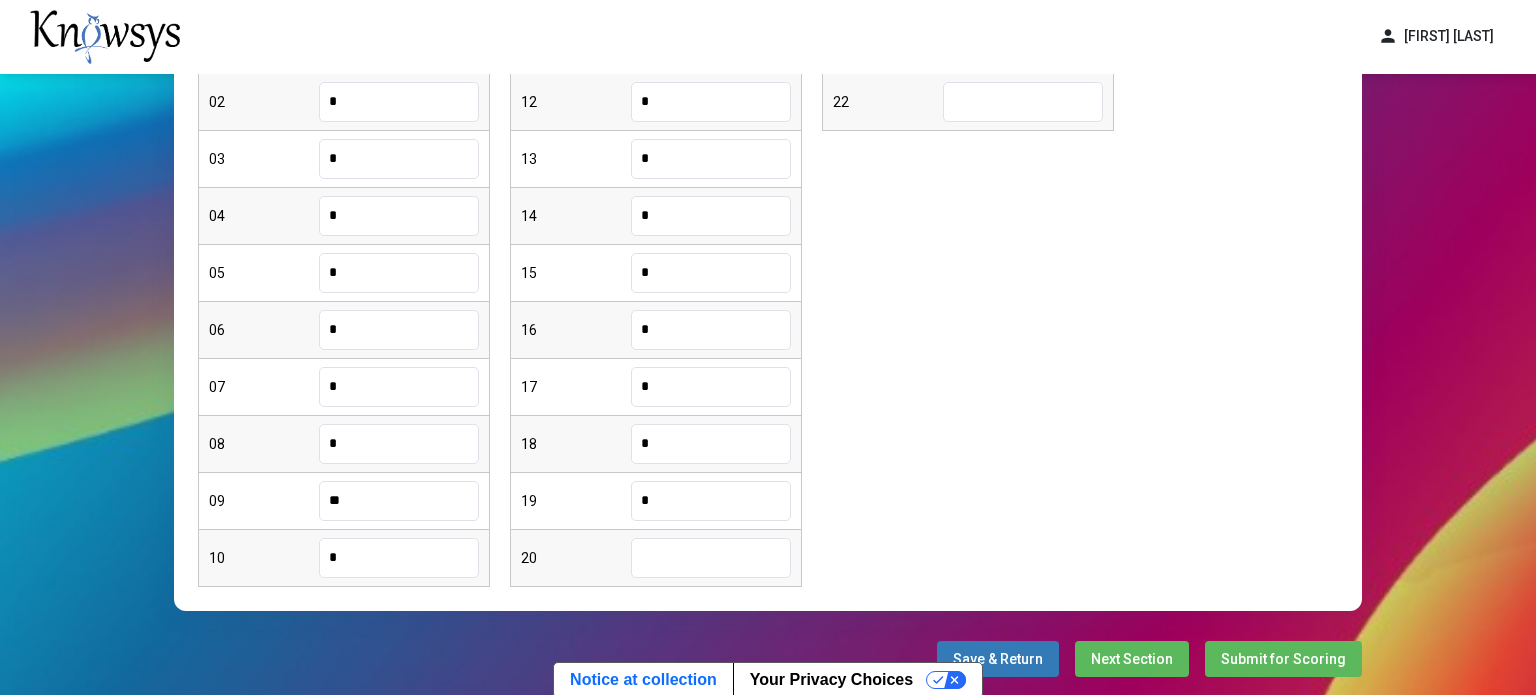 type on "*" 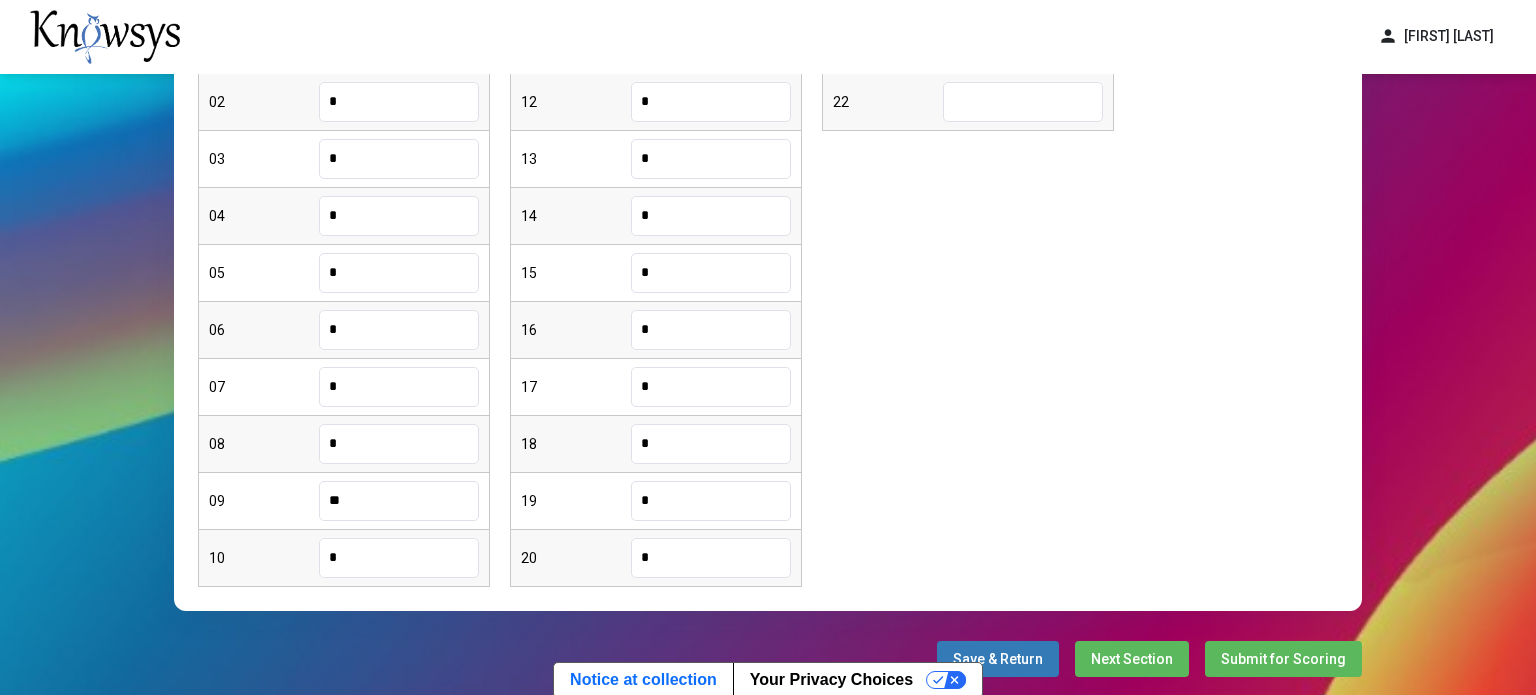 type on "*" 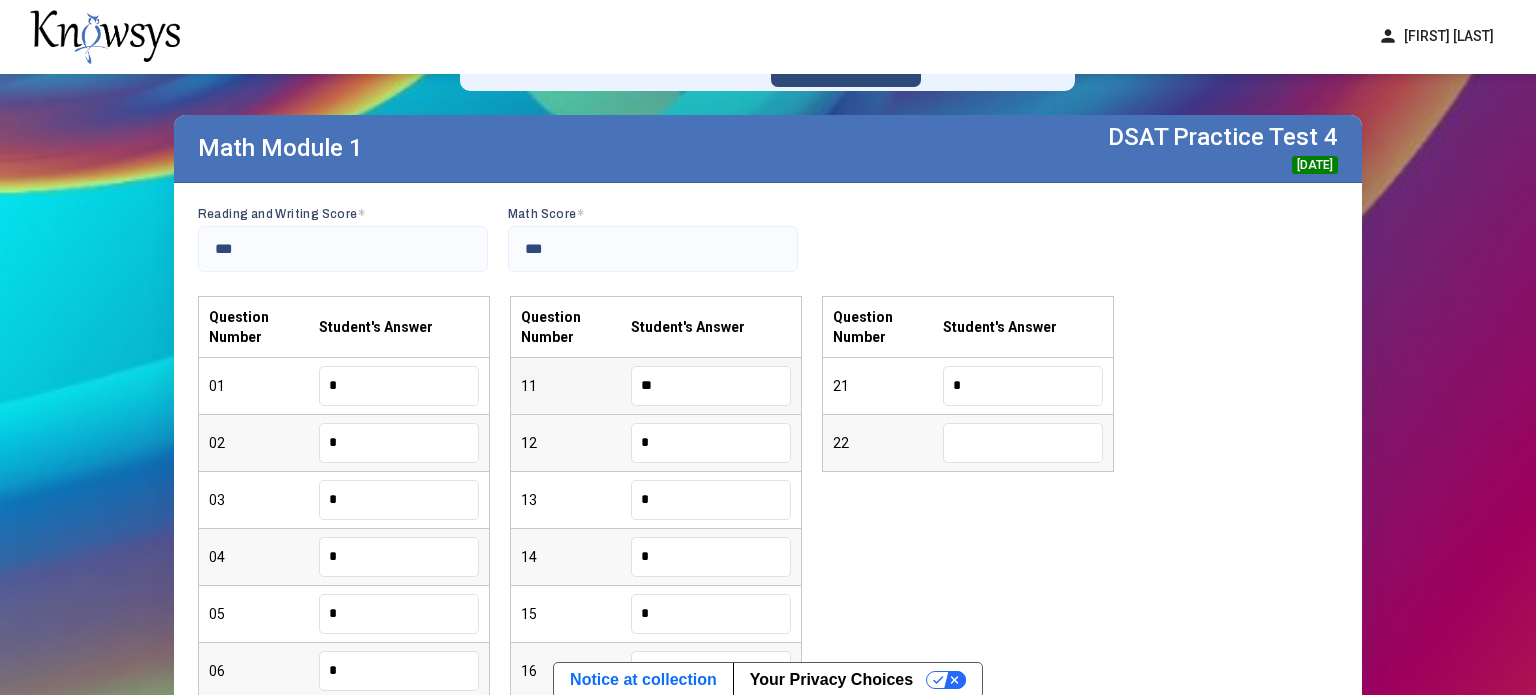 type on "*" 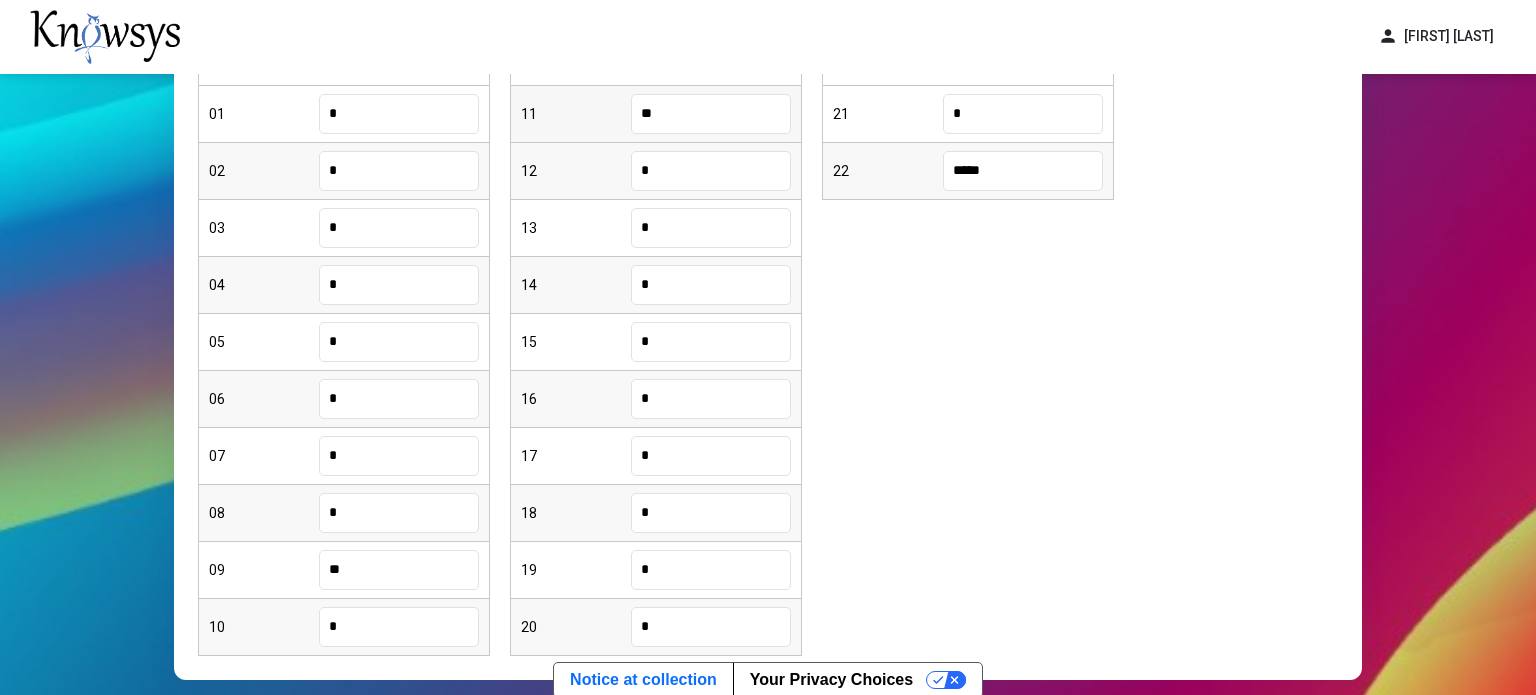 scroll, scrollTop: 438, scrollLeft: 0, axis: vertical 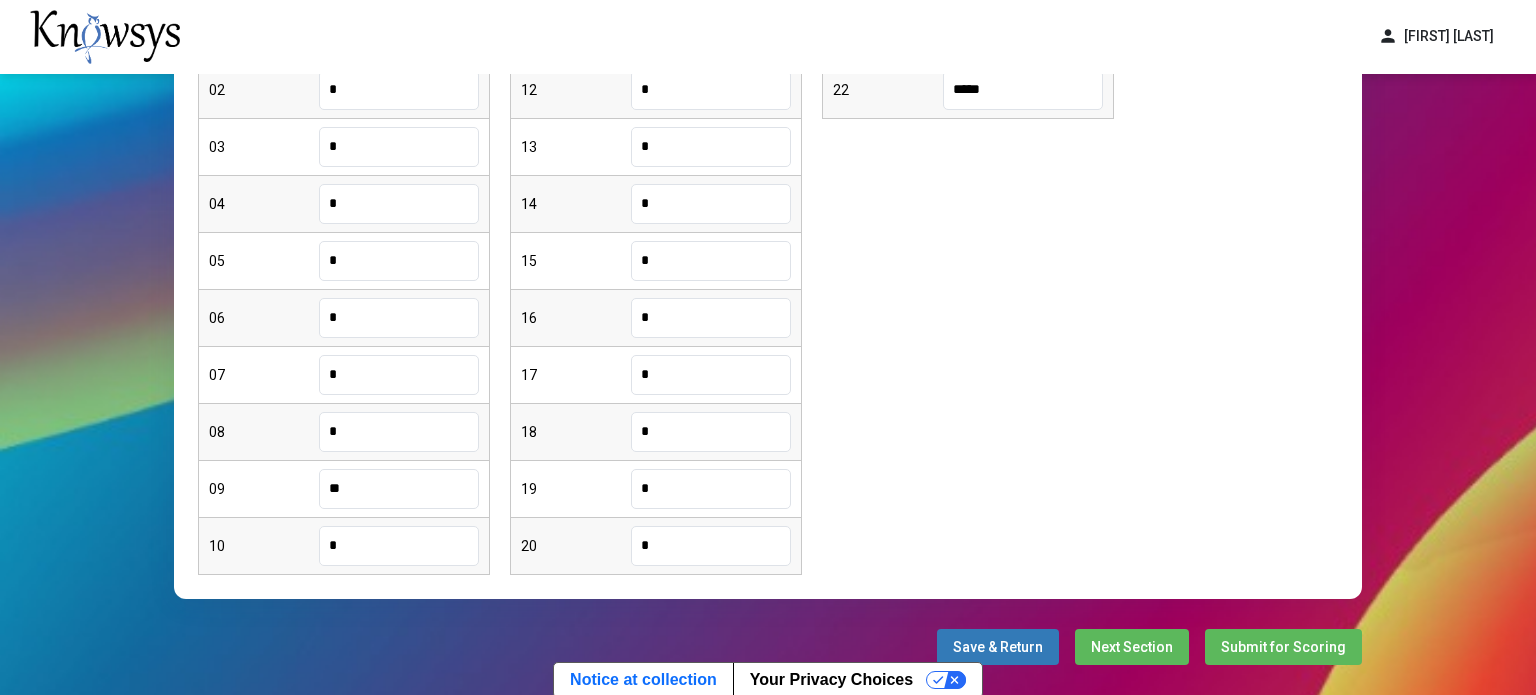 type on "*****" 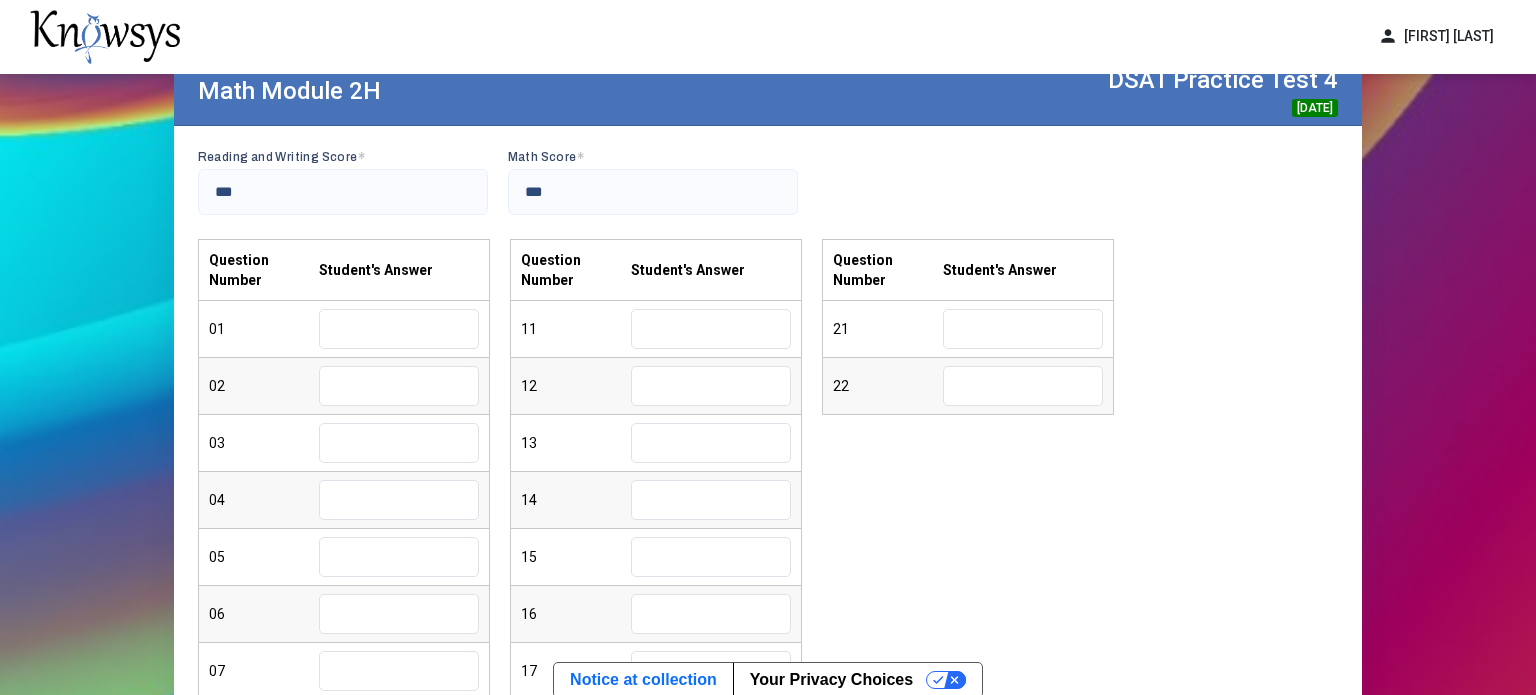 scroll, scrollTop: 140, scrollLeft: 0, axis: vertical 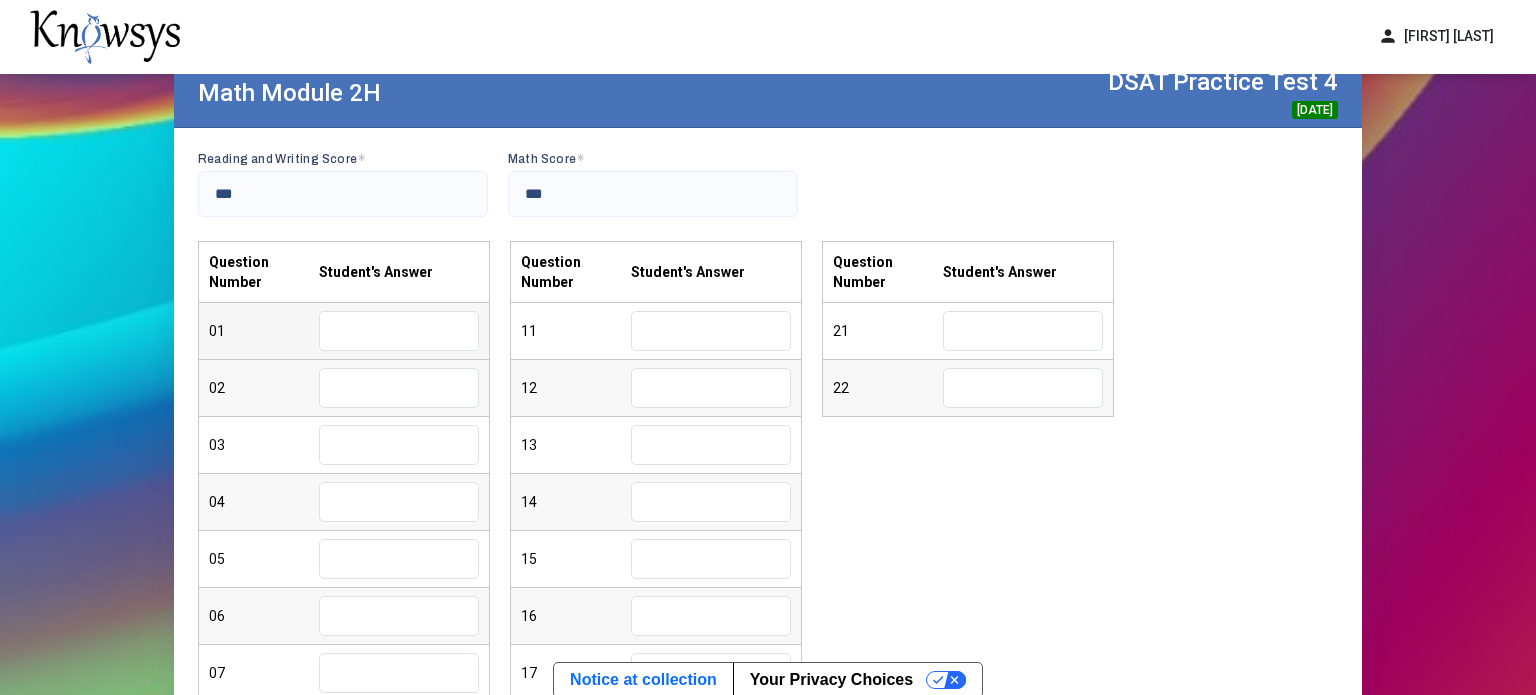 click at bounding box center [399, 331] 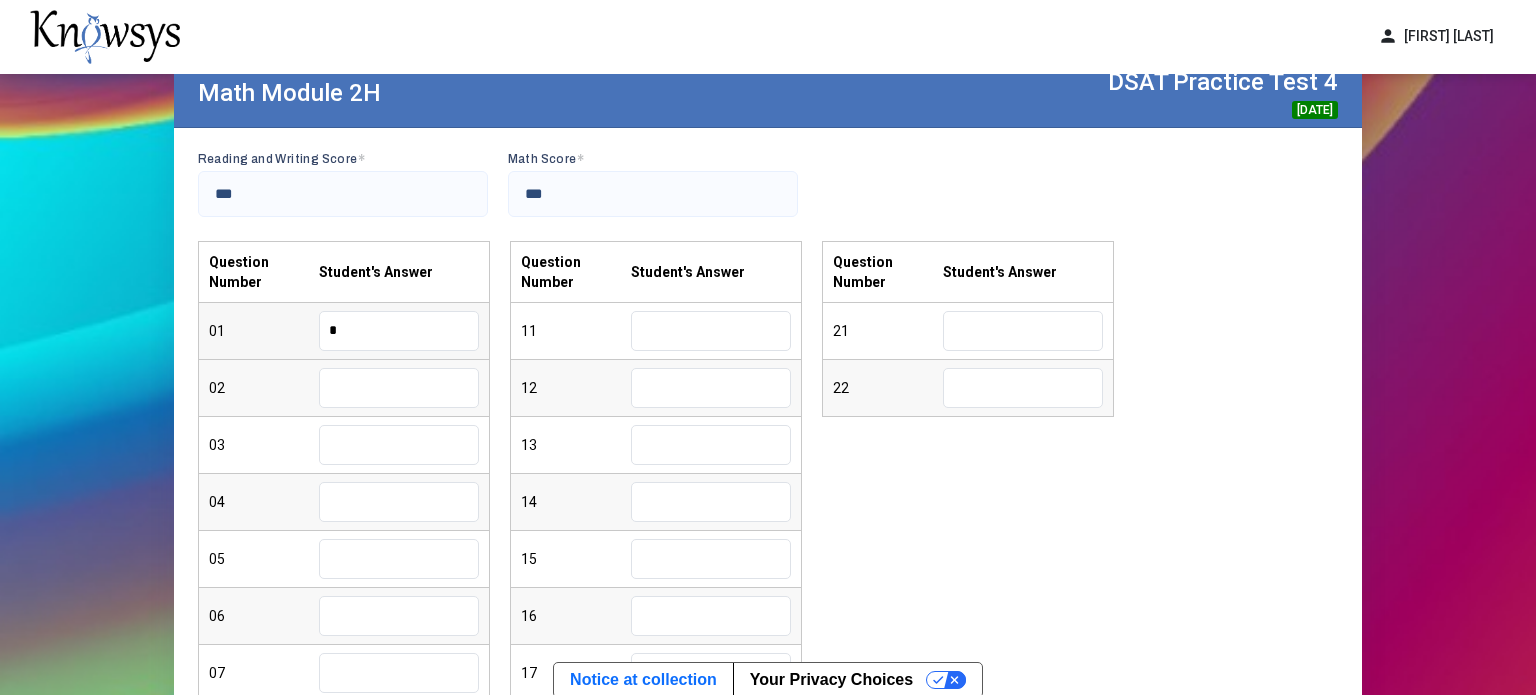 type on "*" 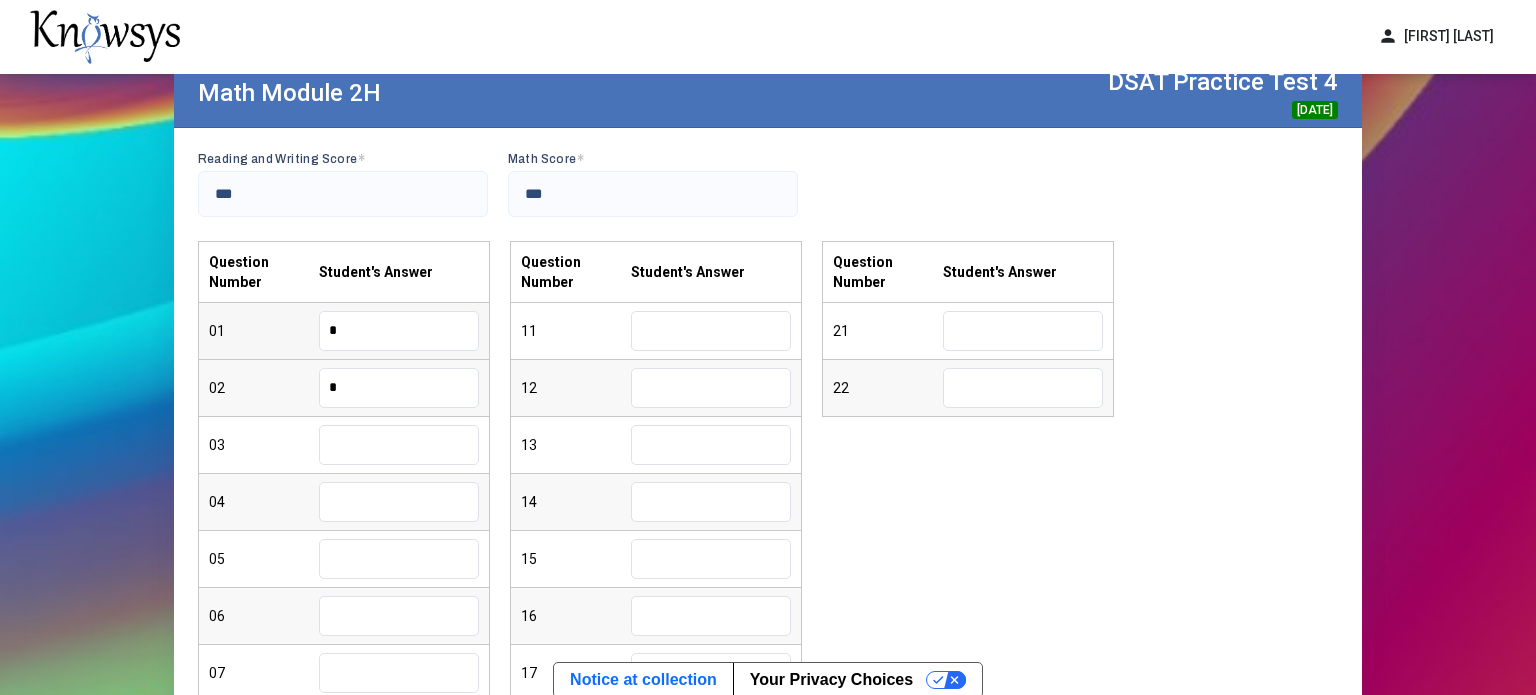 type on "*" 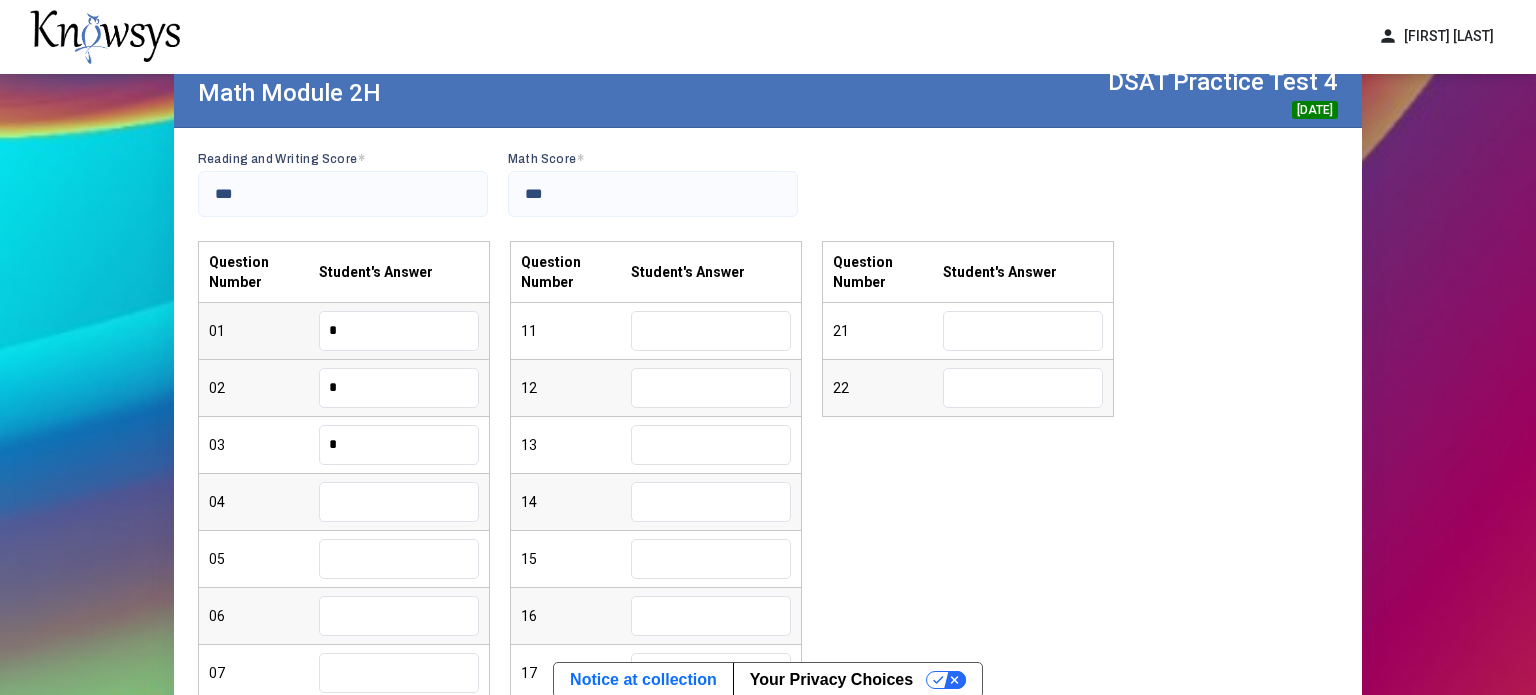 type on "*" 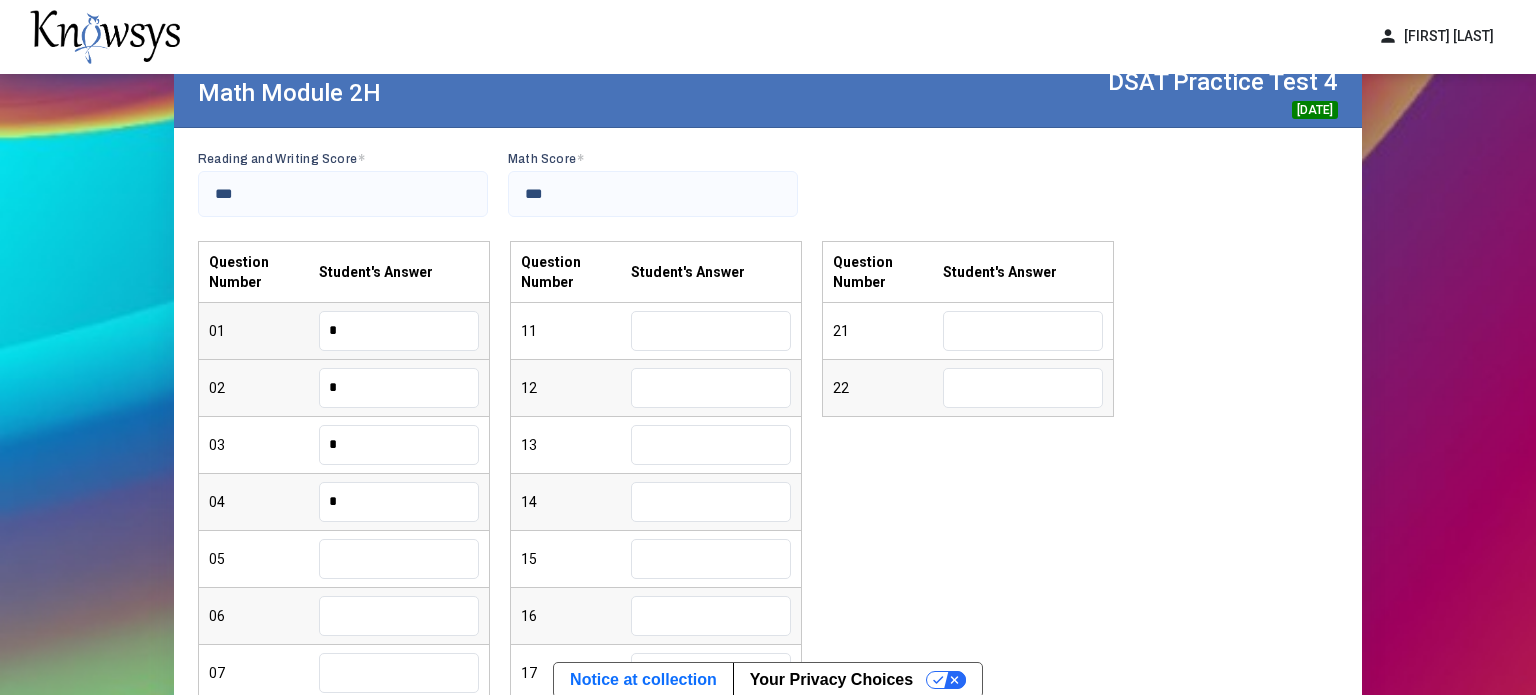 type on "*" 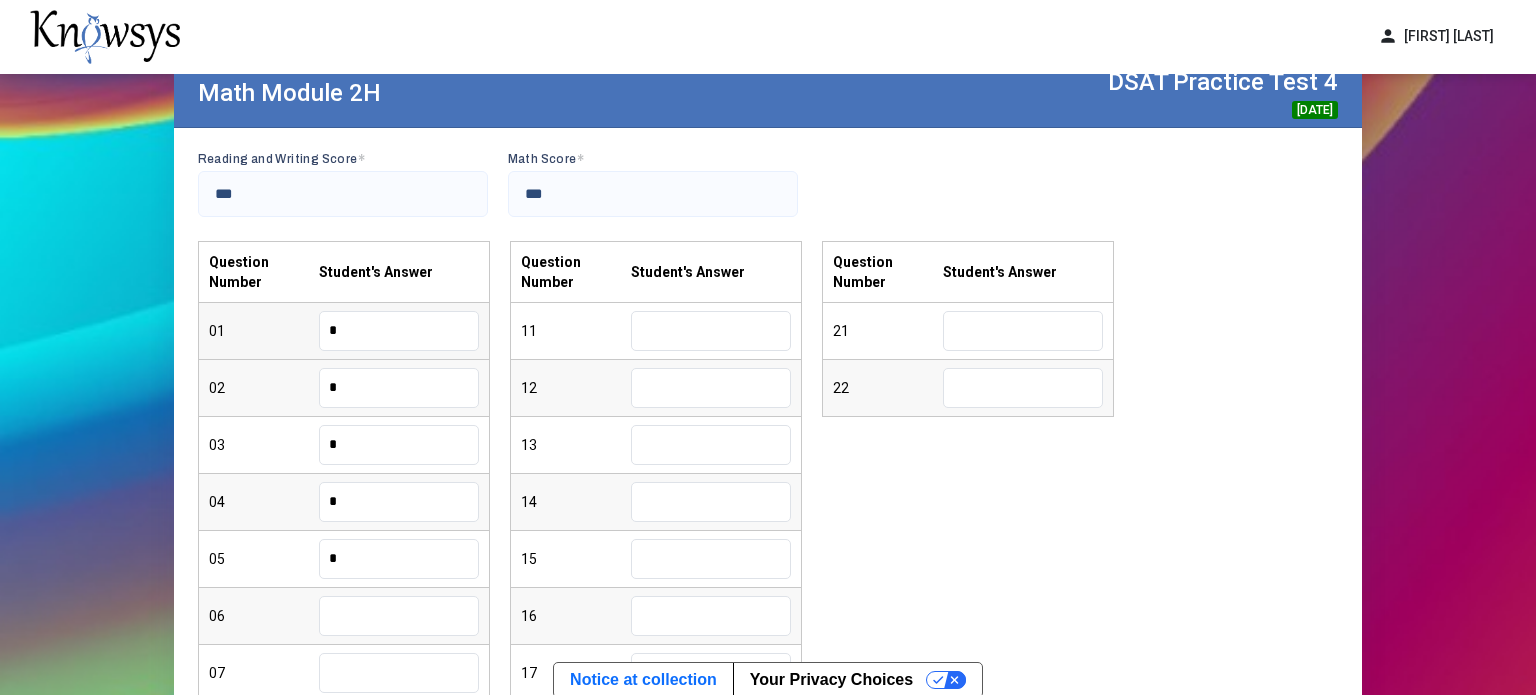 type on "*" 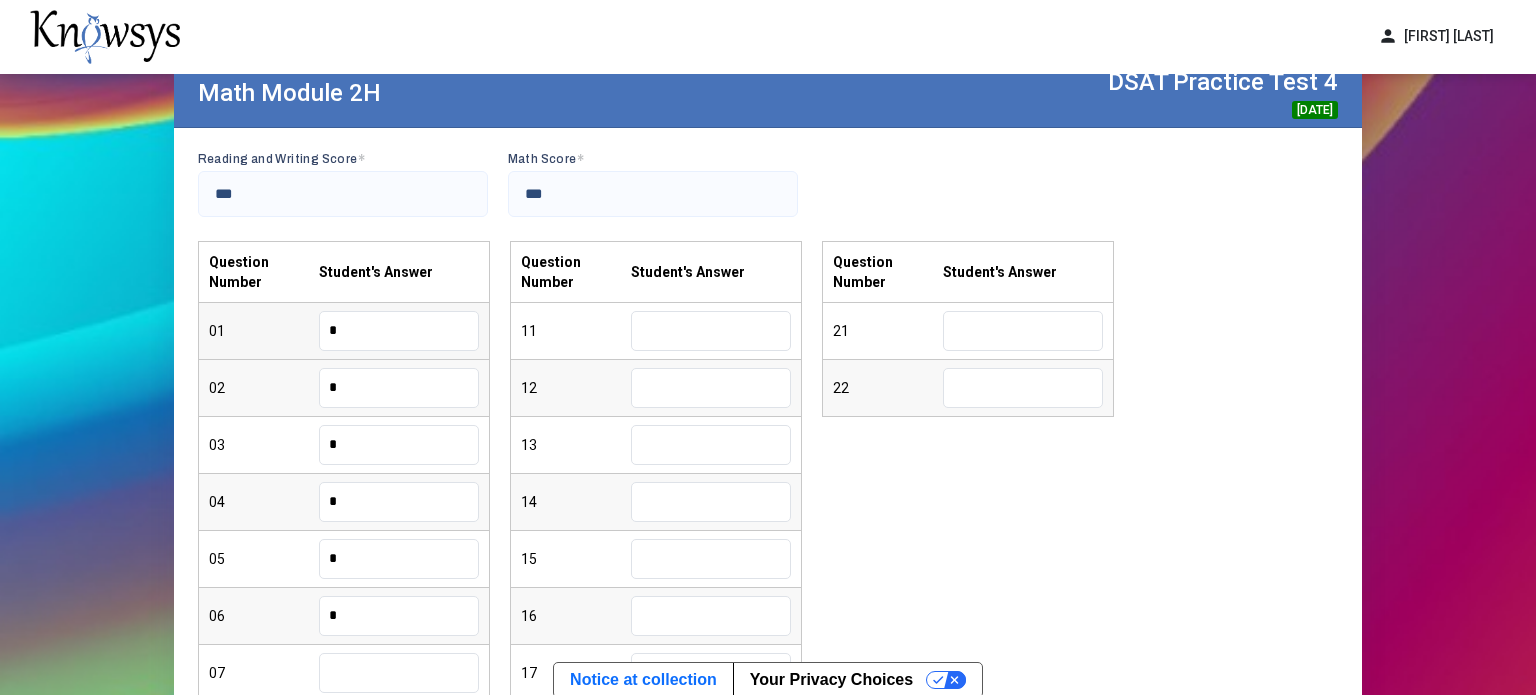 type on "*" 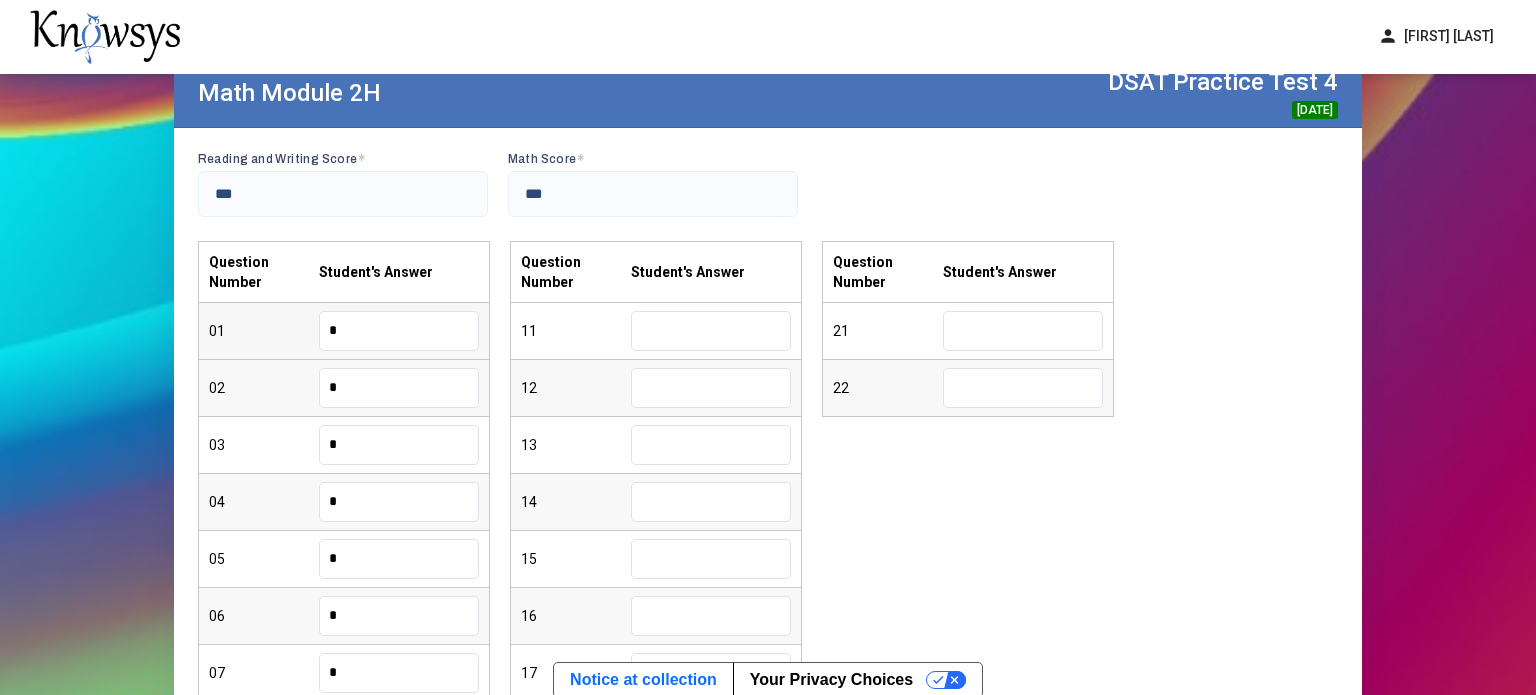 type on "*" 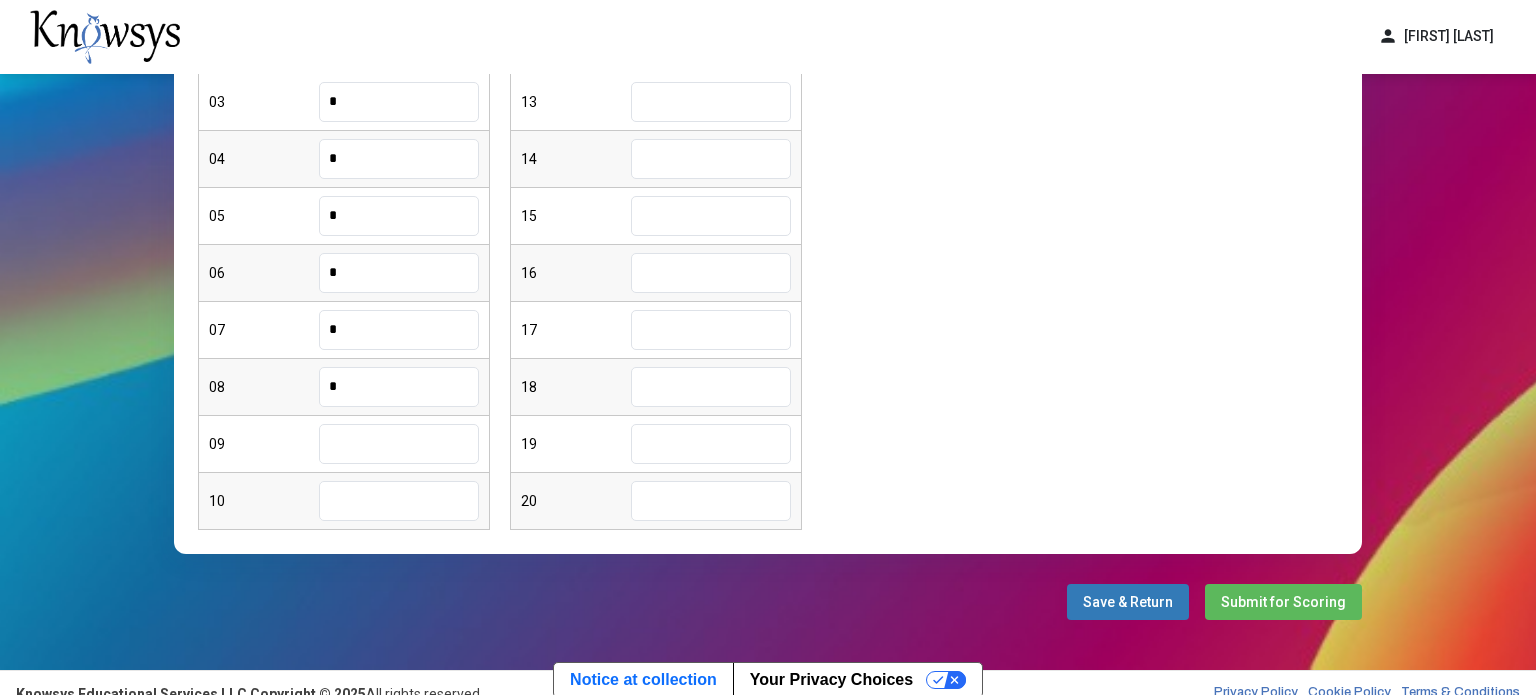 type on "*" 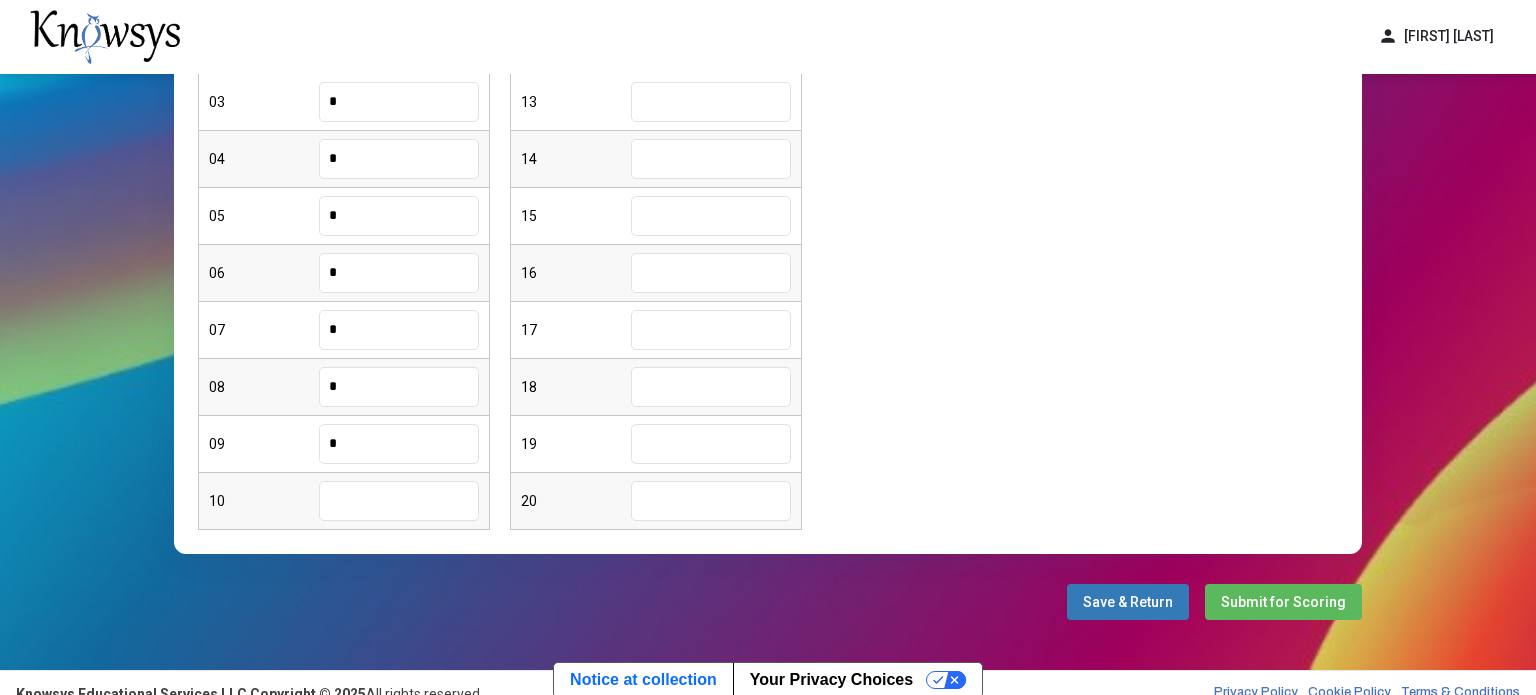 type on "*" 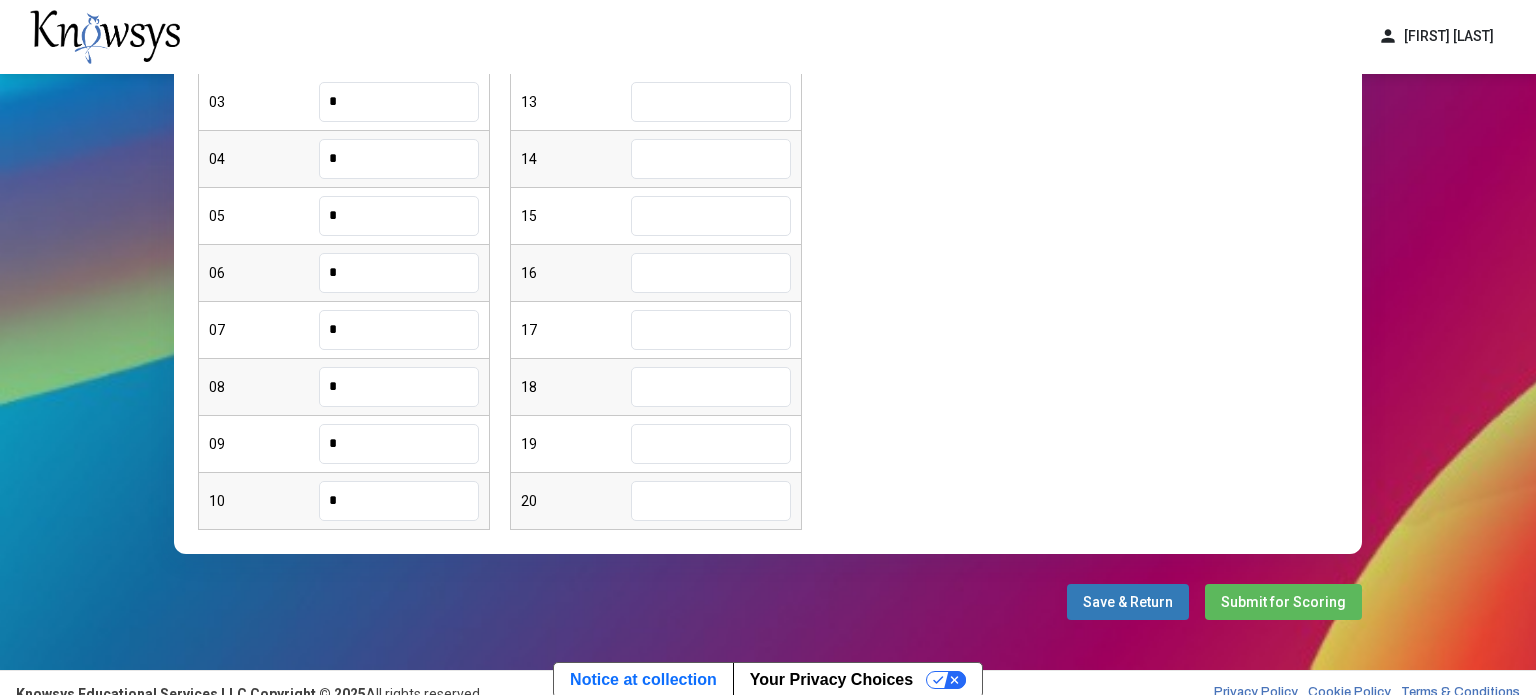 type on "*" 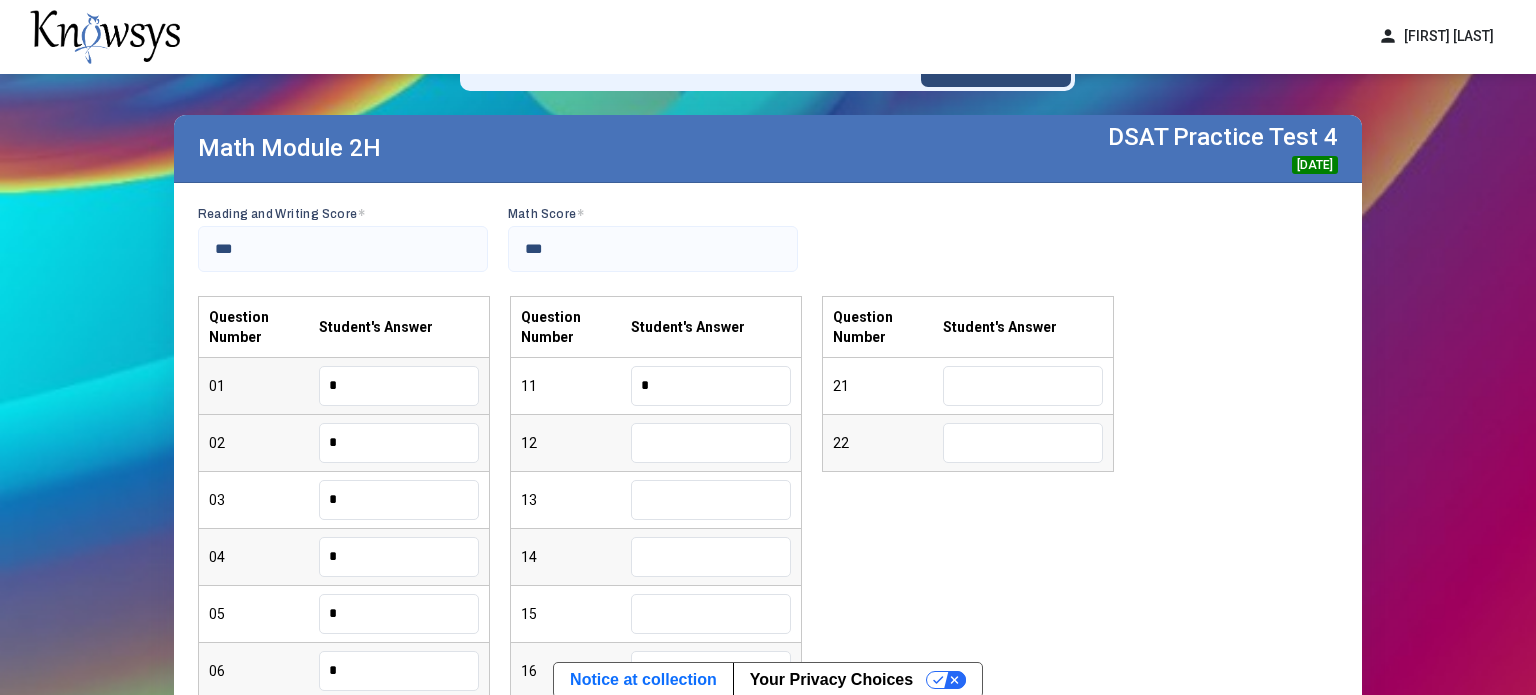 type on "*" 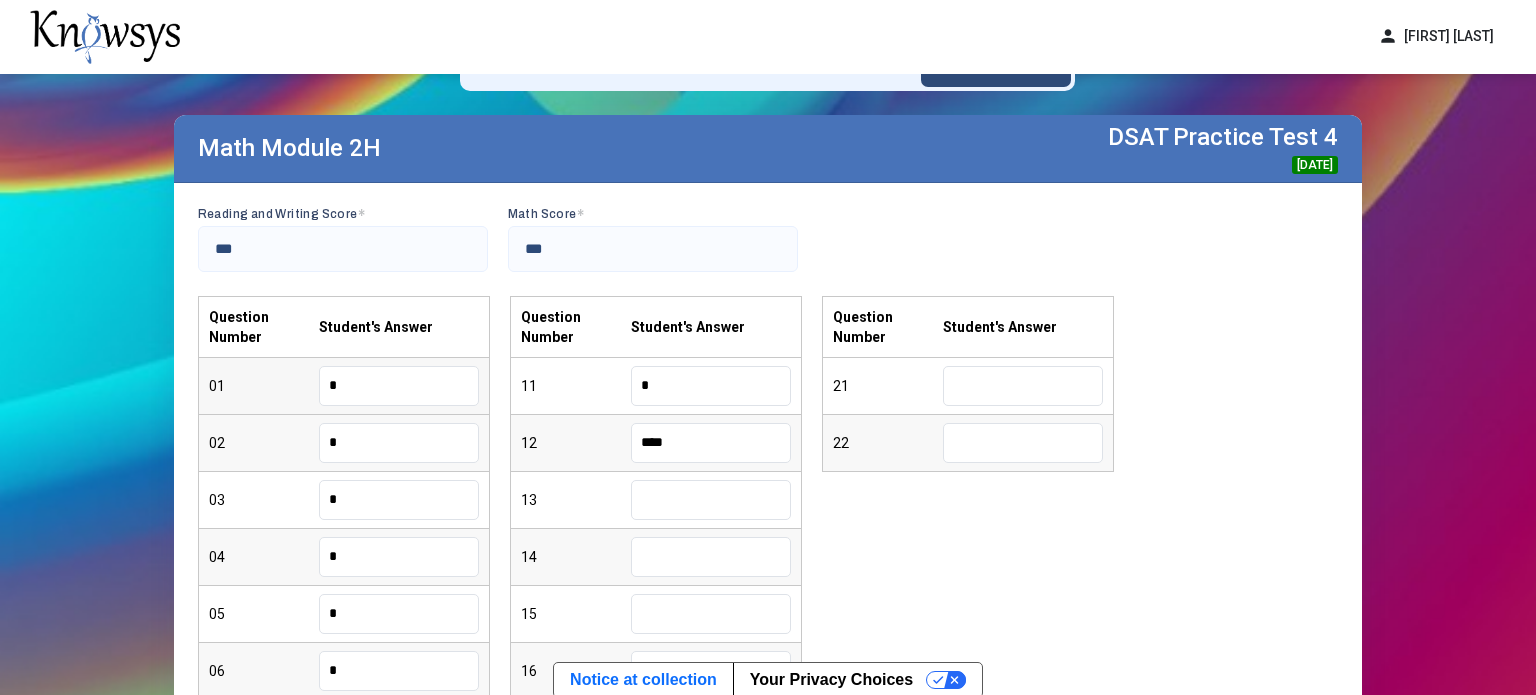 type on "****" 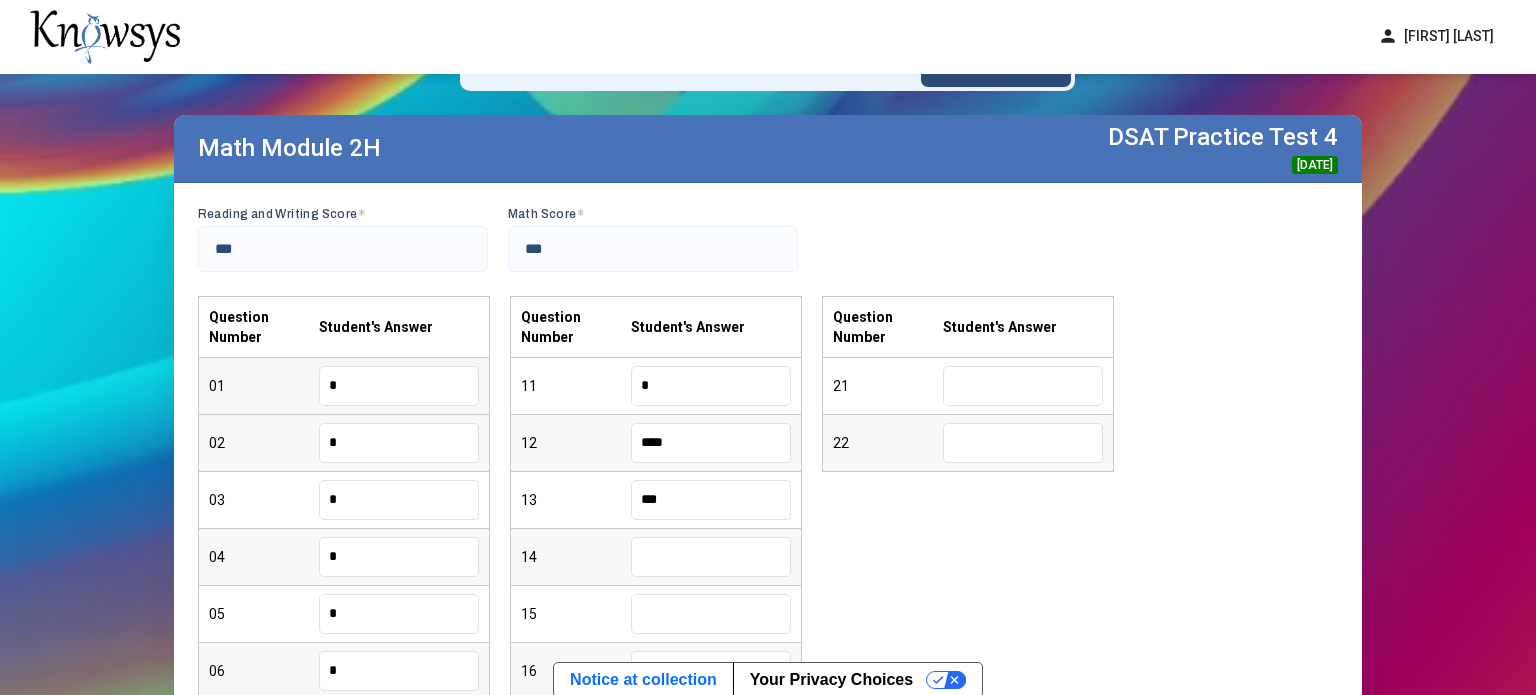 type on "***" 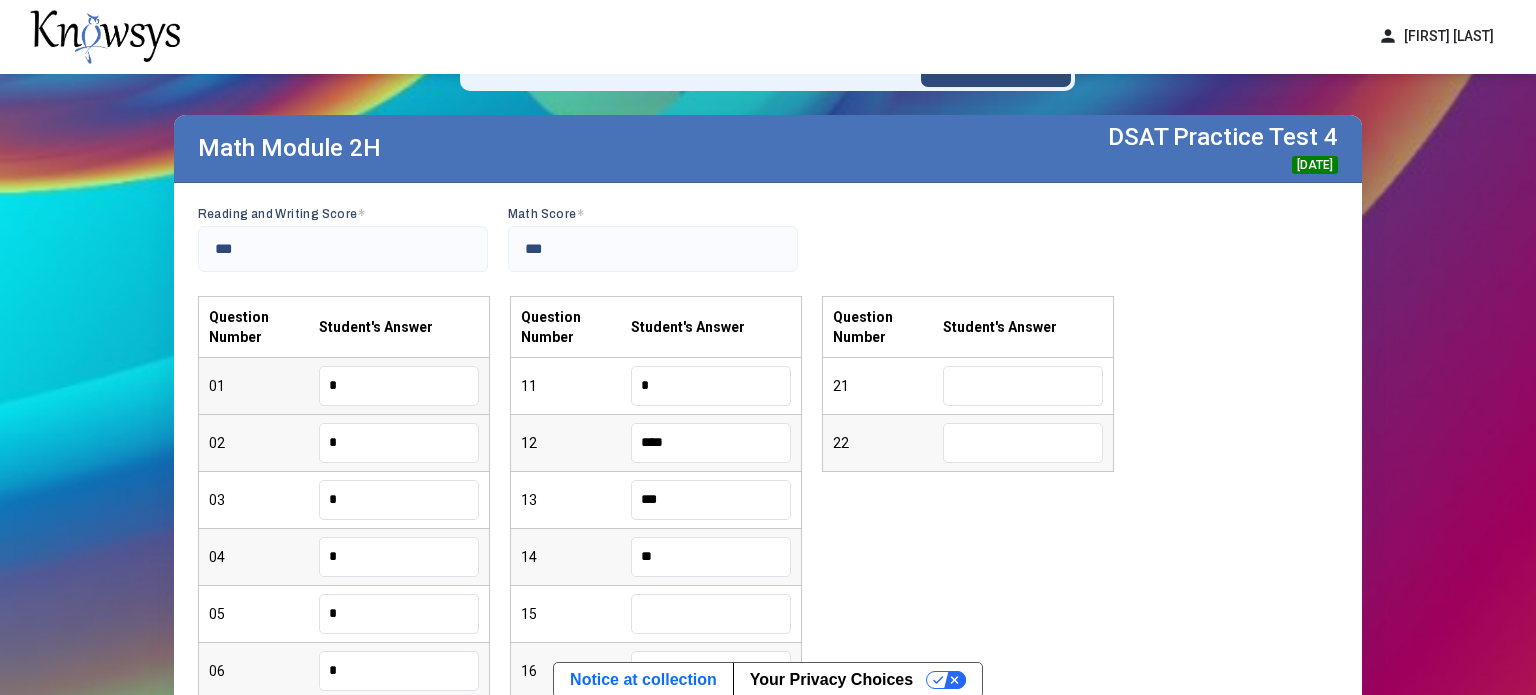 type on "**" 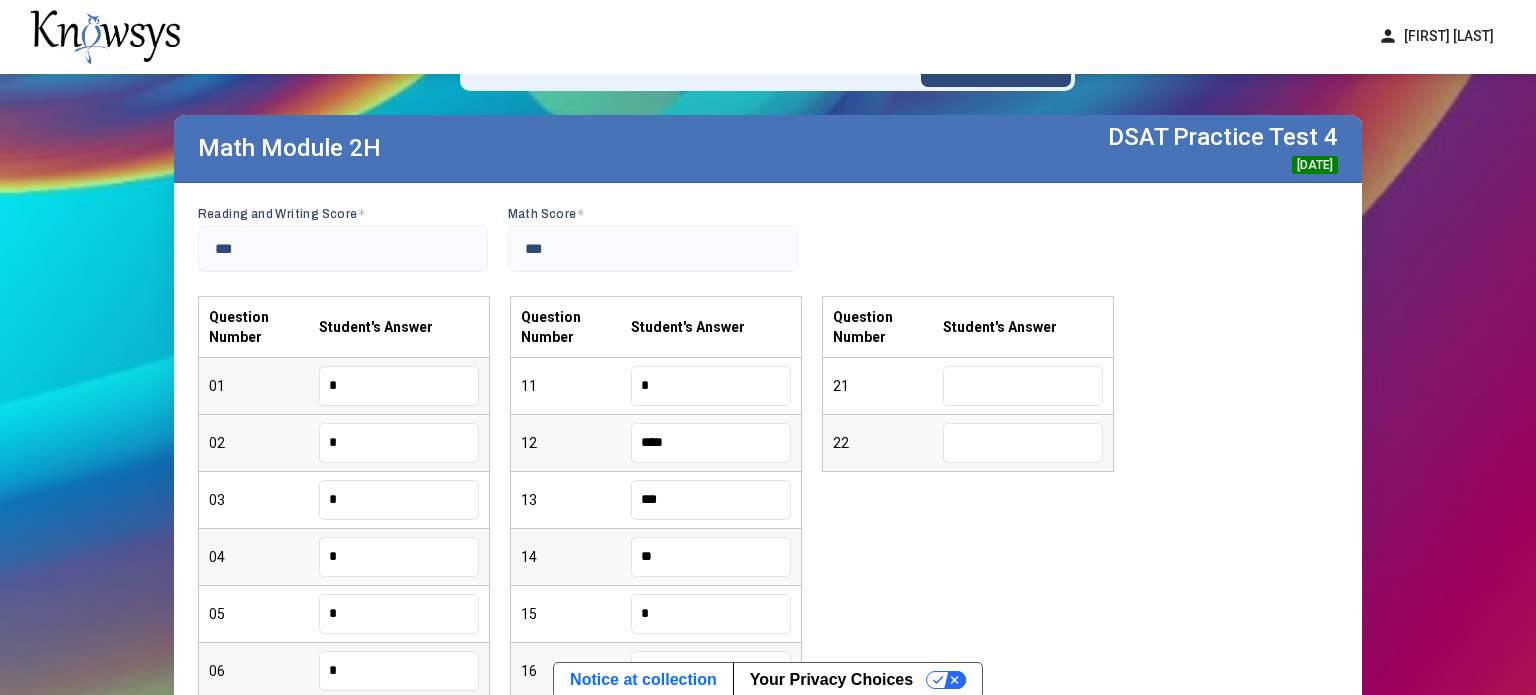 type on "*" 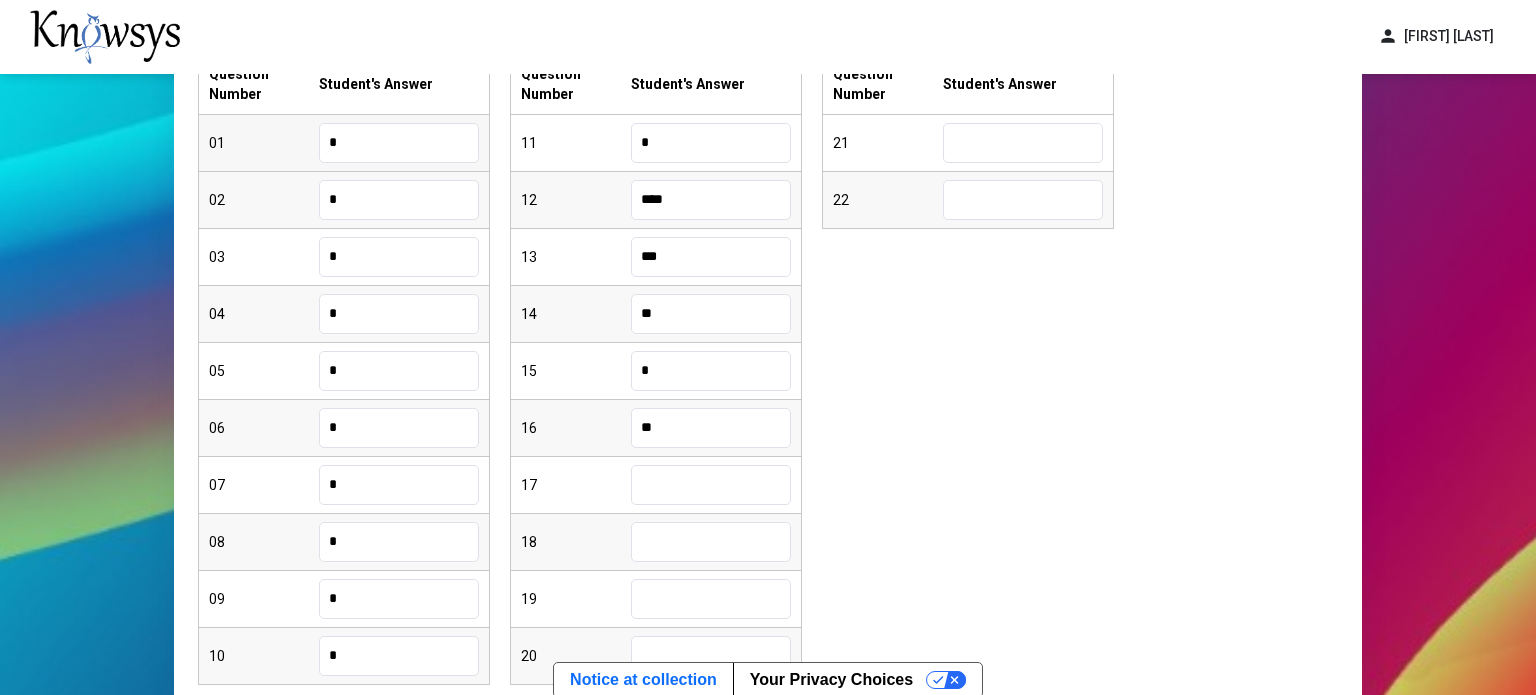 scroll, scrollTop: 337, scrollLeft: 0, axis: vertical 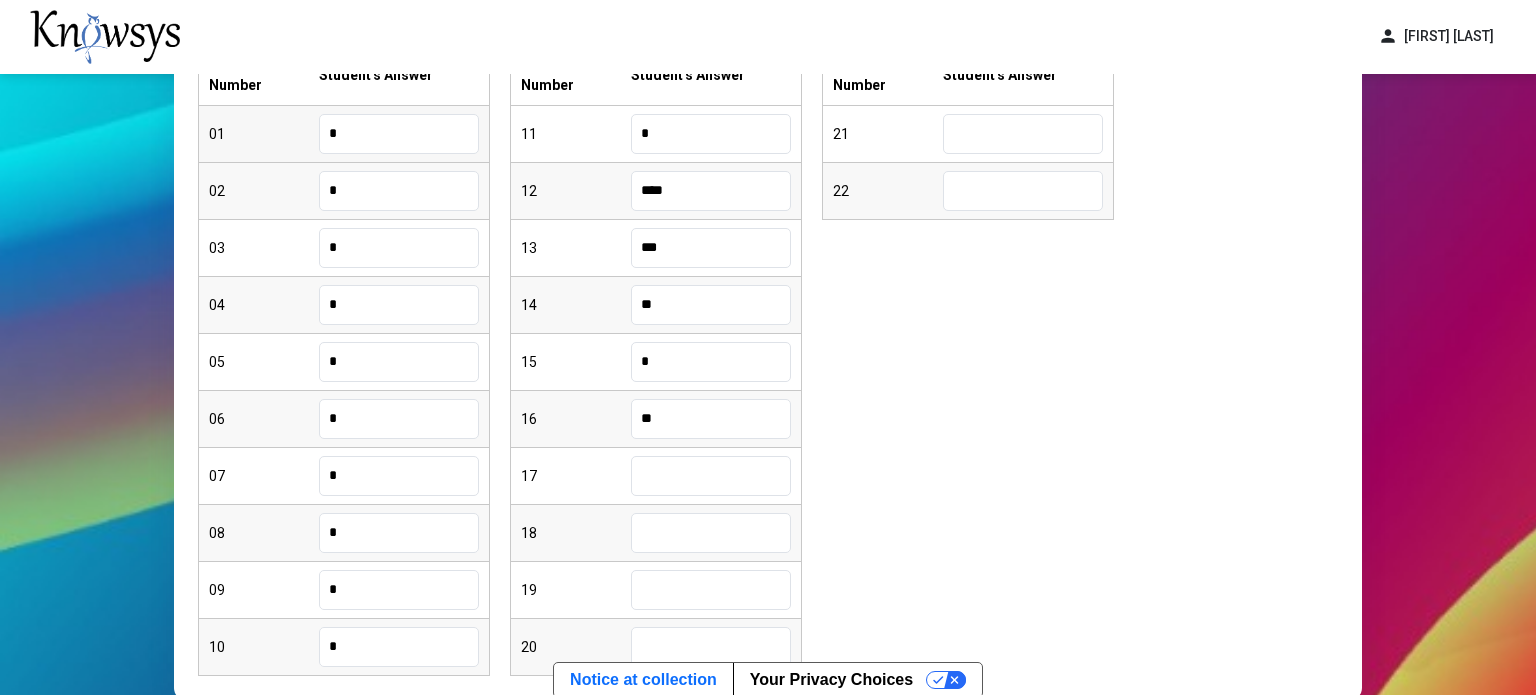 type on "**" 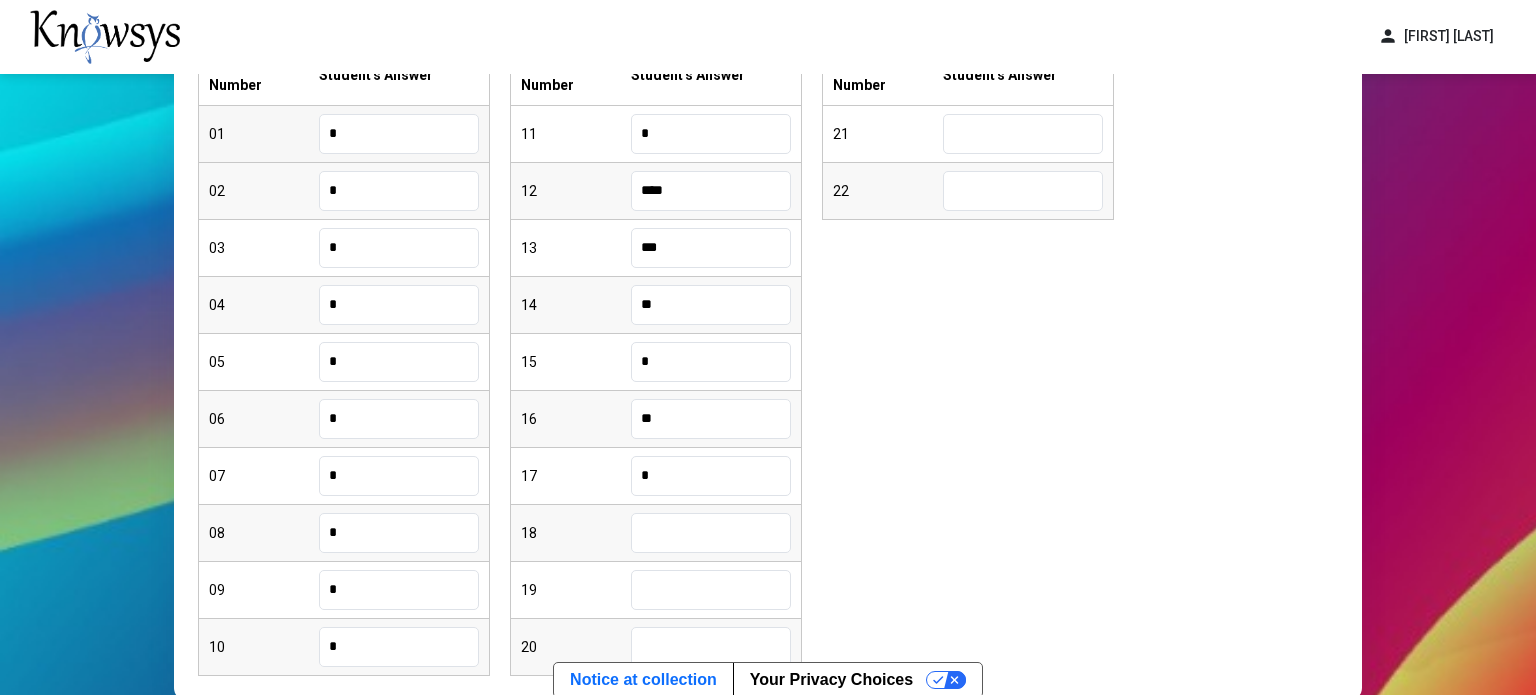 type on "*" 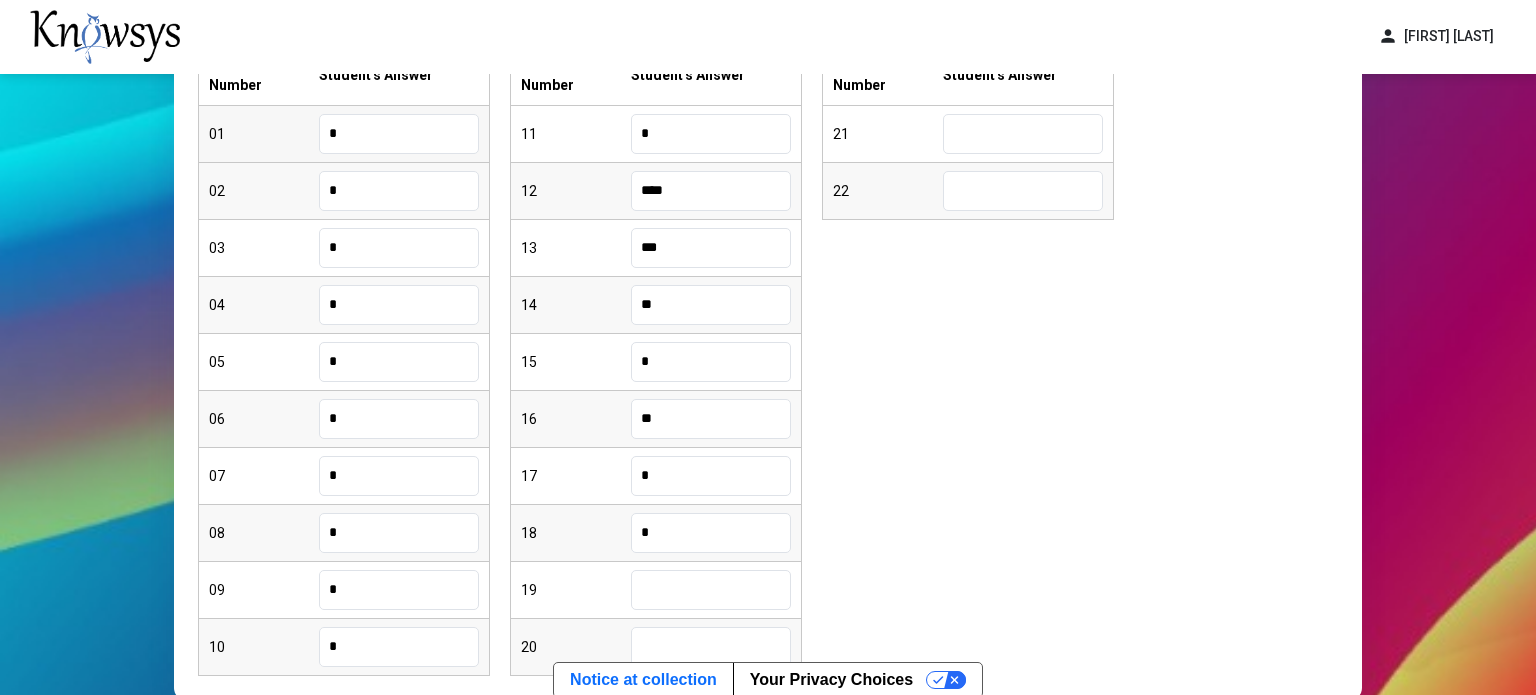 type on "*" 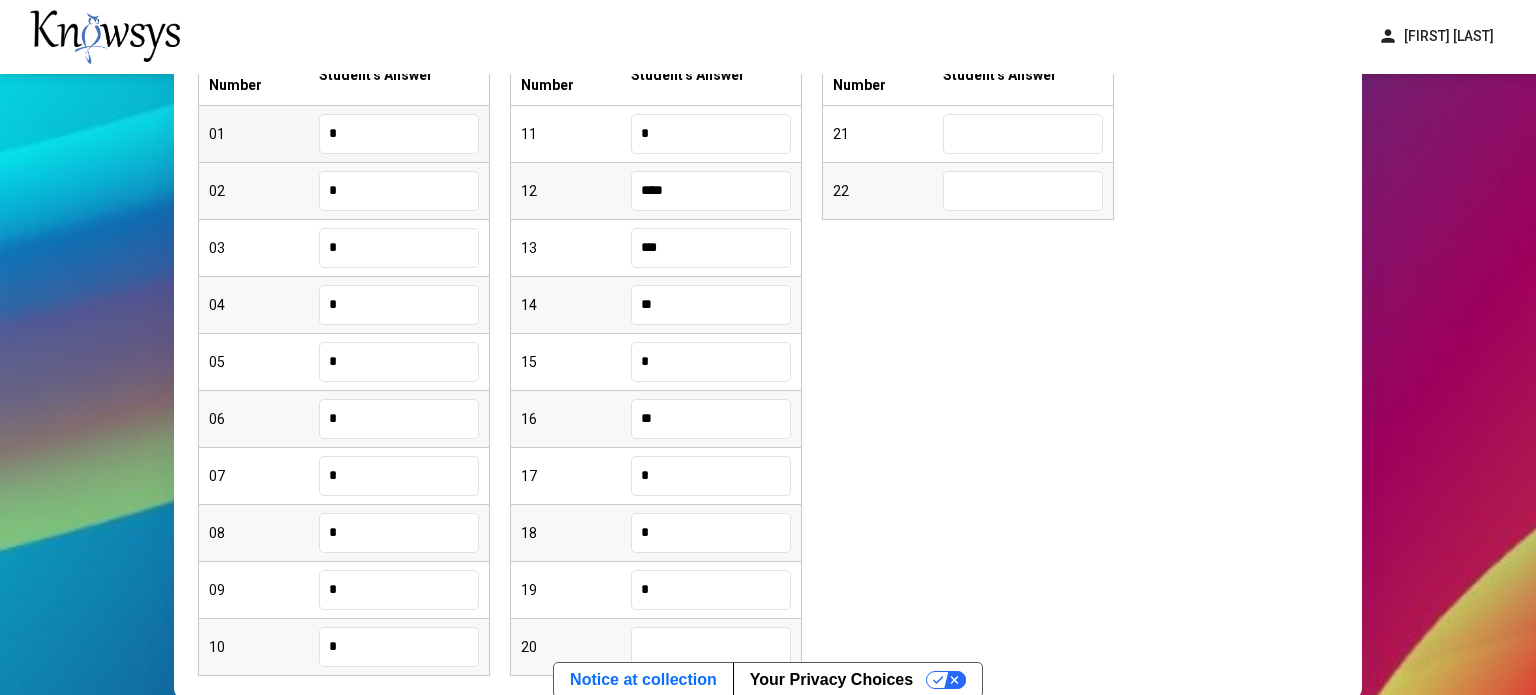 type on "*" 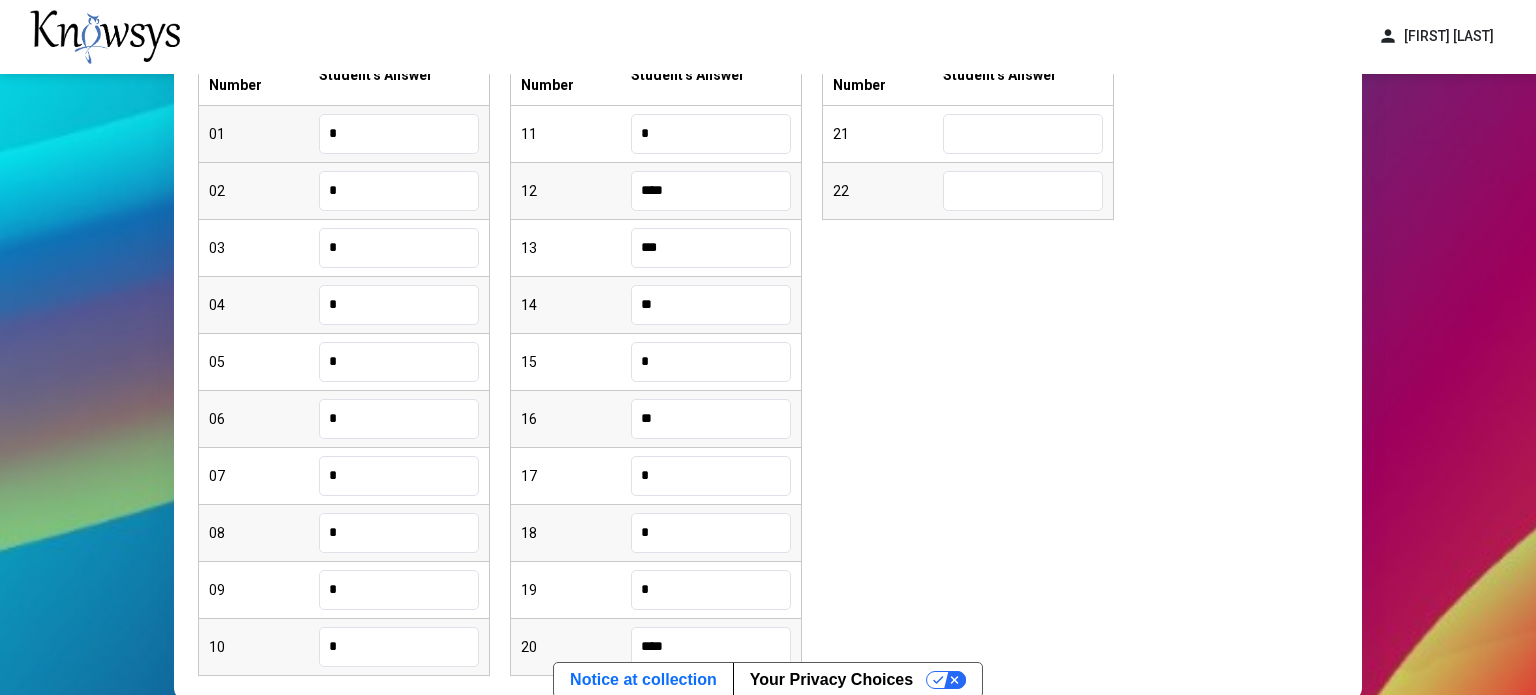 type on "****" 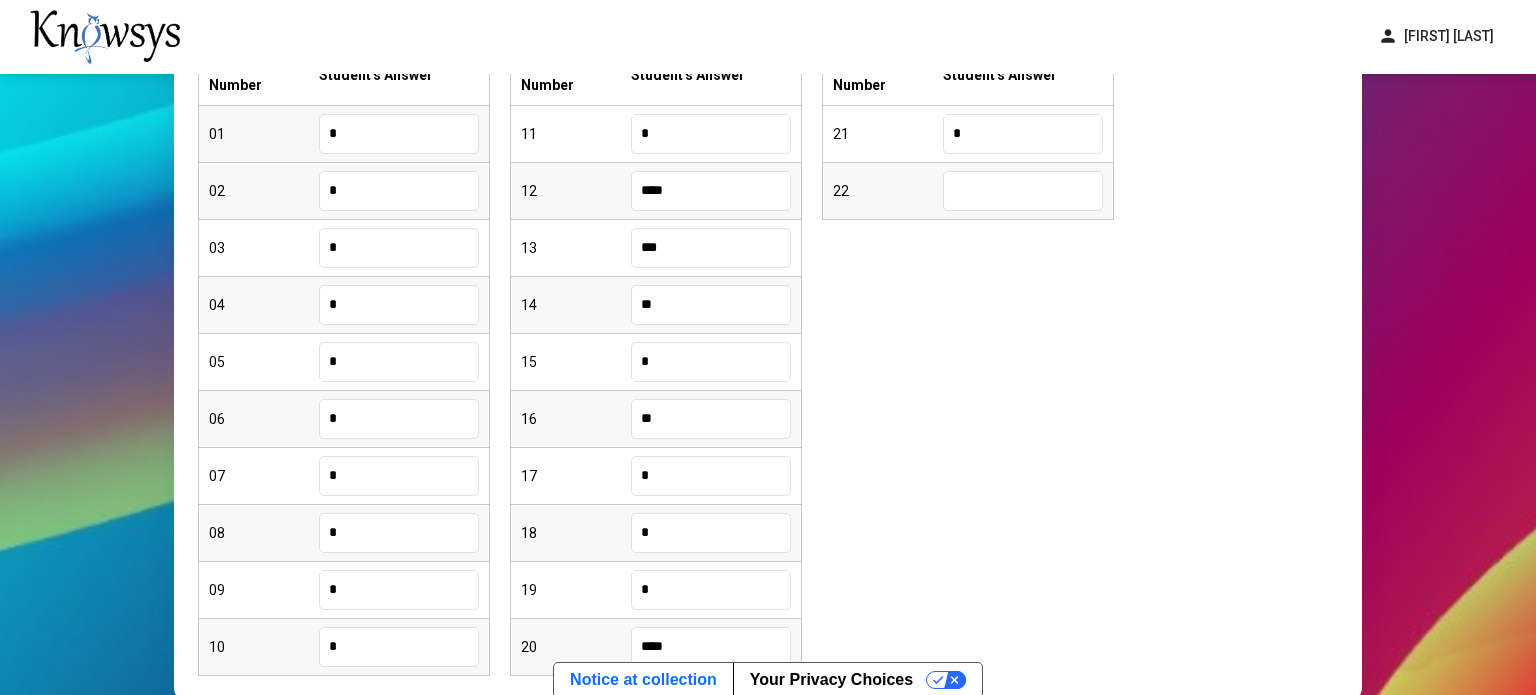 type on "*" 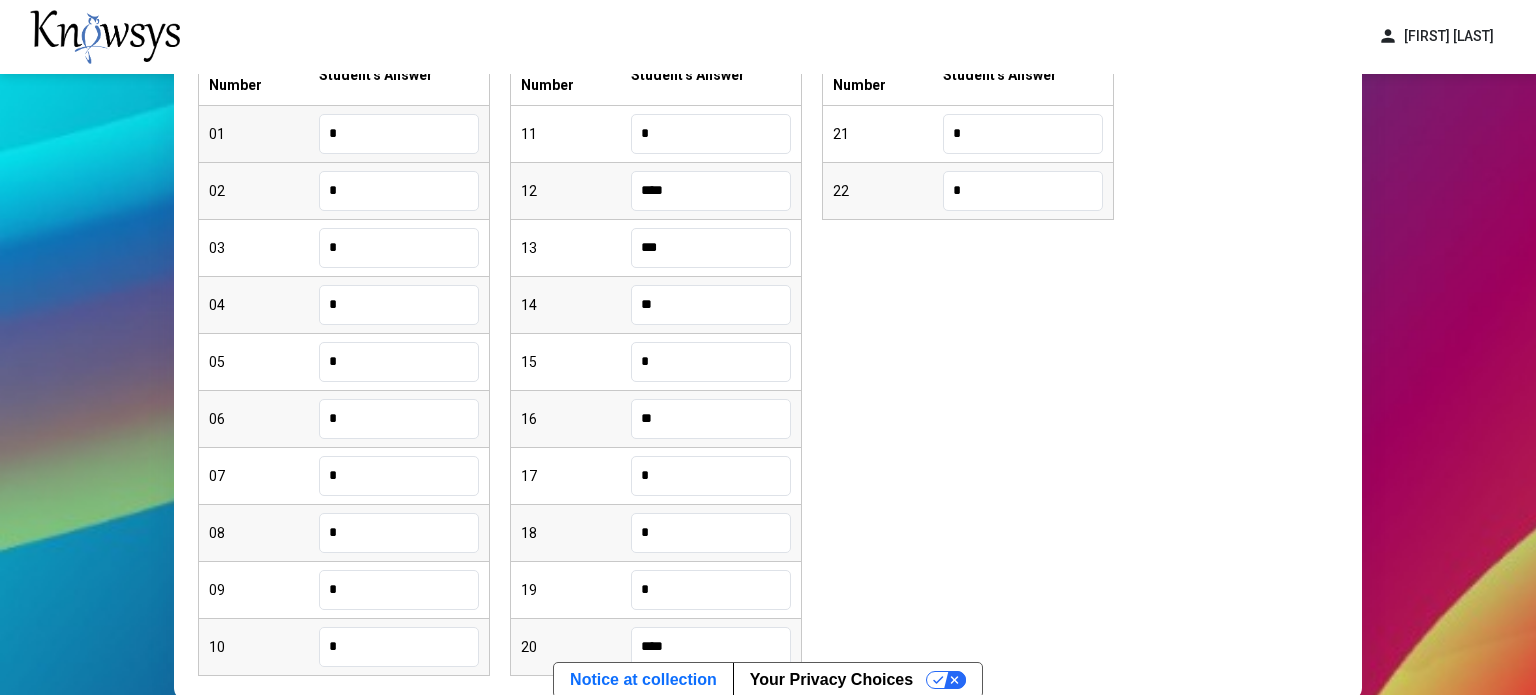 scroll, scrollTop: 501, scrollLeft: 0, axis: vertical 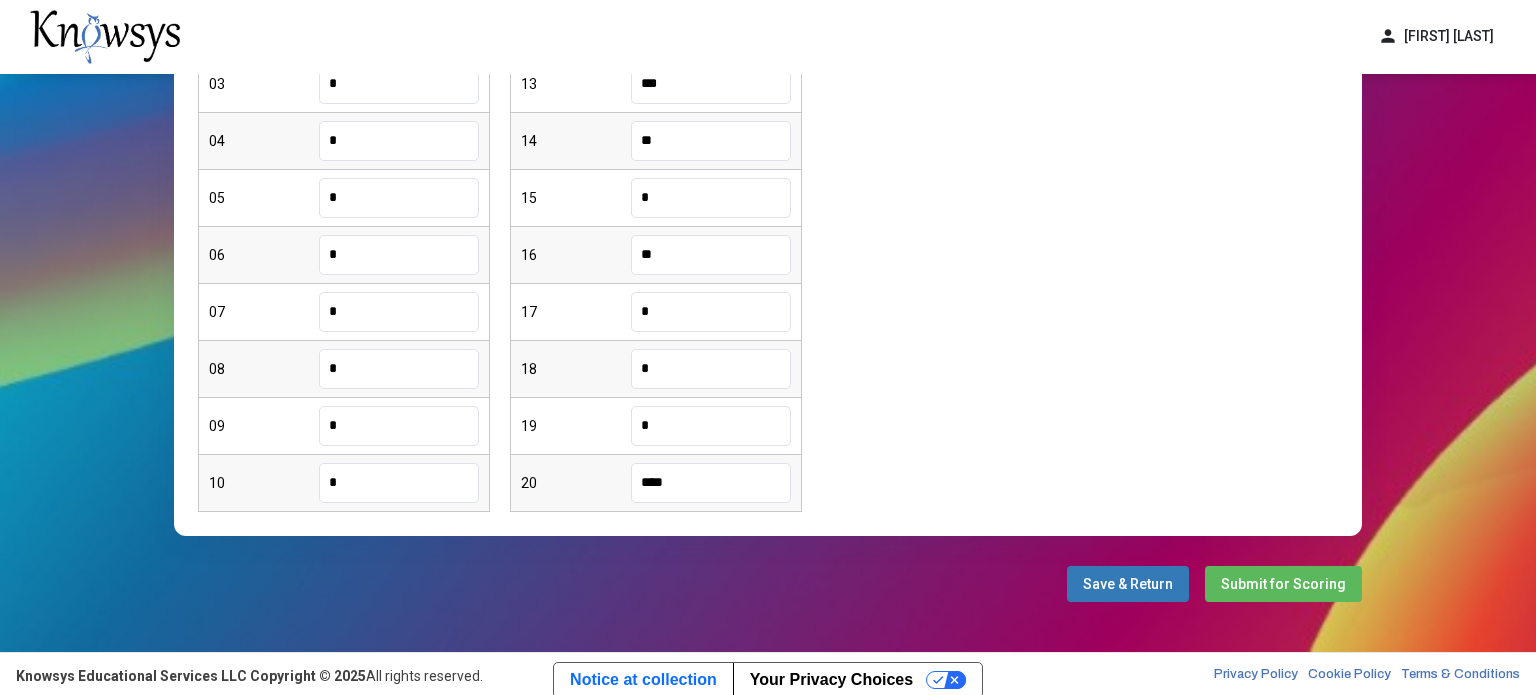 type on "*" 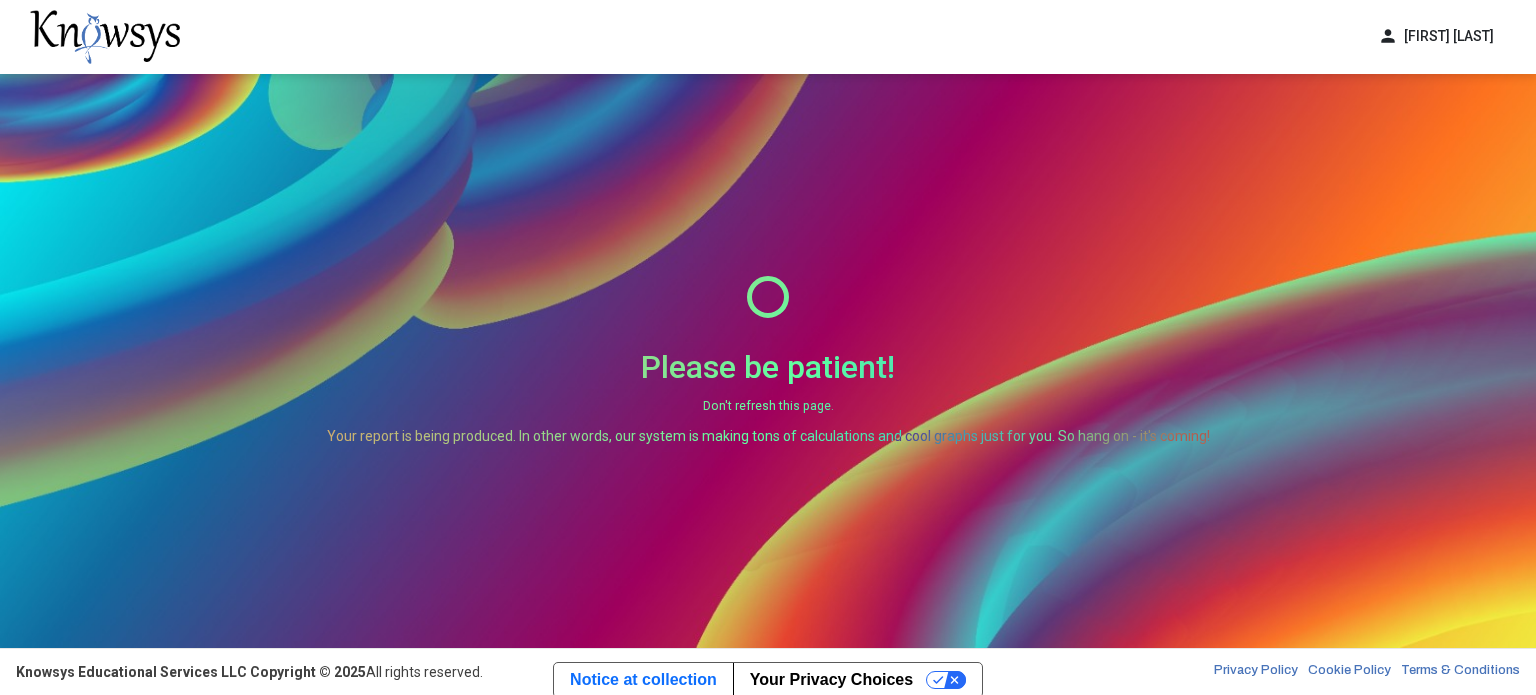 scroll, scrollTop: 0, scrollLeft: 0, axis: both 